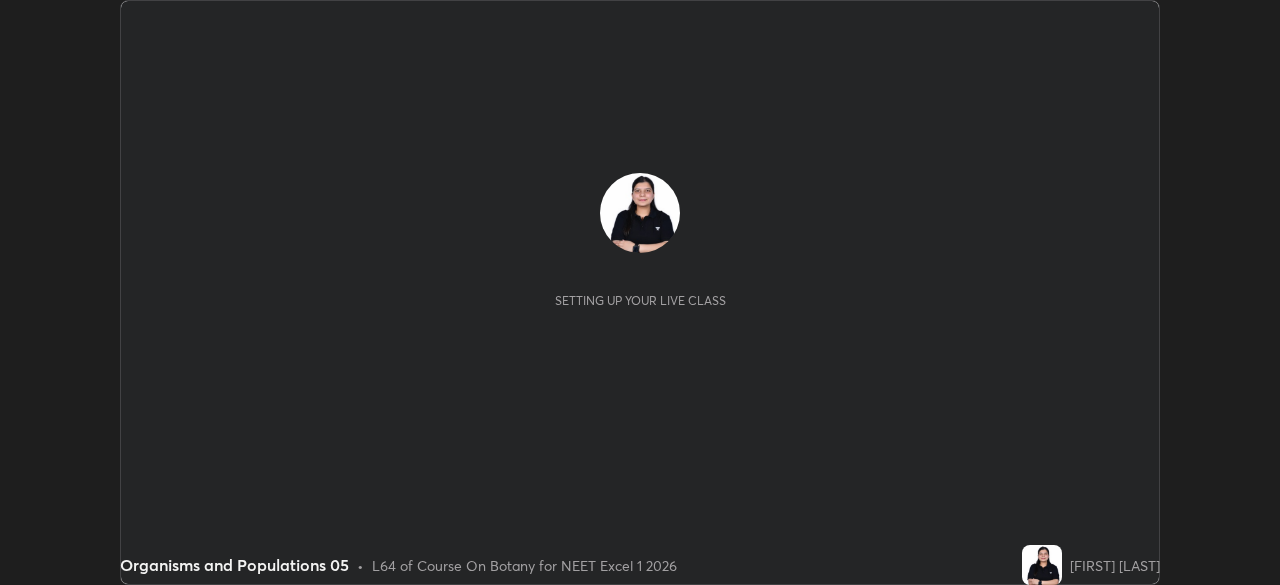 scroll, scrollTop: 0, scrollLeft: 0, axis: both 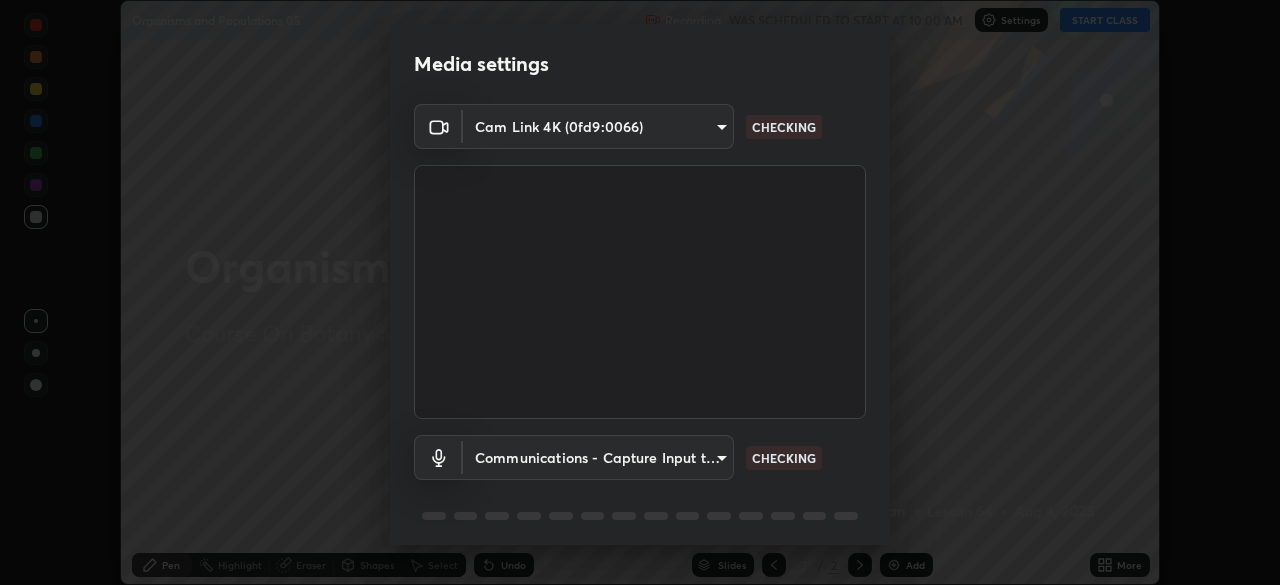 type on "7b92a674a35f0025a587bd0b893f1a0554834cc6a3f109c1d2a23a21a5ebc9d9" 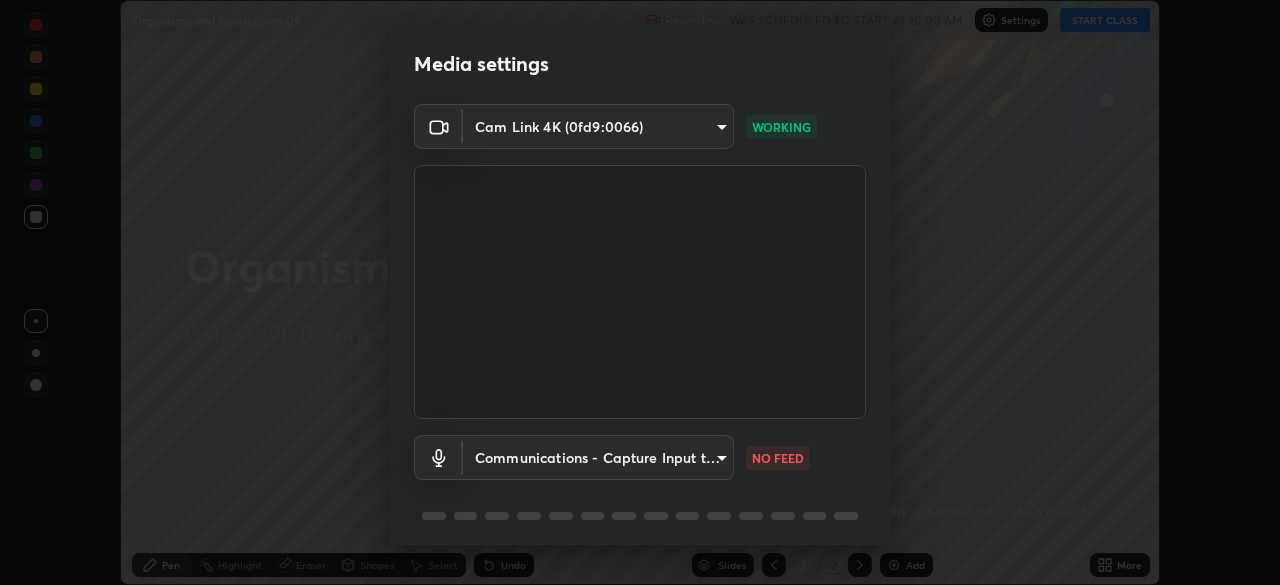 click on "Erase all Organisms and Populations 05 Recording WAS SCHEDULED TO START AT  10:00 AM Settings START CLASS Setting up your live class Organisms and Populations 05 • L64 of Course On Botany for NEET Excel 1 2026 [FIRST] [LAST] Pen Highlight Eraser Shapes Select Undo Slides 2 / 2 Add More No doubts shared Encourage your learners to ask a doubt for better clarity Report an issue Reason for reporting Buffering Chat not working Audio - Video sync issue Educator video quality low ​ Attach an image Report Media settings Cam Link 4K (0fd9:0066) 7b92a674a35f0025a587bd0b893f1a0554834cc6a3f109c1d2a23a21a5ebc9d9 WORKING Communications - Capture Input terminal (Digital Array MIC) communications NO FEED 1 / 5 Next" at bounding box center (640, 292) 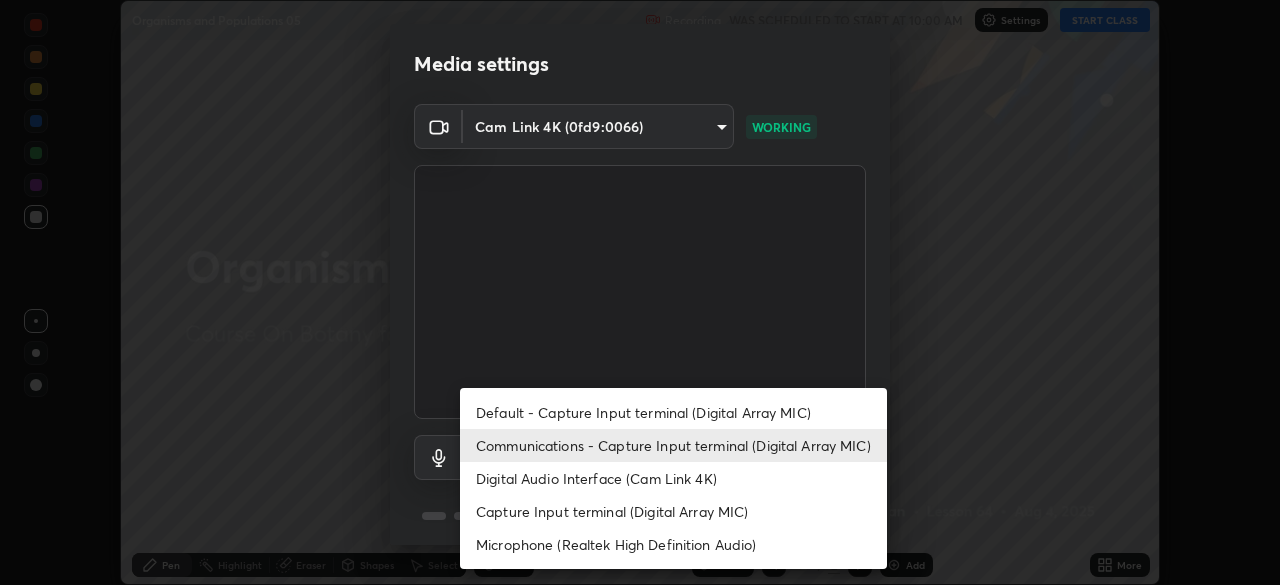 click on "Default - Capture Input terminal (Digital Array MIC)" at bounding box center [673, 412] 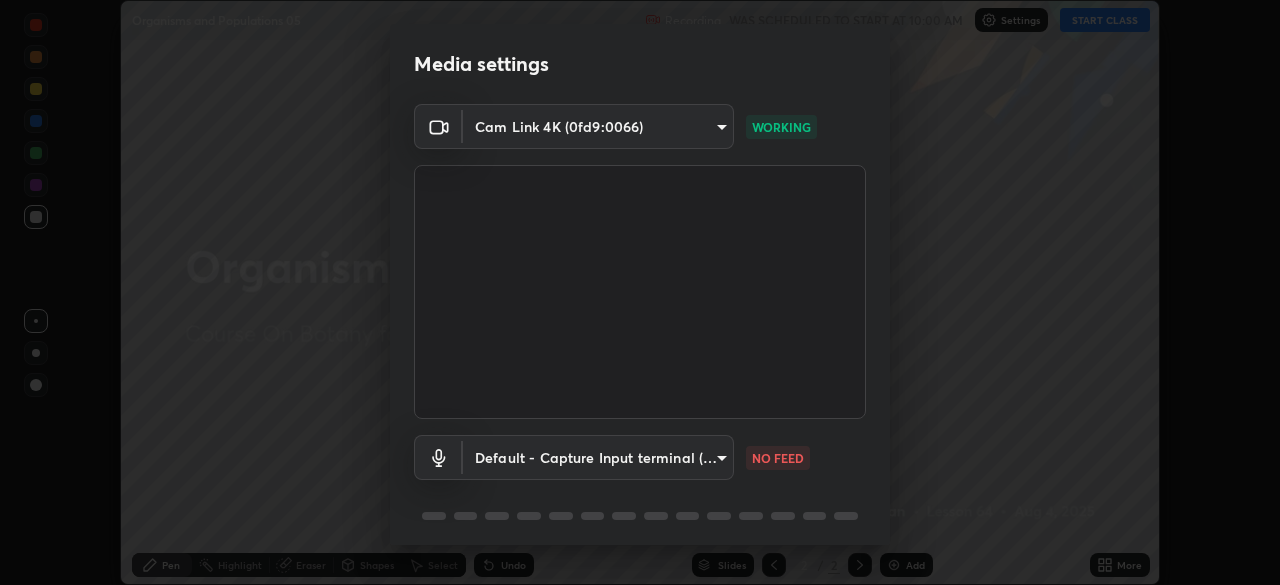 type on "default" 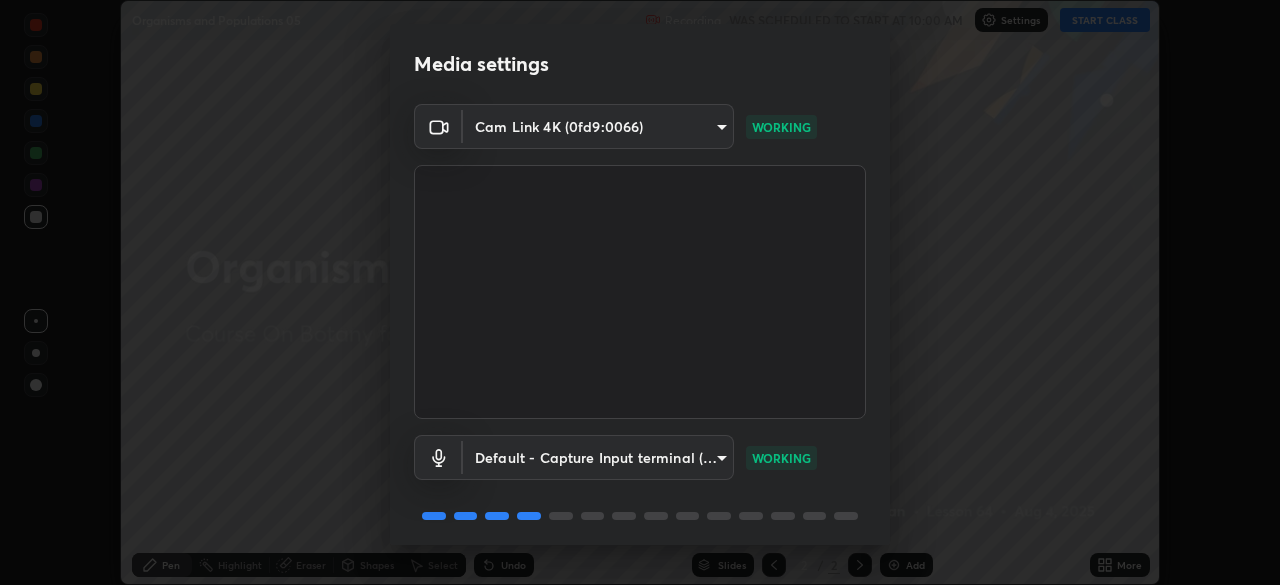 scroll, scrollTop: 71, scrollLeft: 0, axis: vertical 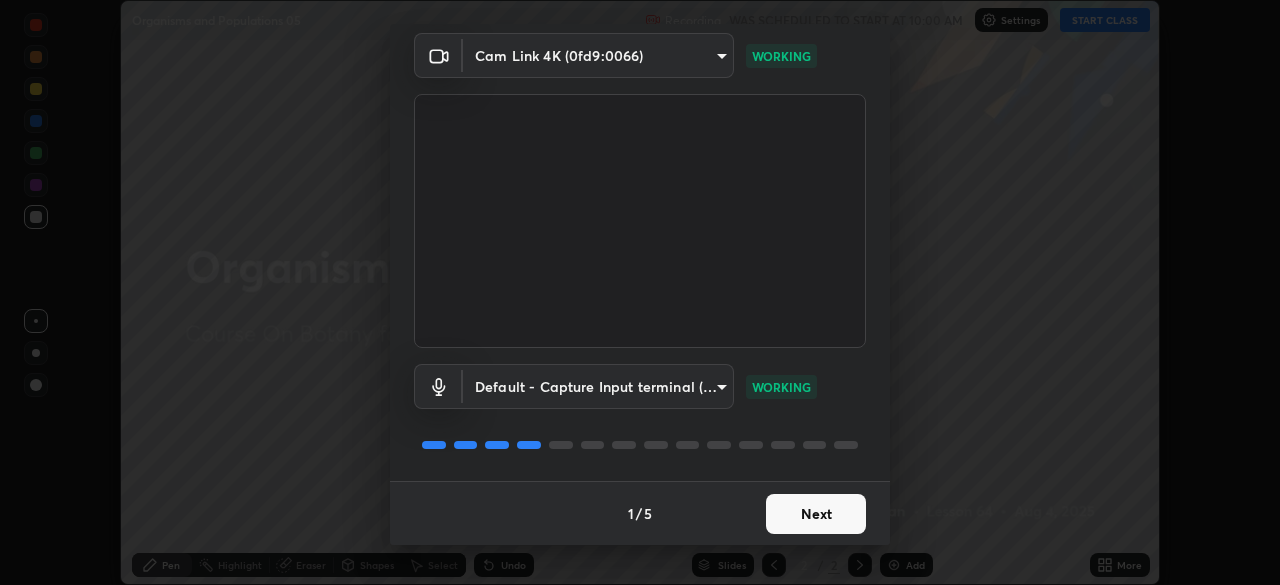 click on "Next" at bounding box center (816, 514) 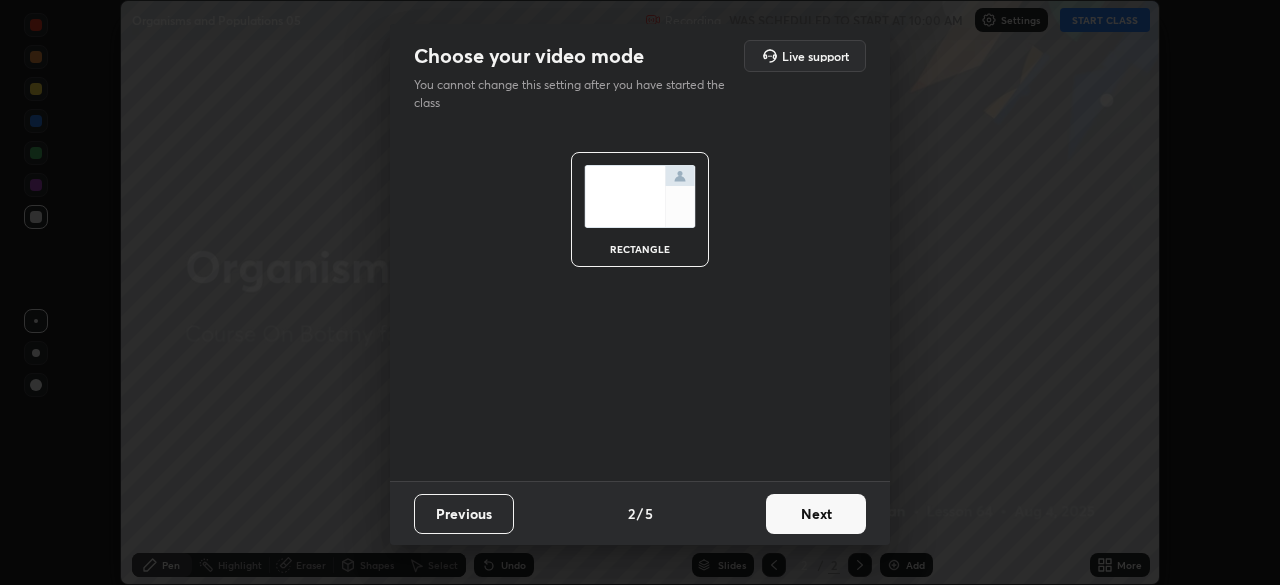 scroll, scrollTop: 0, scrollLeft: 0, axis: both 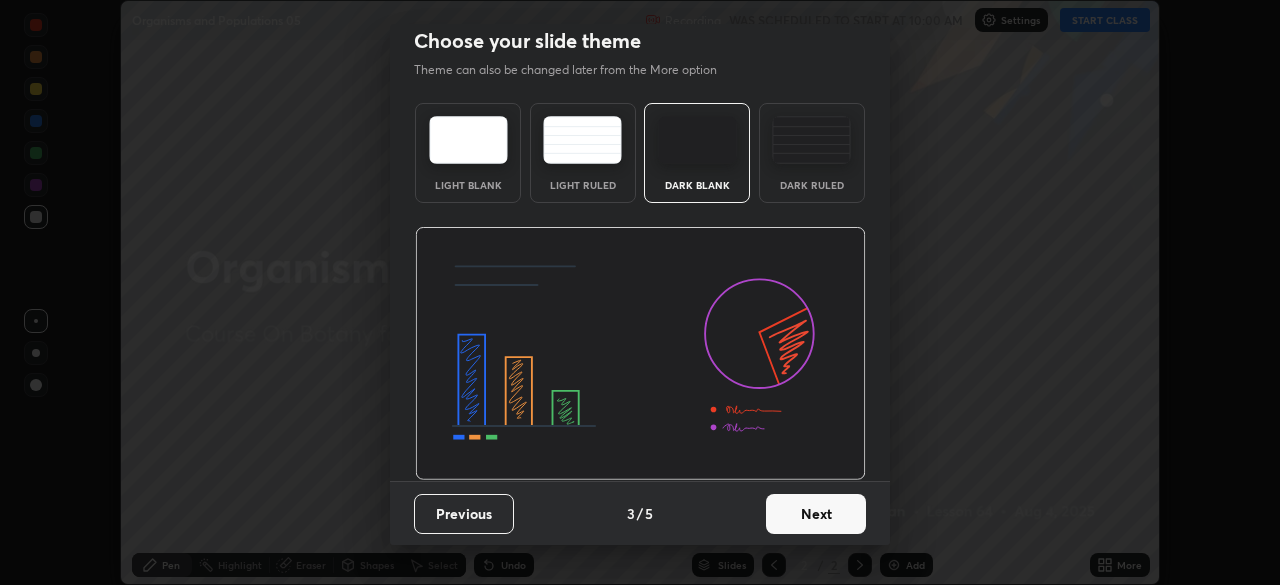 click on "Next" at bounding box center [816, 514] 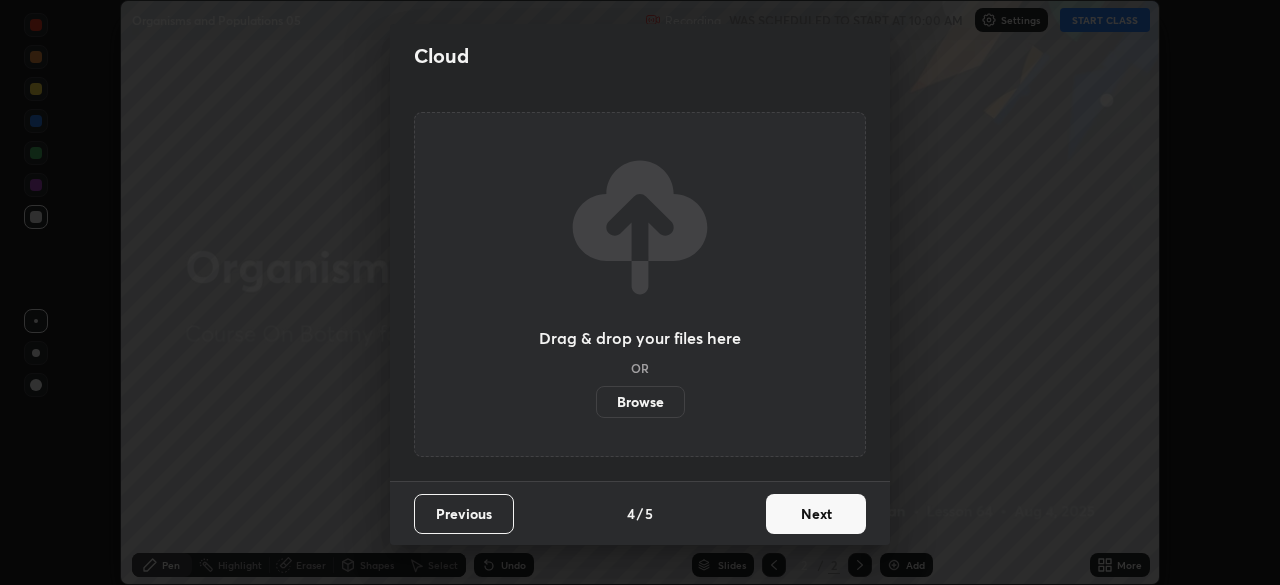 click on "Next" at bounding box center [816, 514] 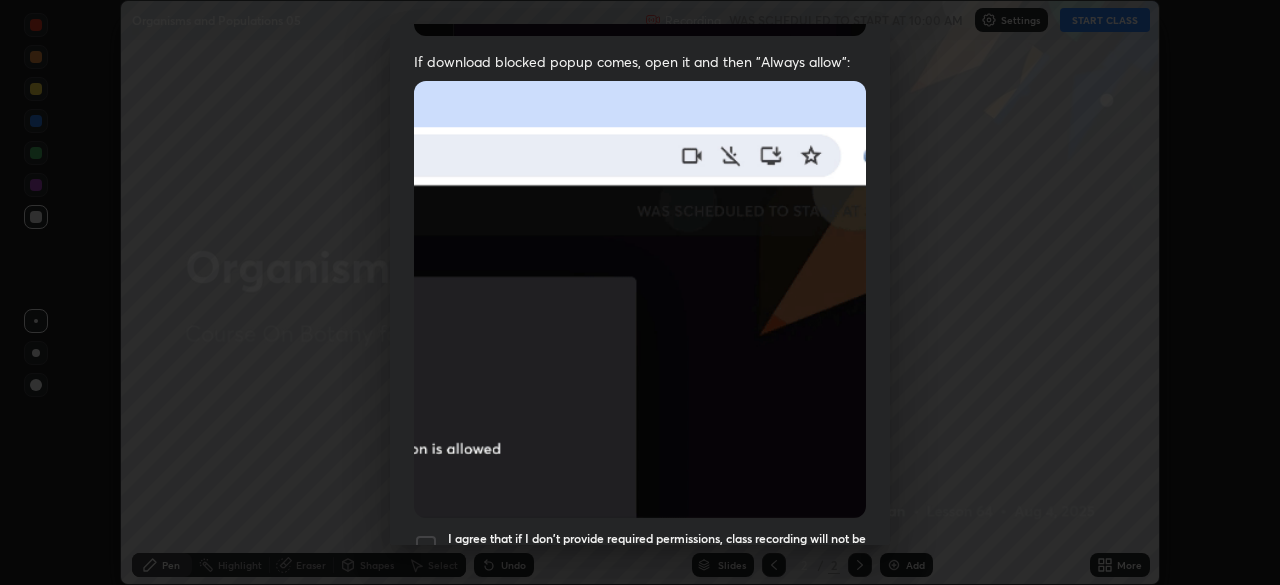 scroll, scrollTop: 397, scrollLeft: 0, axis: vertical 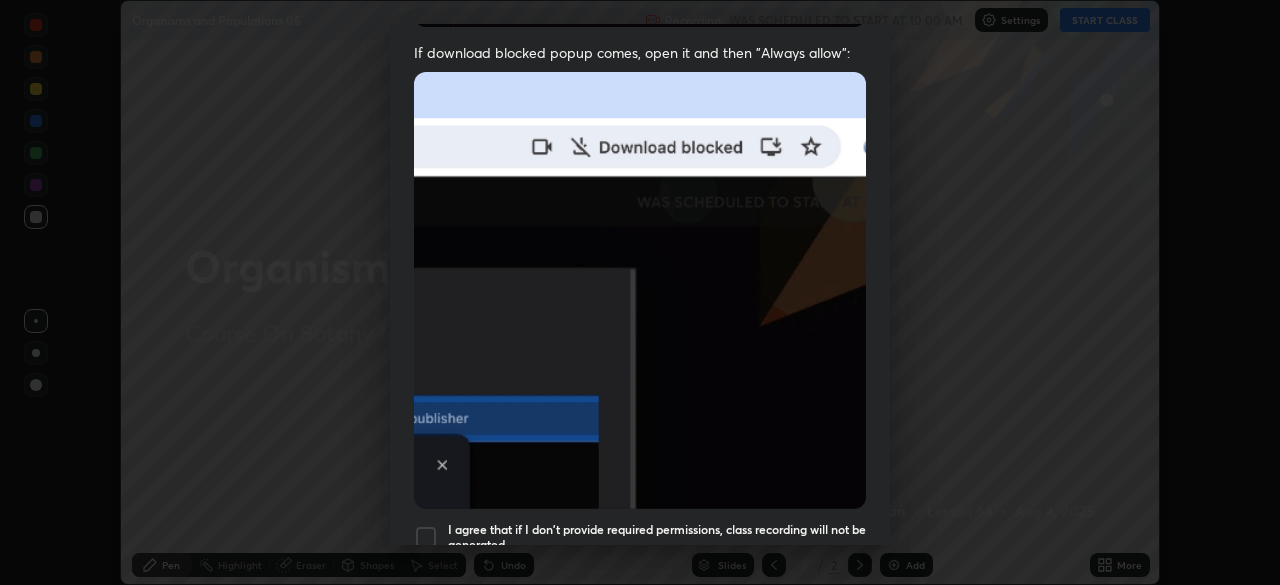 click at bounding box center [426, 537] 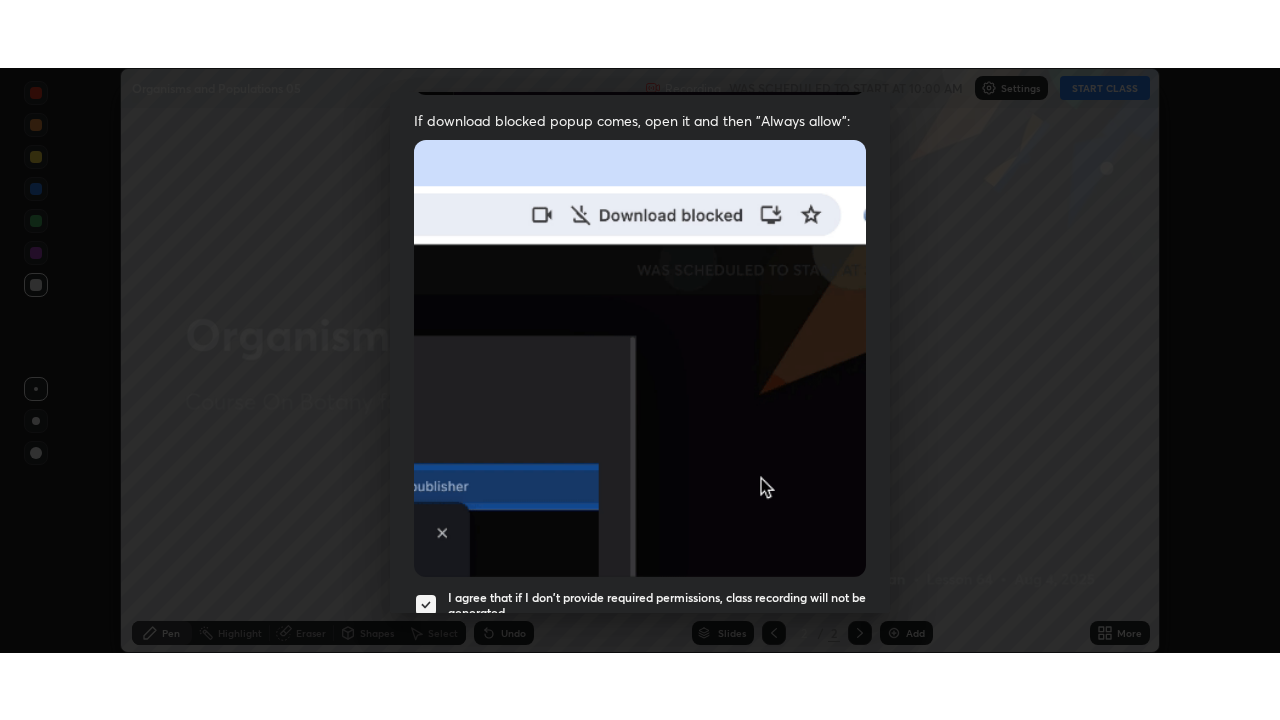 scroll, scrollTop: 479, scrollLeft: 0, axis: vertical 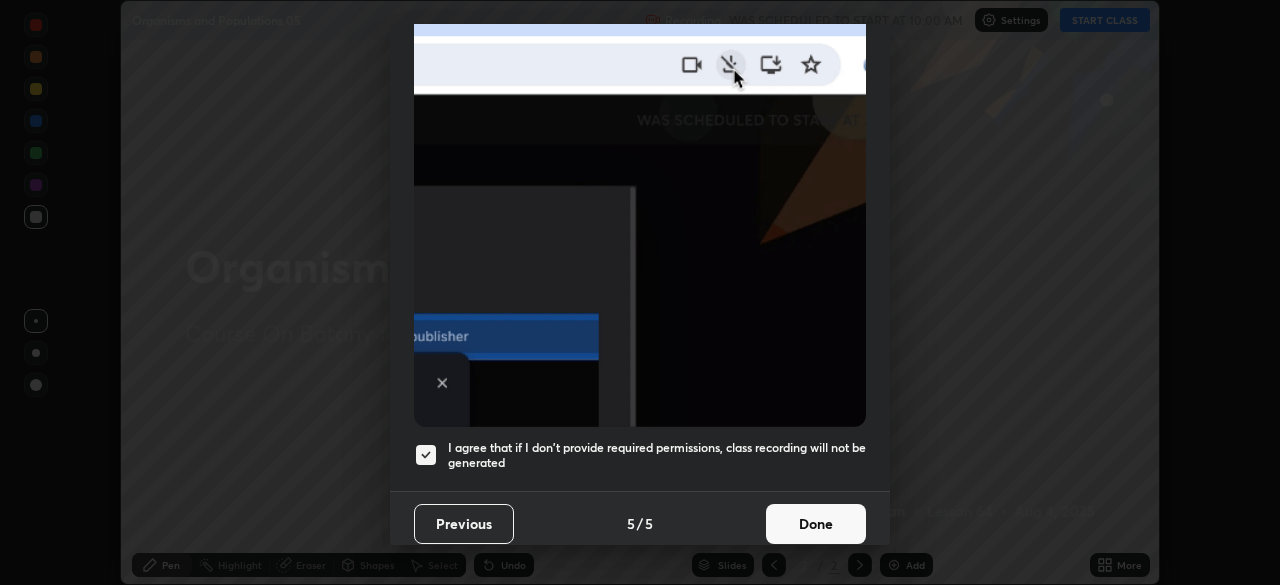 click on "Done" at bounding box center (816, 524) 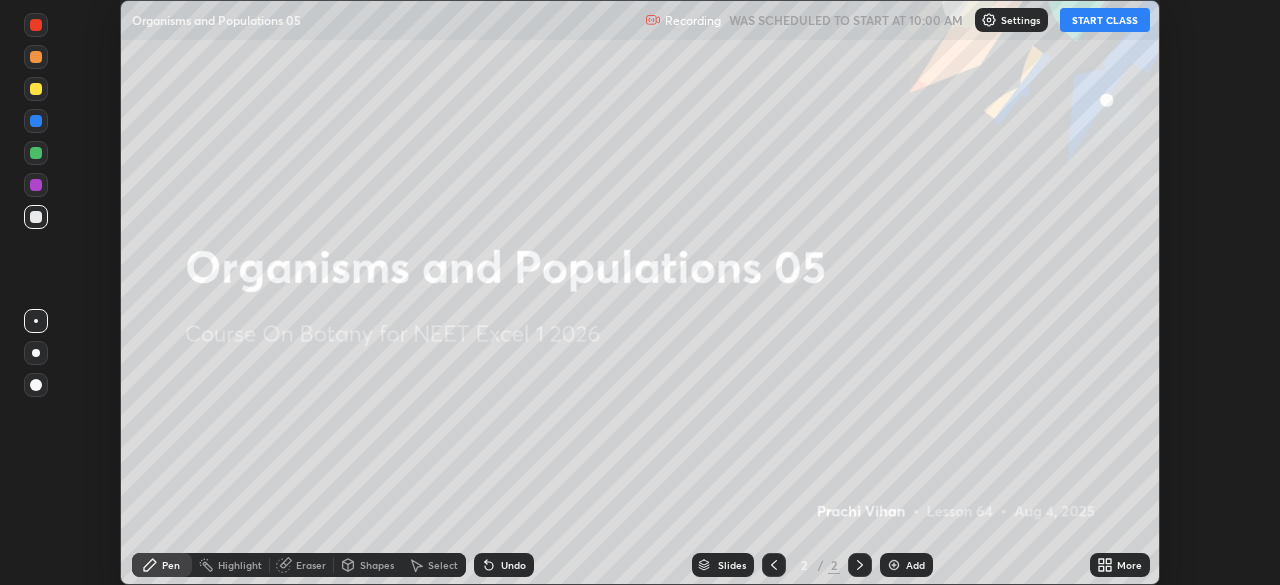 click on "START CLASS" at bounding box center [1105, 20] 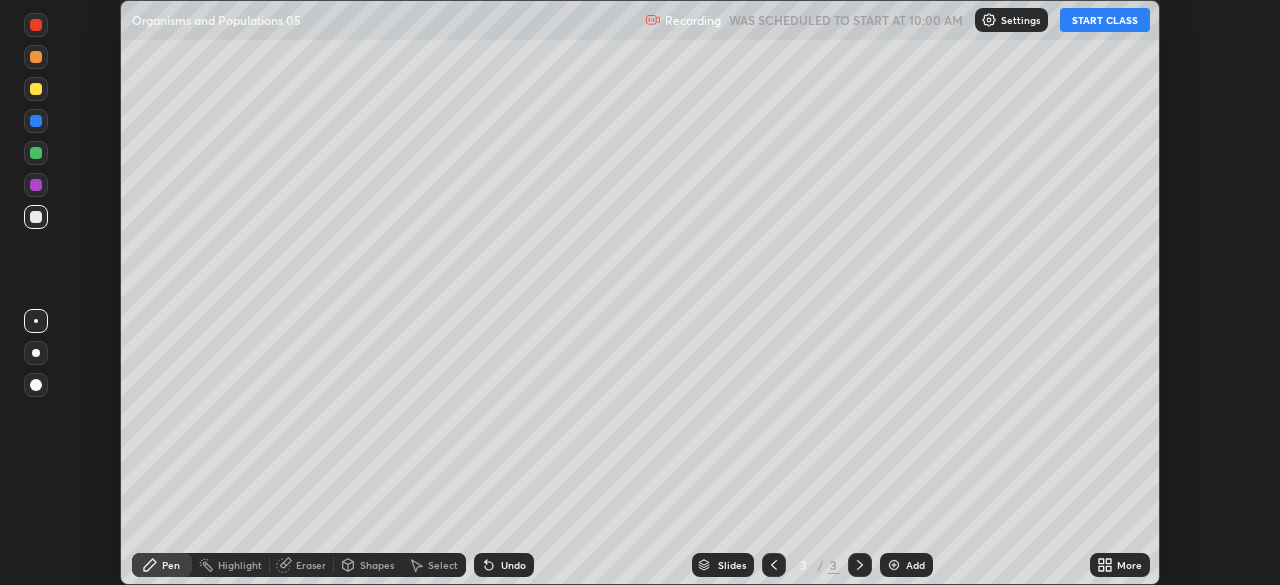 click on "More" at bounding box center (1120, 565) 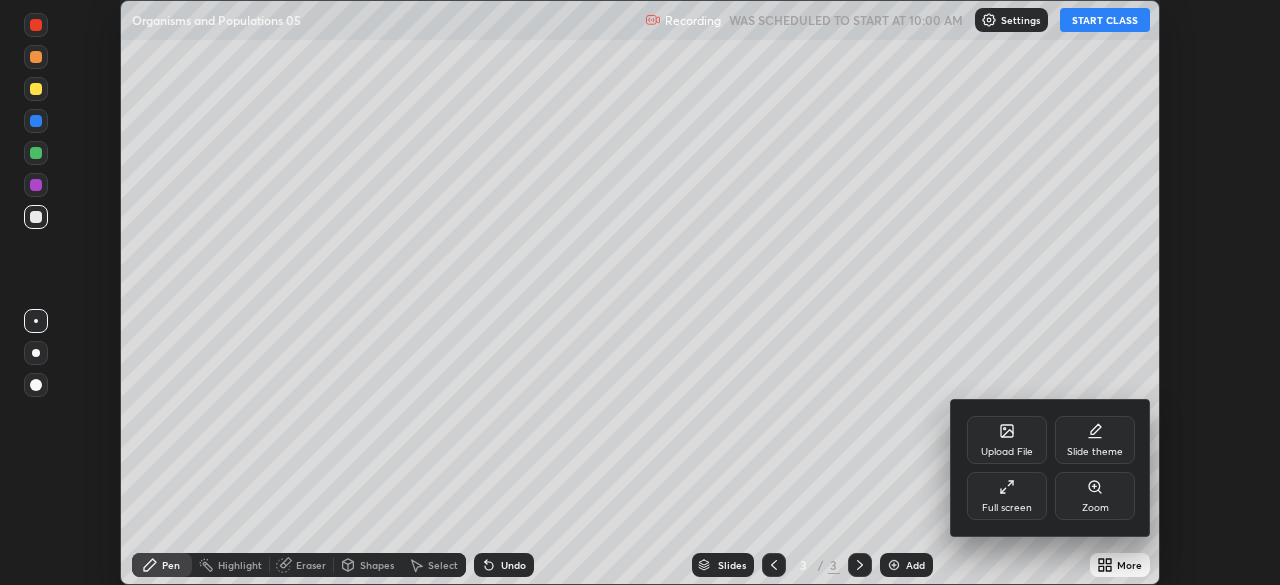 click on "Full screen" at bounding box center [1007, 496] 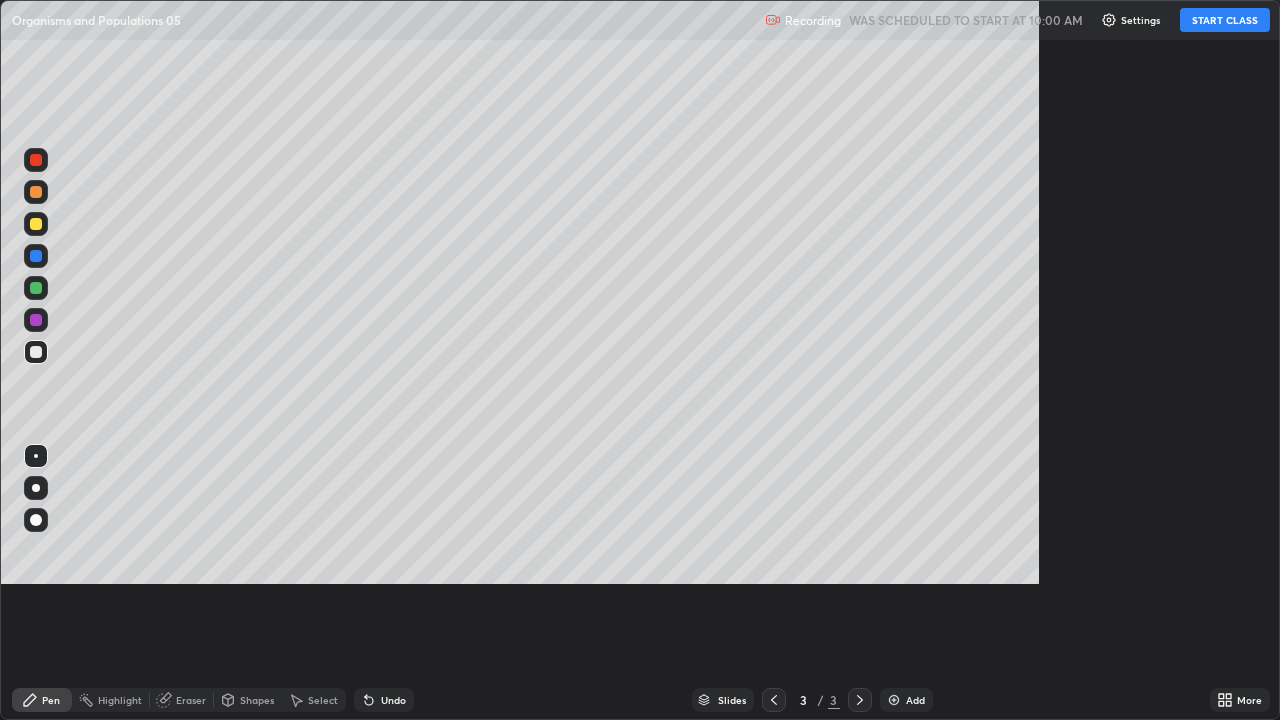 scroll, scrollTop: 99280, scrollLeft: 98720, axis: both 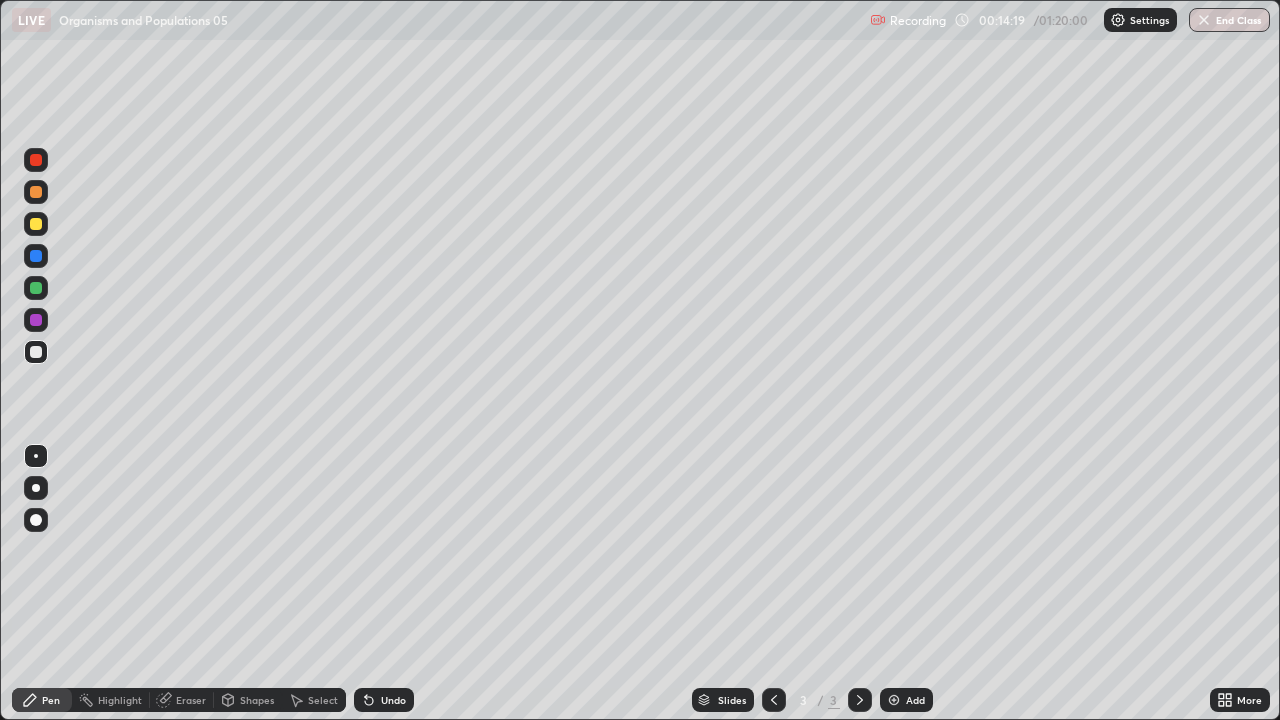 click at bounding box center (36, 224) 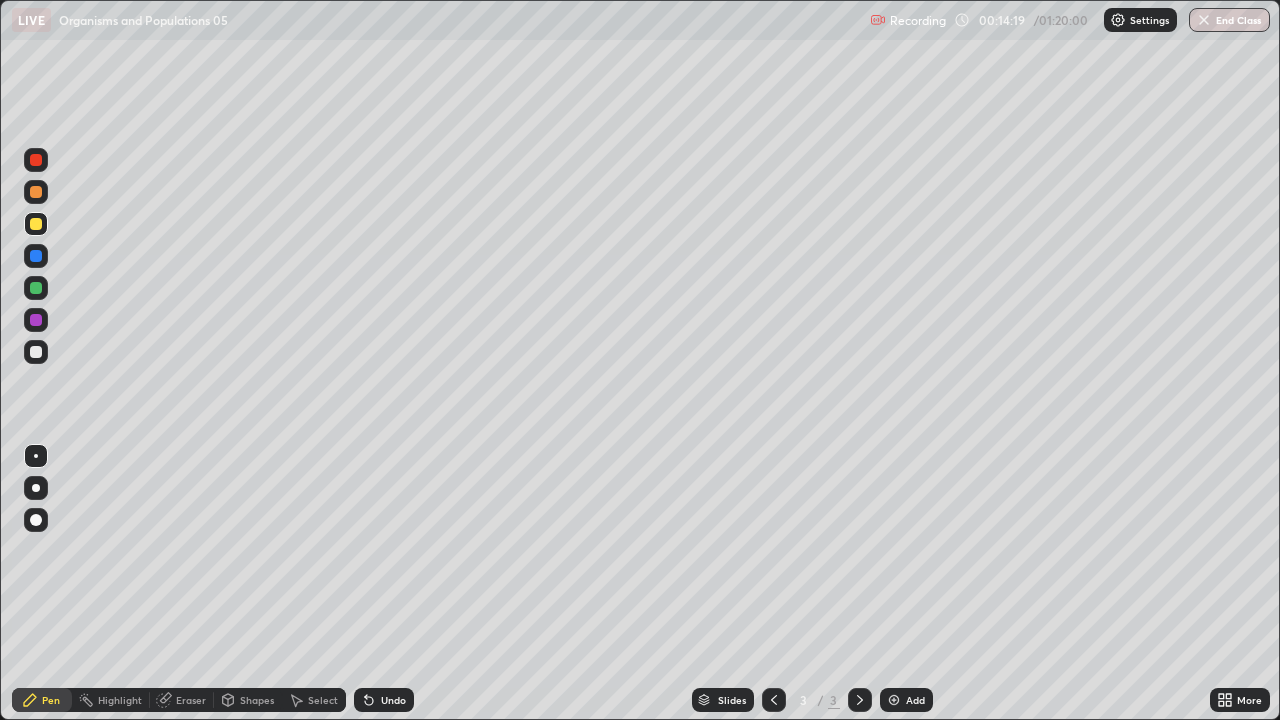 click at bounding box center (36, 224) 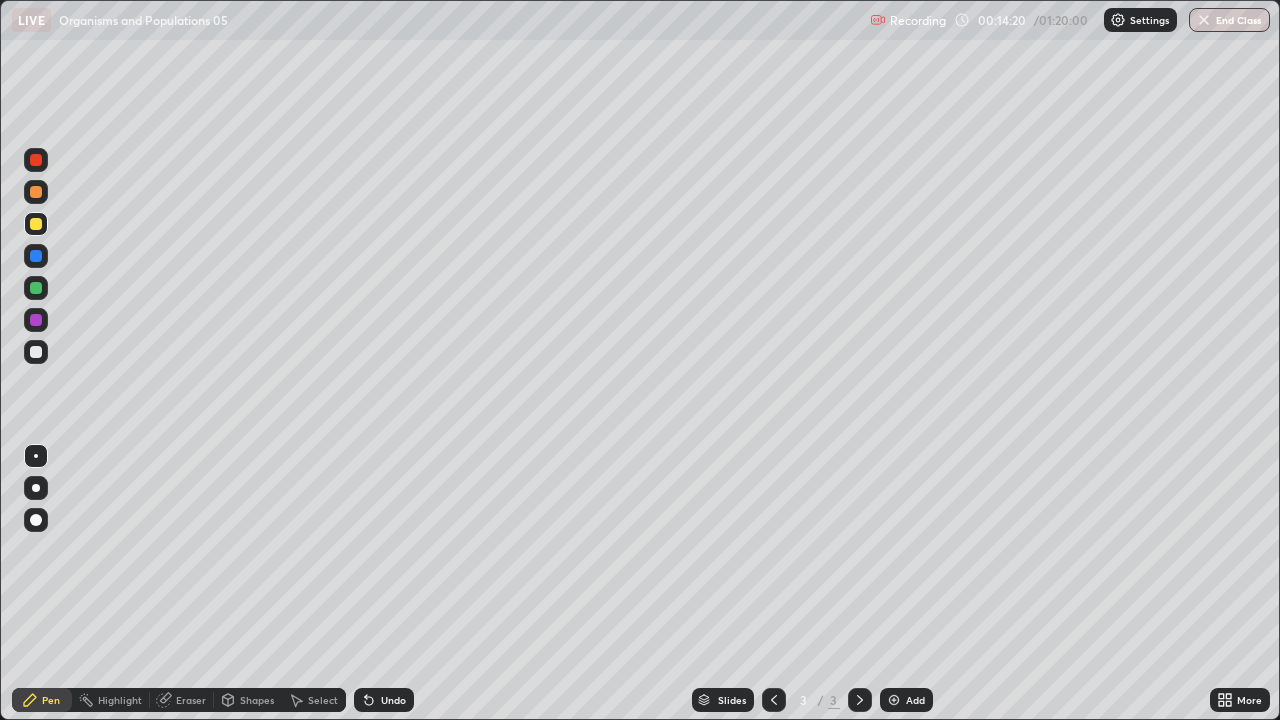 click at bounding box center [36, 488] 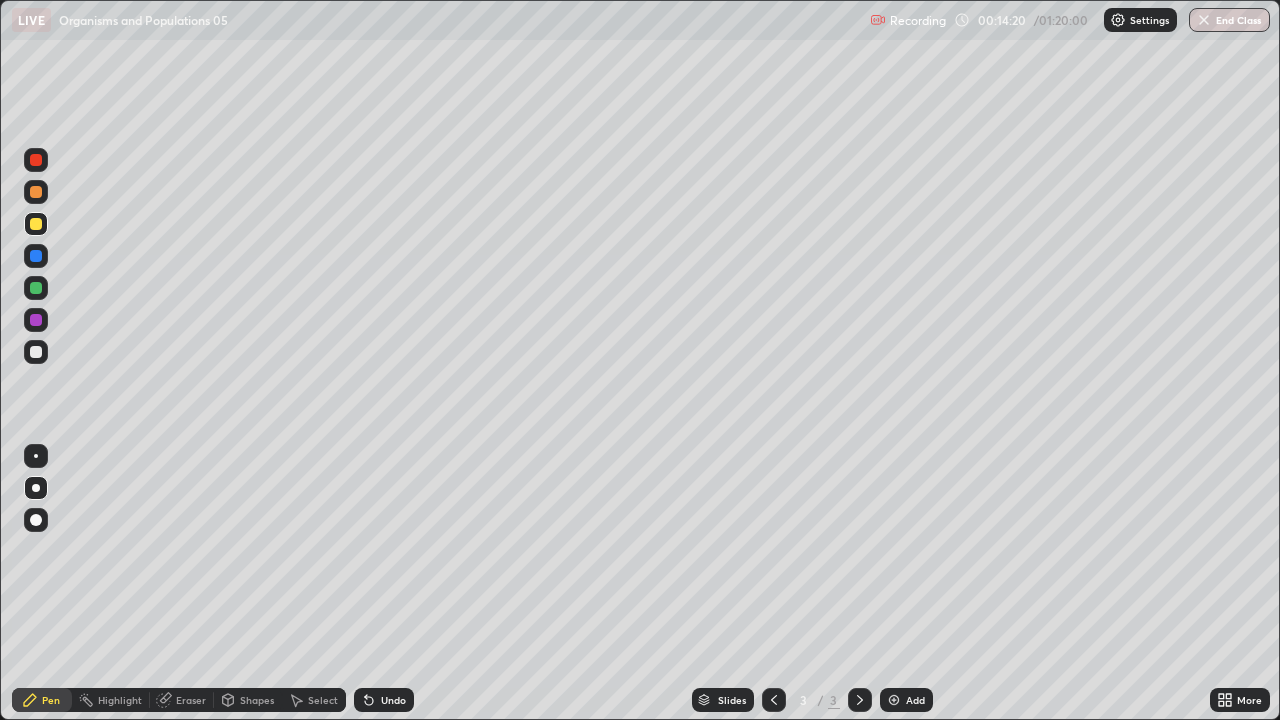 click at bounding box center (36, 488) 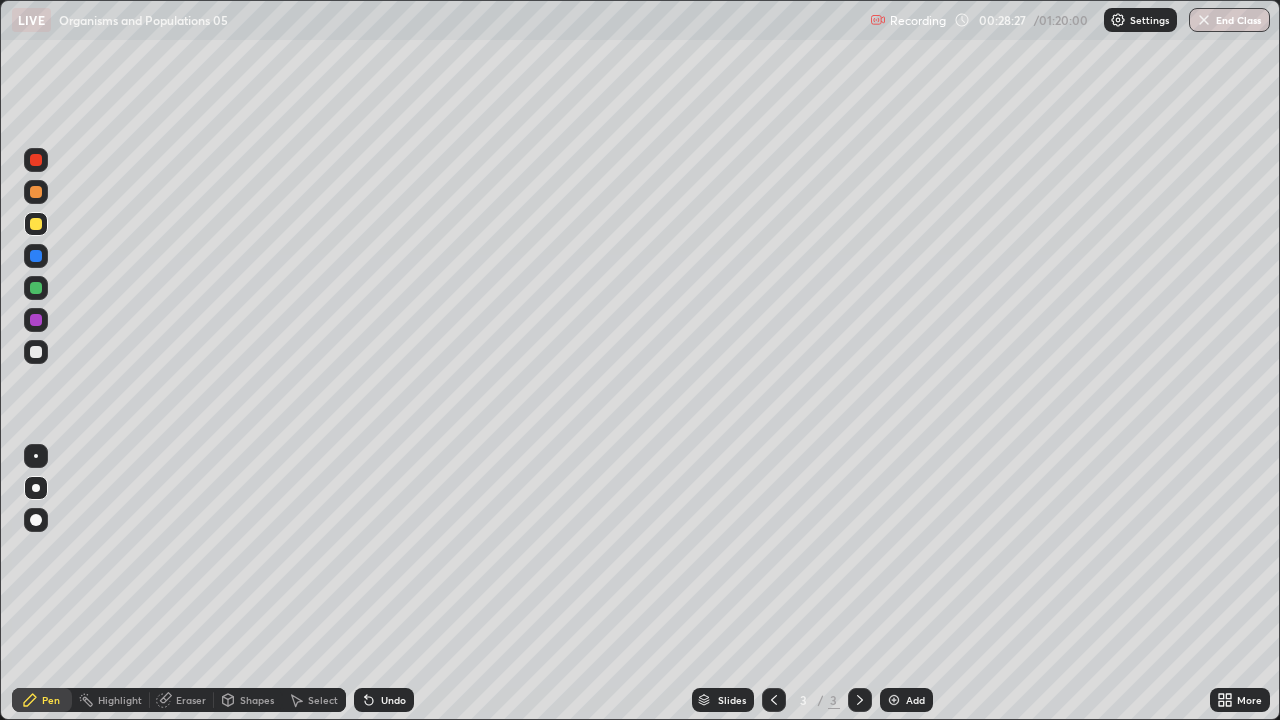 click on "Pen" at bounding box center (51, 700) 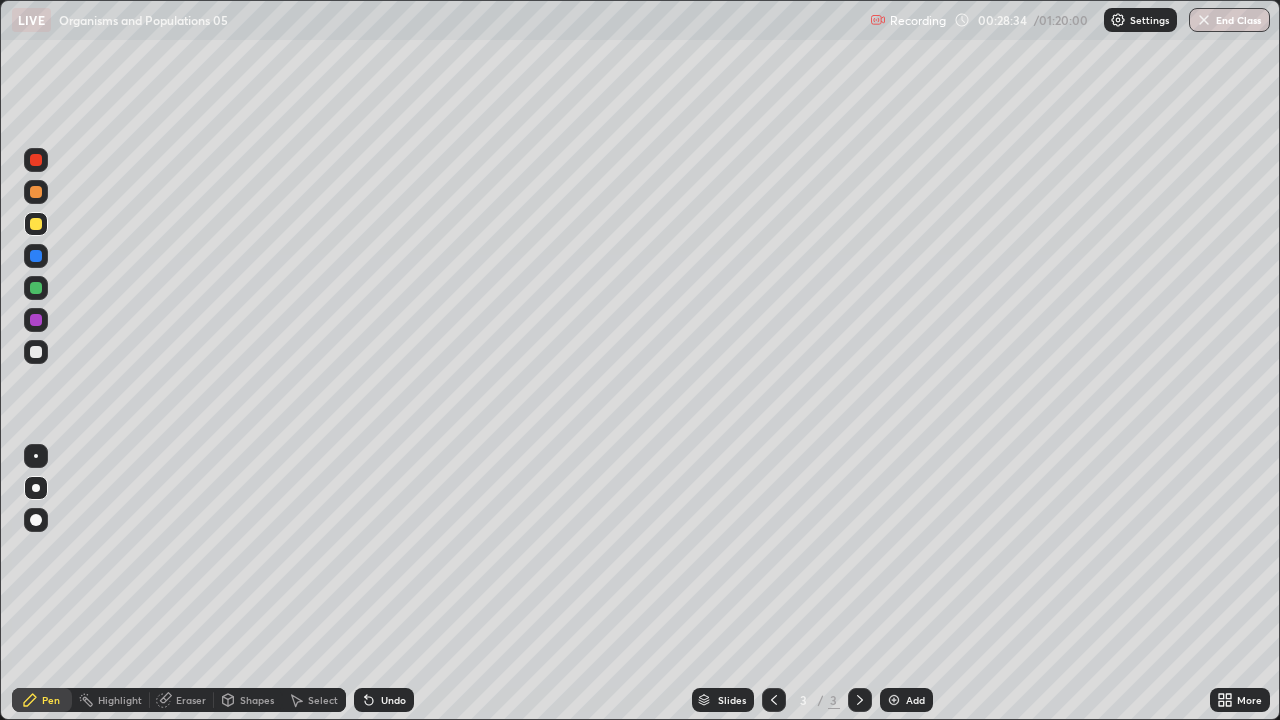 click on "Shapes" at bounding box center [257, 700] 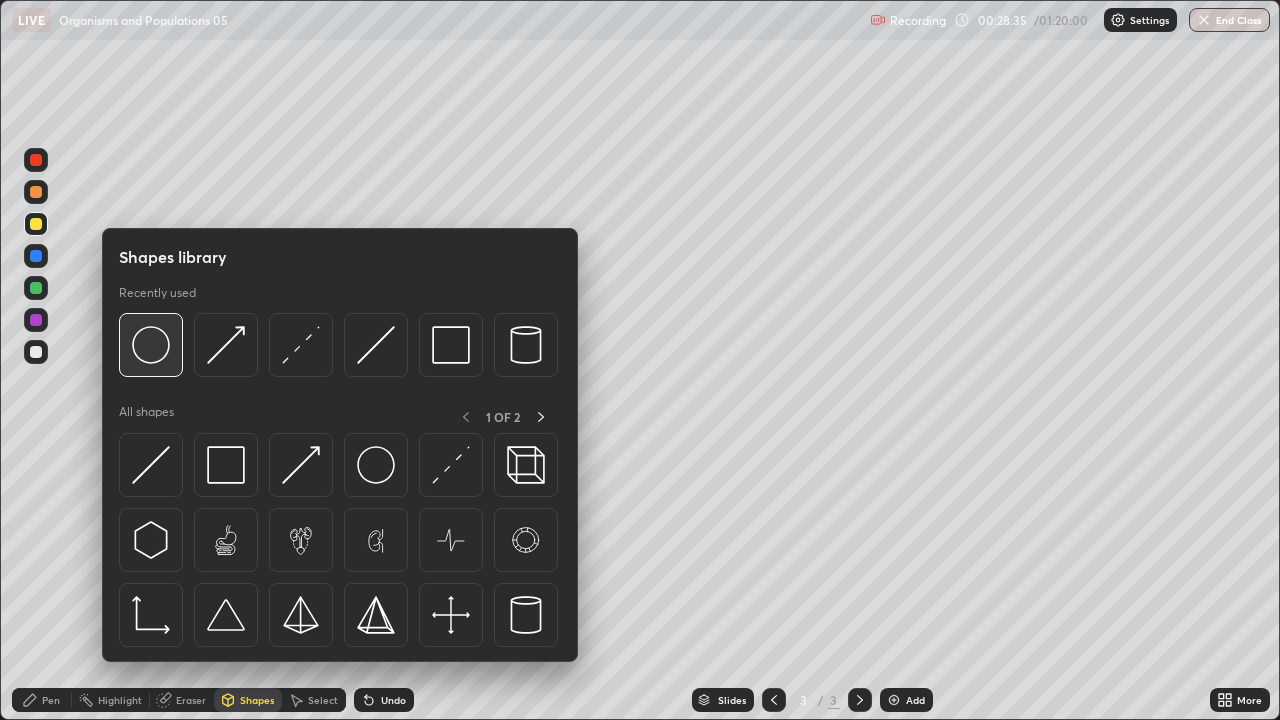 click at bounding box center (151, 345) 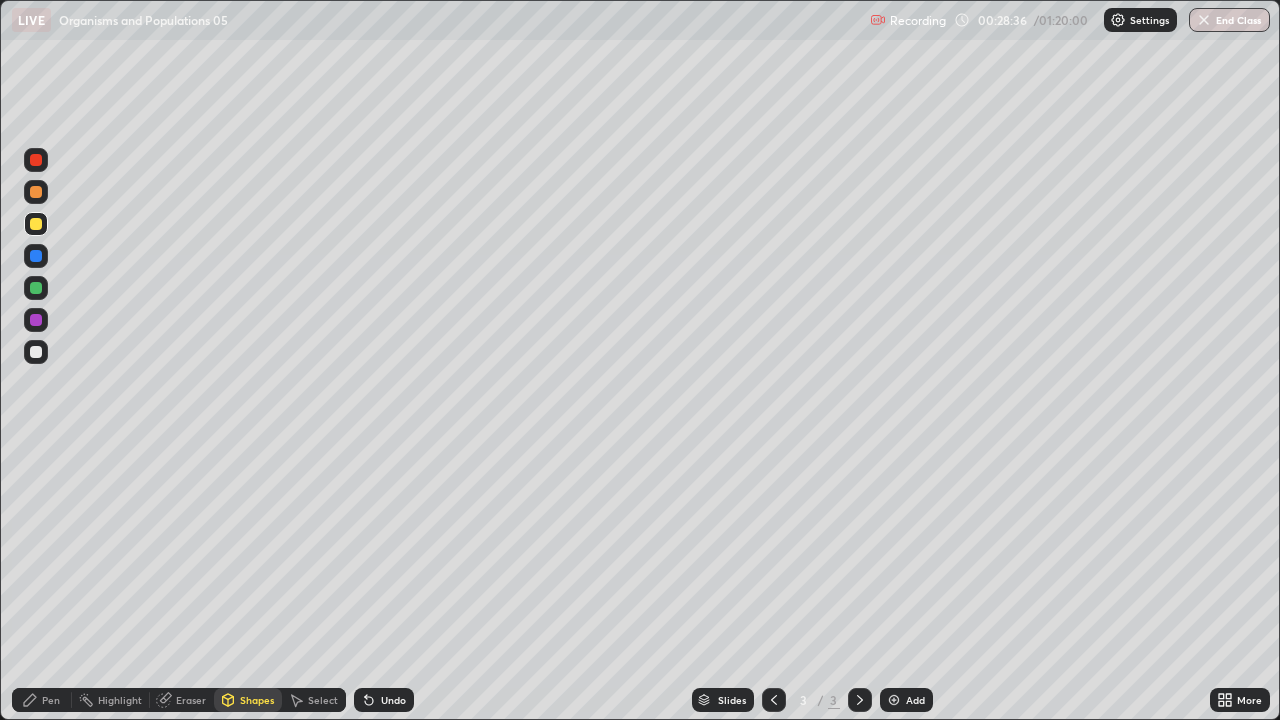 click at bounding box center [36, 288] 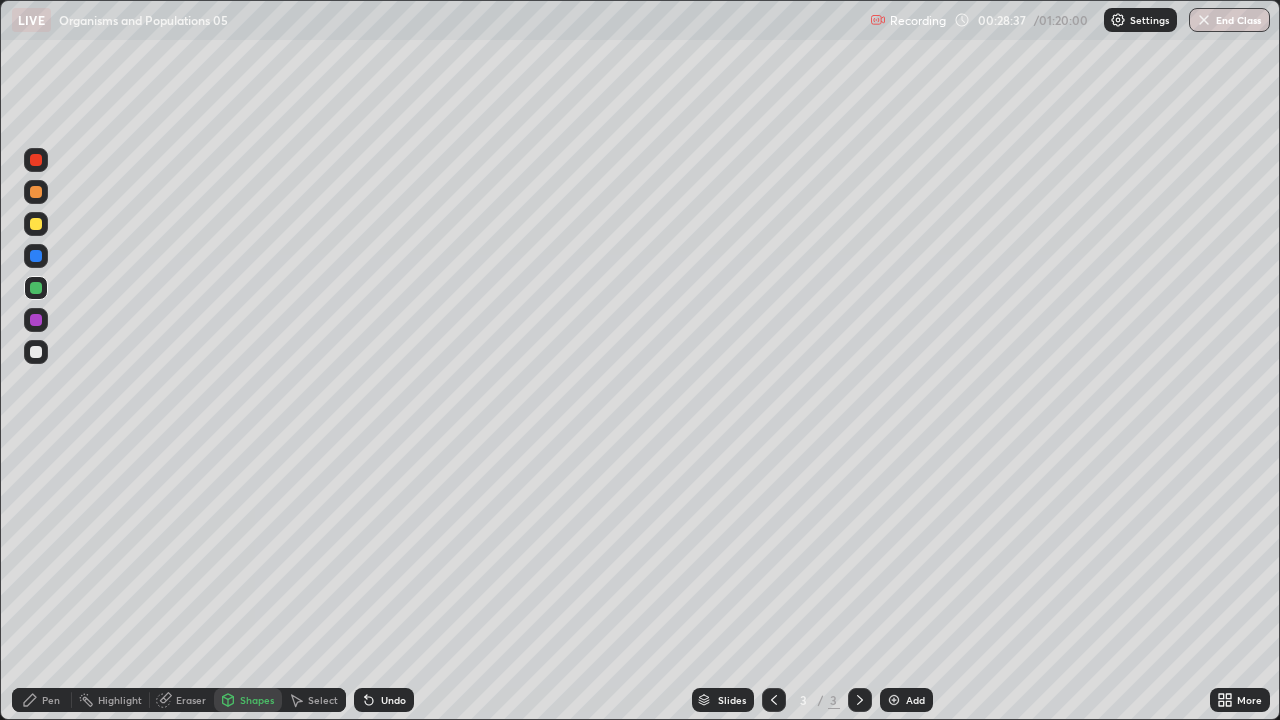 click 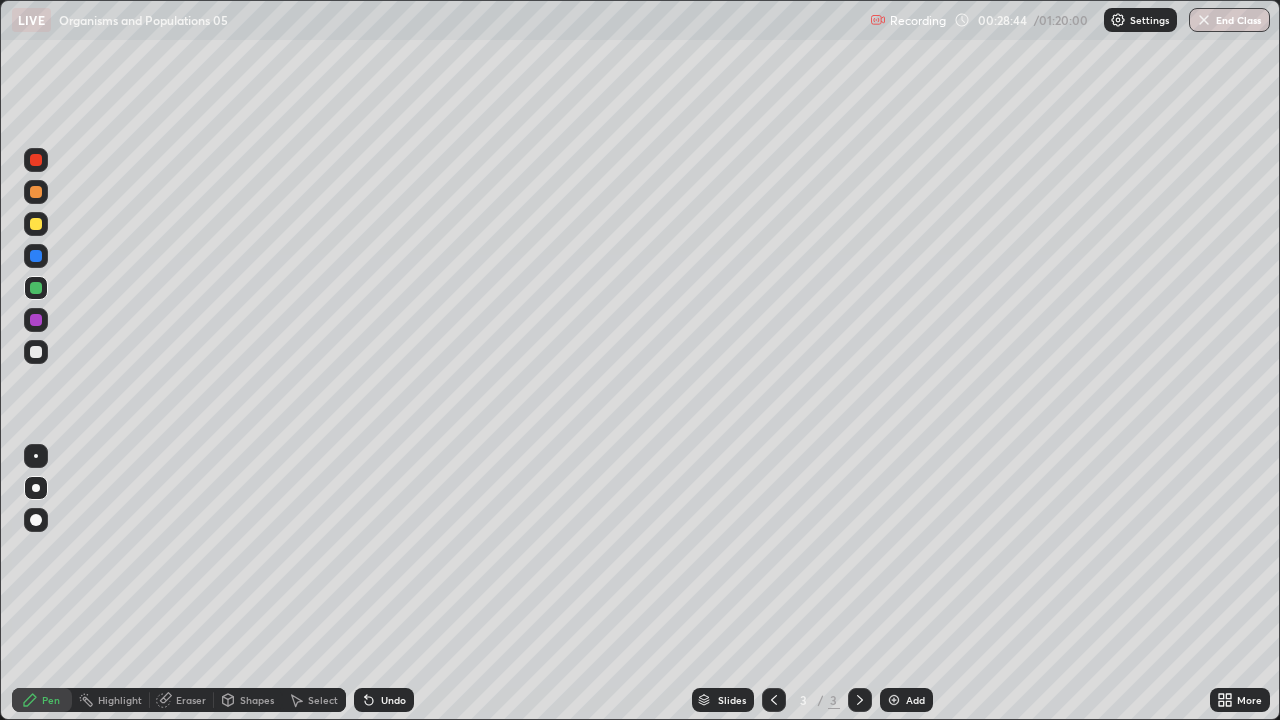 click at bounding box center (36, 352) 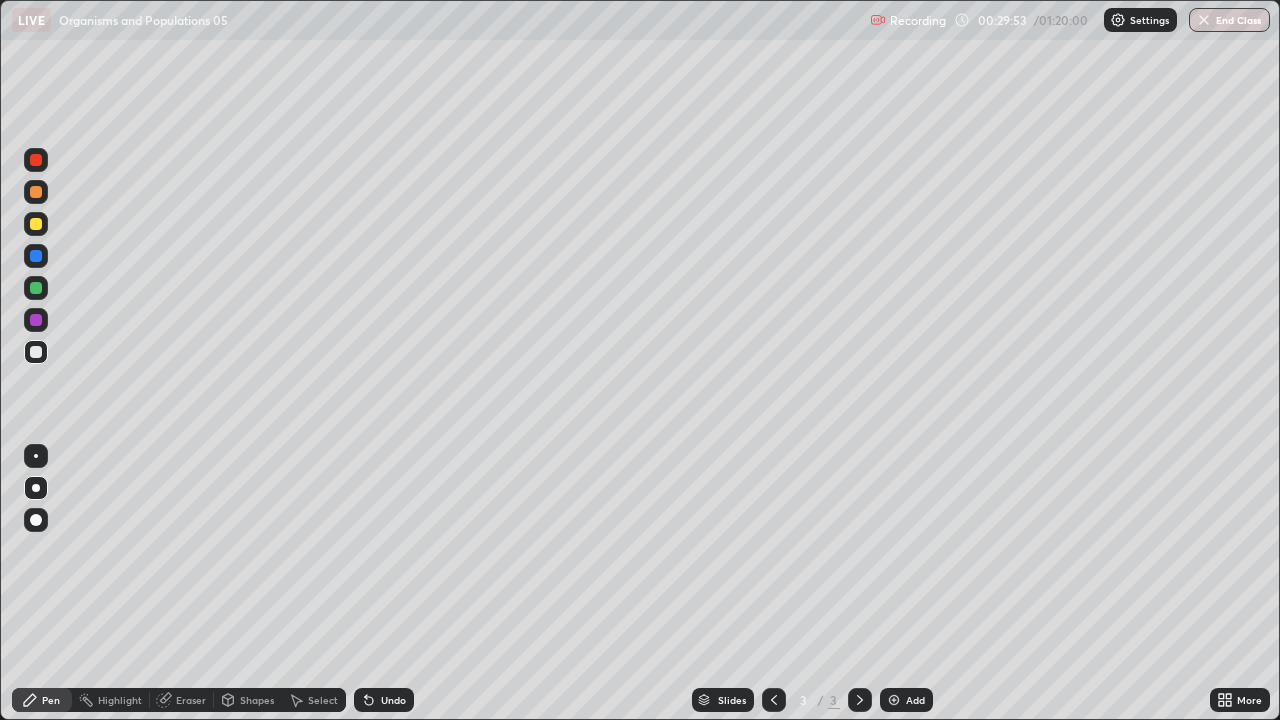 click at bounding box center [36, 352] 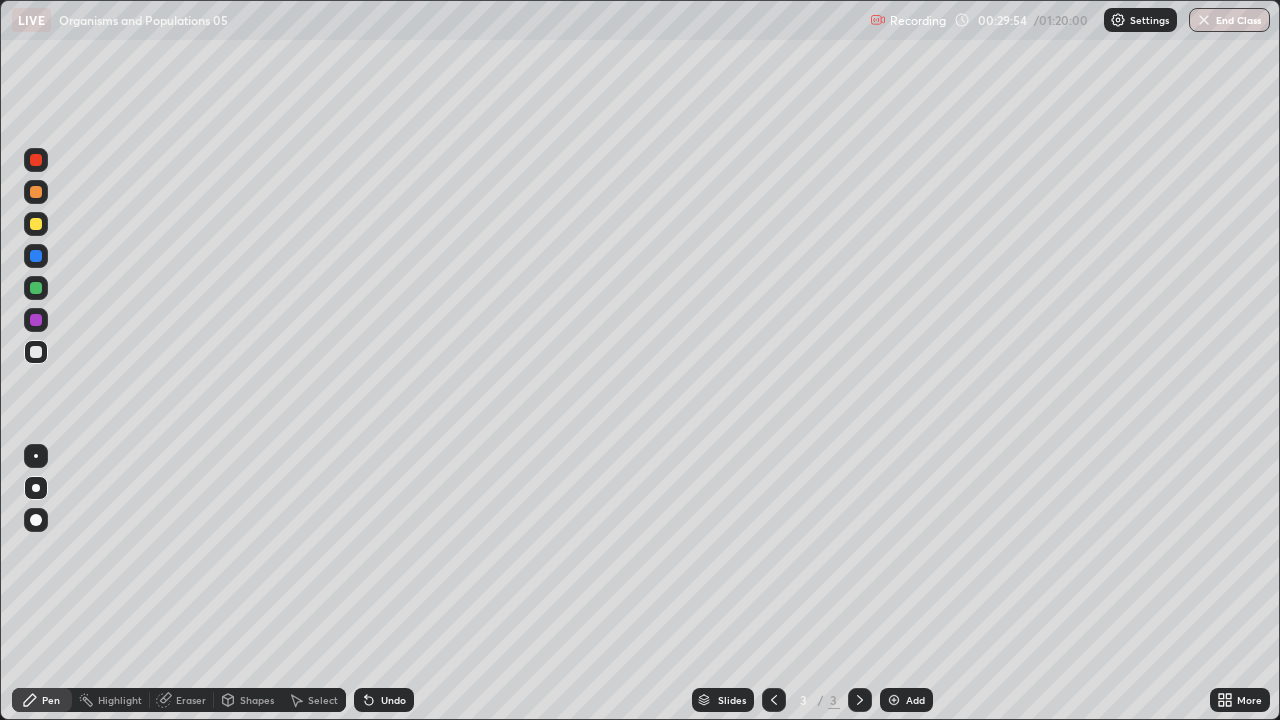 click at bounding box center [36, 352] 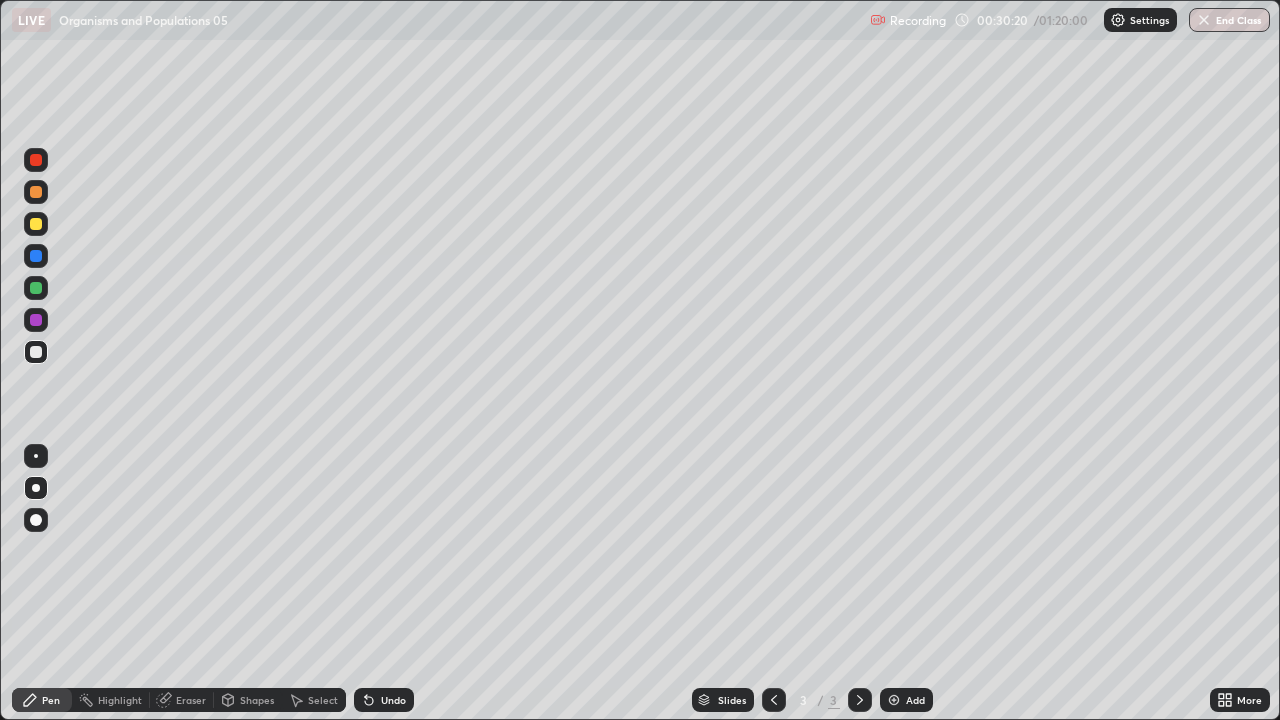 click on "Undo" at bounding box center (393, 700) 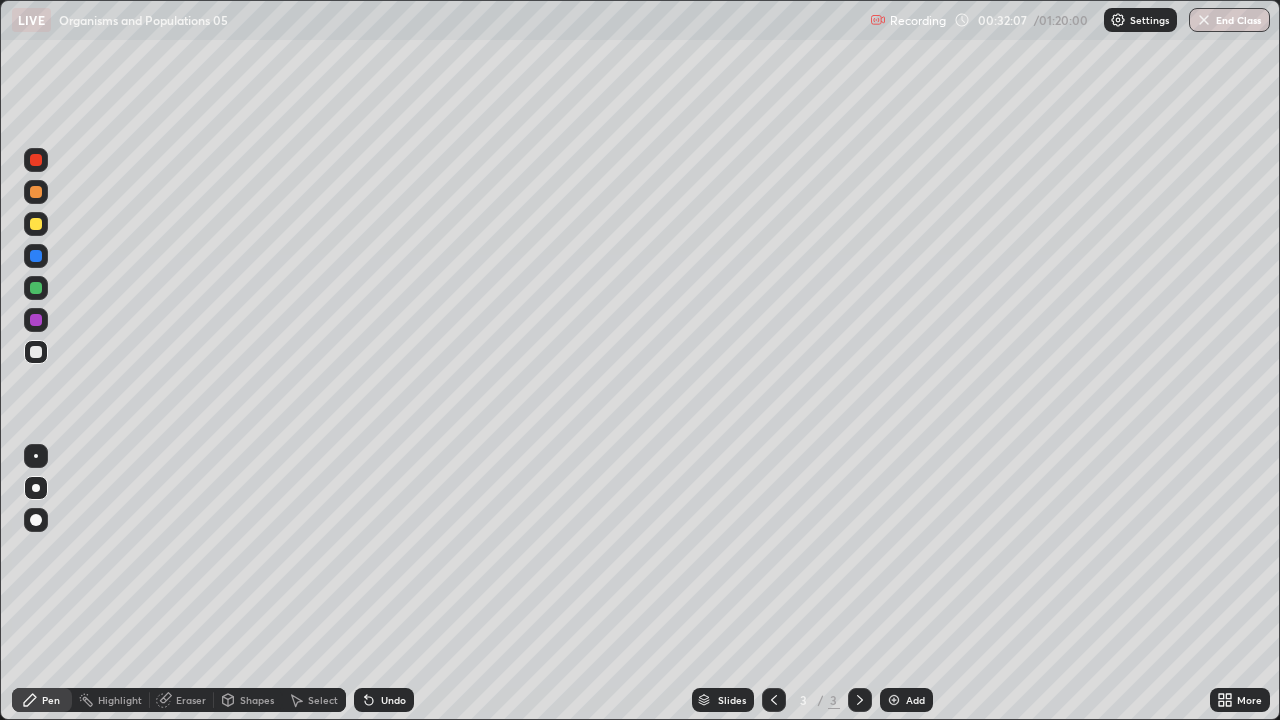 click at bounding box center [894, 700] 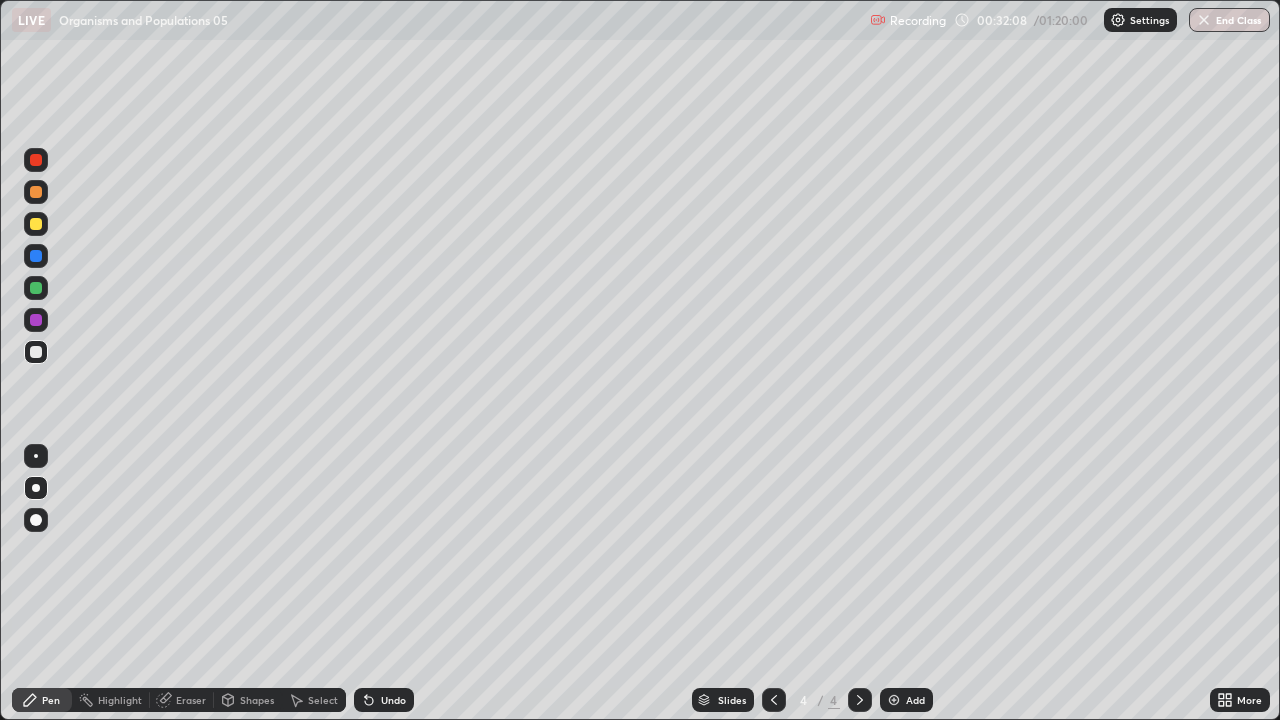 click at bounding box center [36, 224] 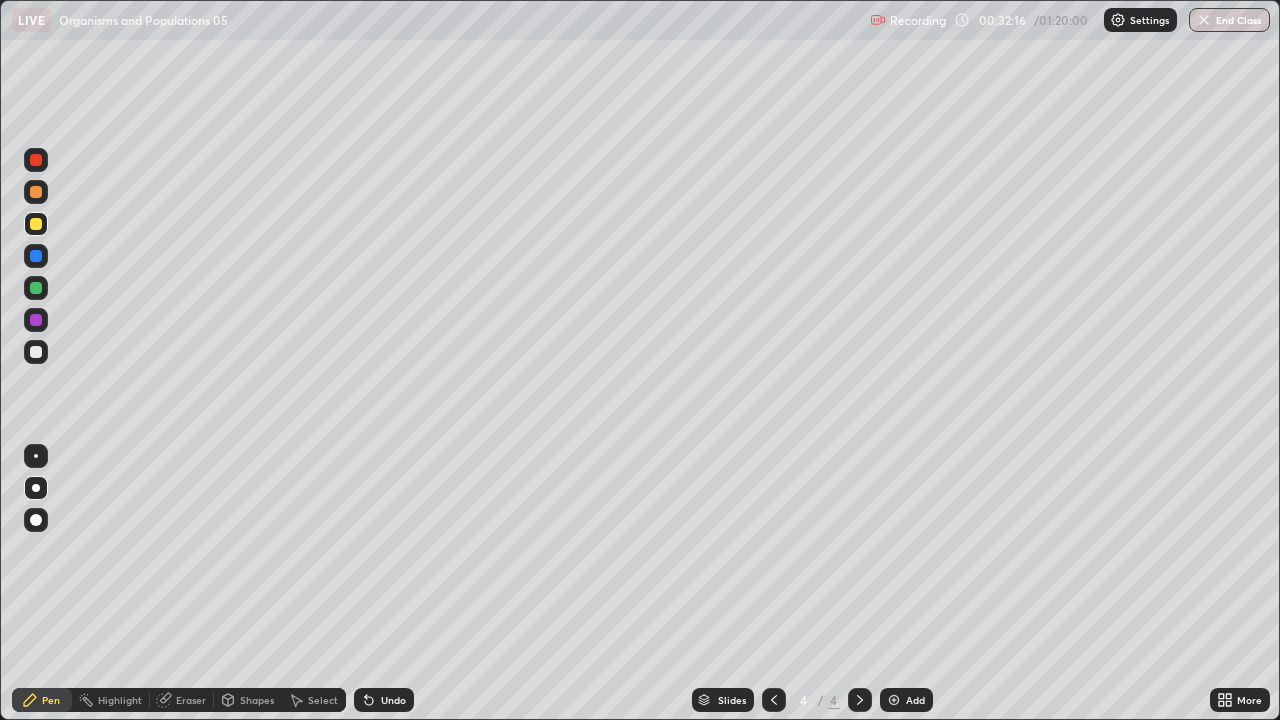 click at bounding box center (36, 352) 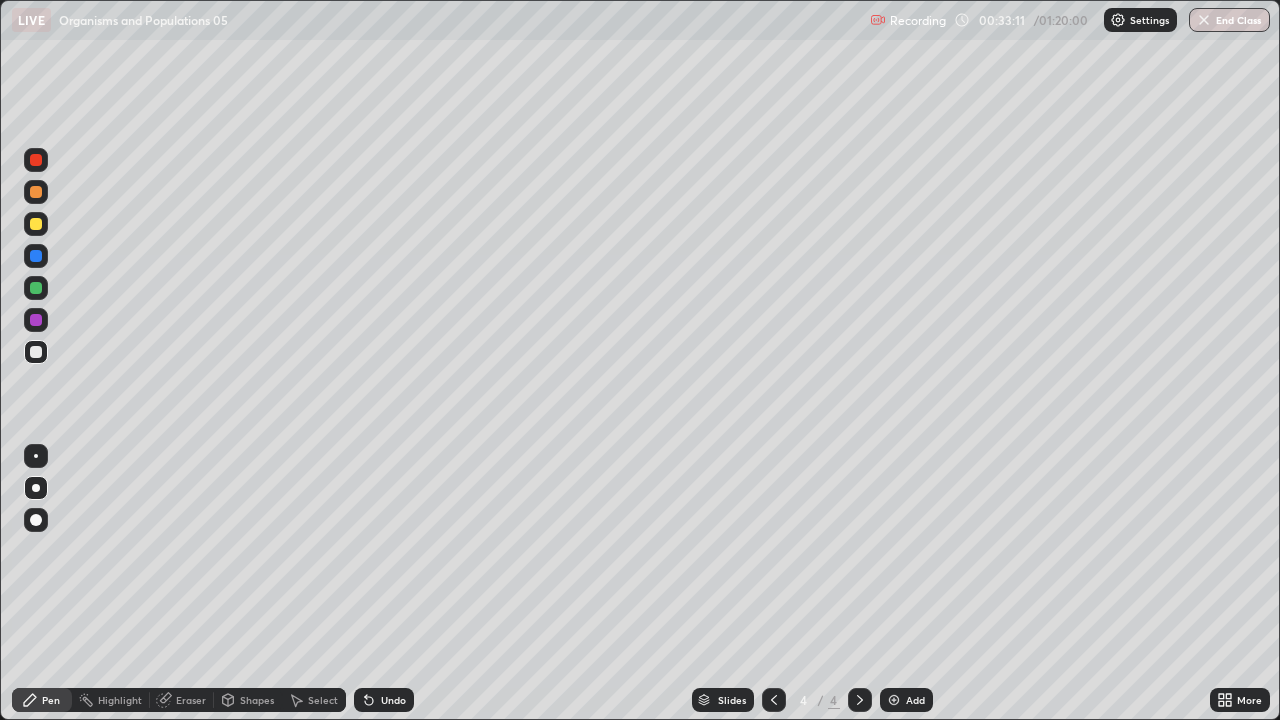 click at bounding box center [36, 288] 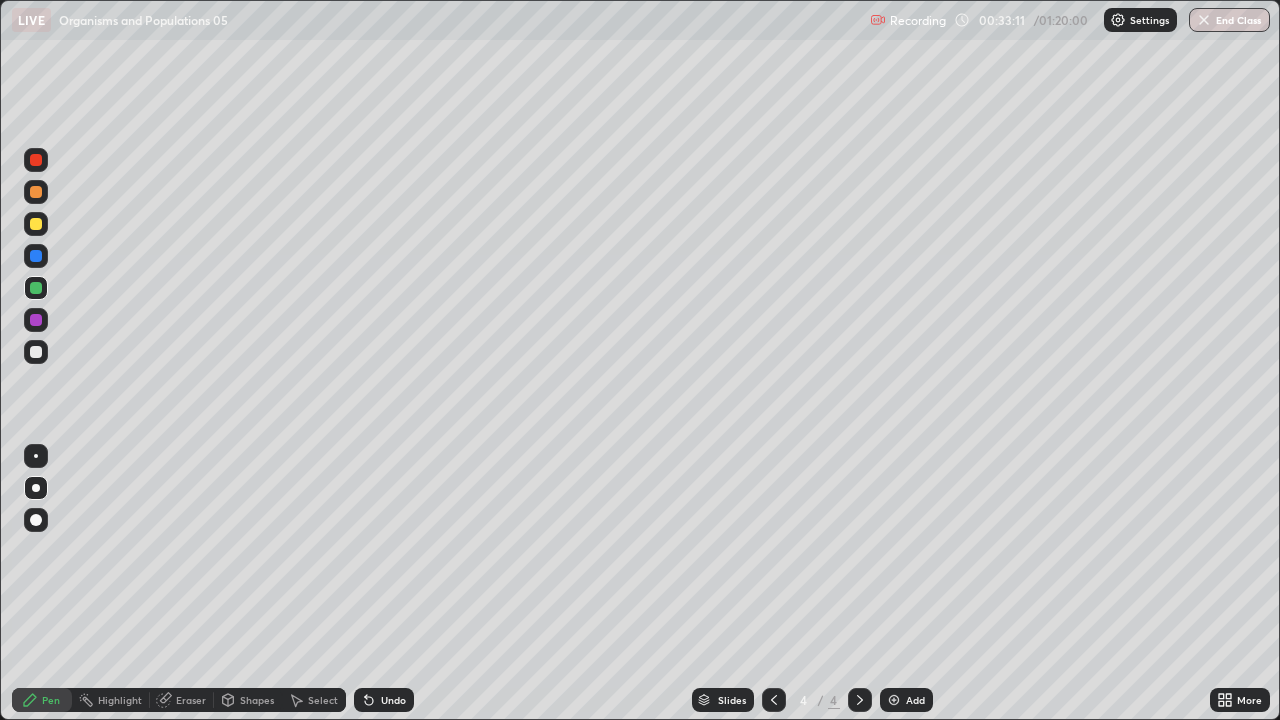 click at bounding box center [36, 288] 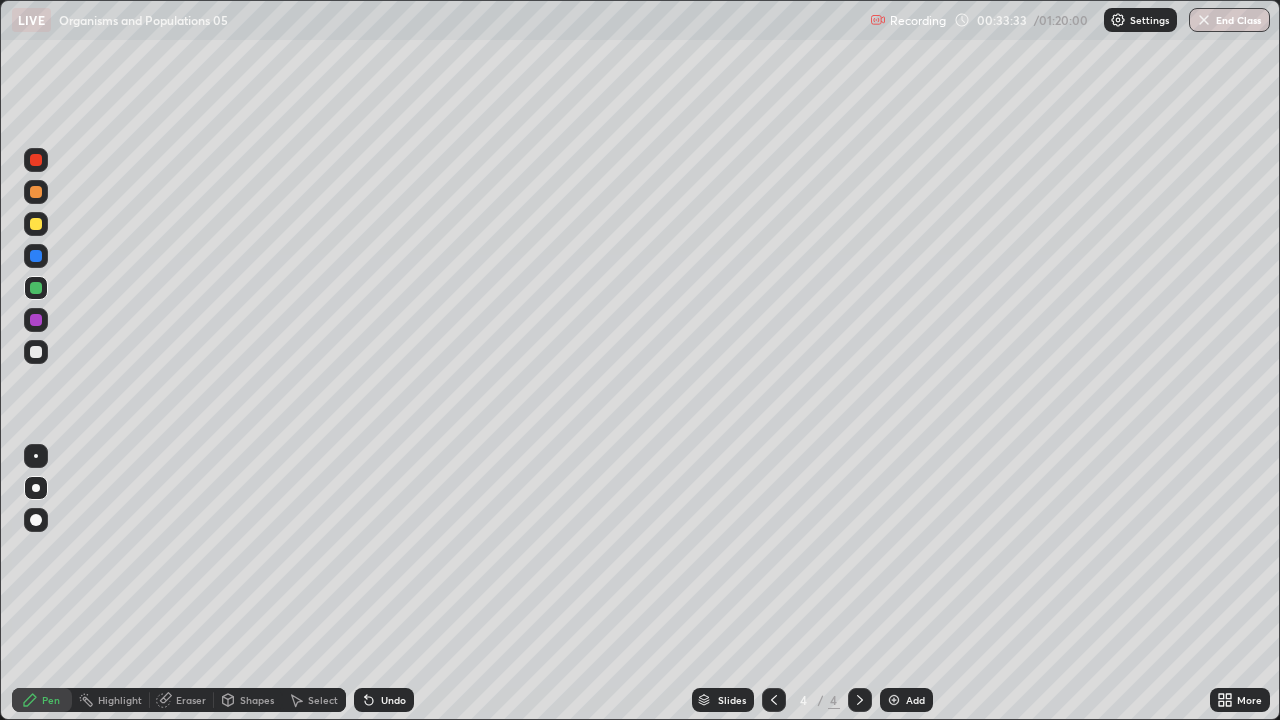 click at bounding box center (36, 224) 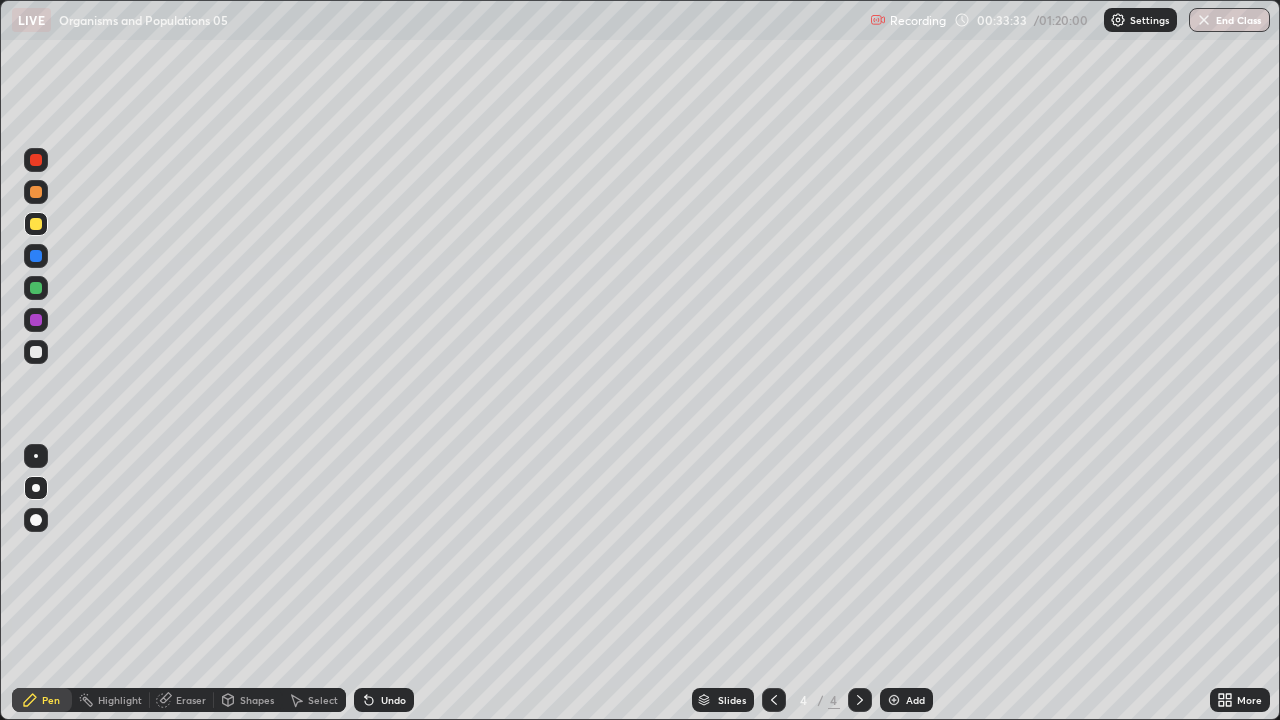 click at bounding box center (36, 224) 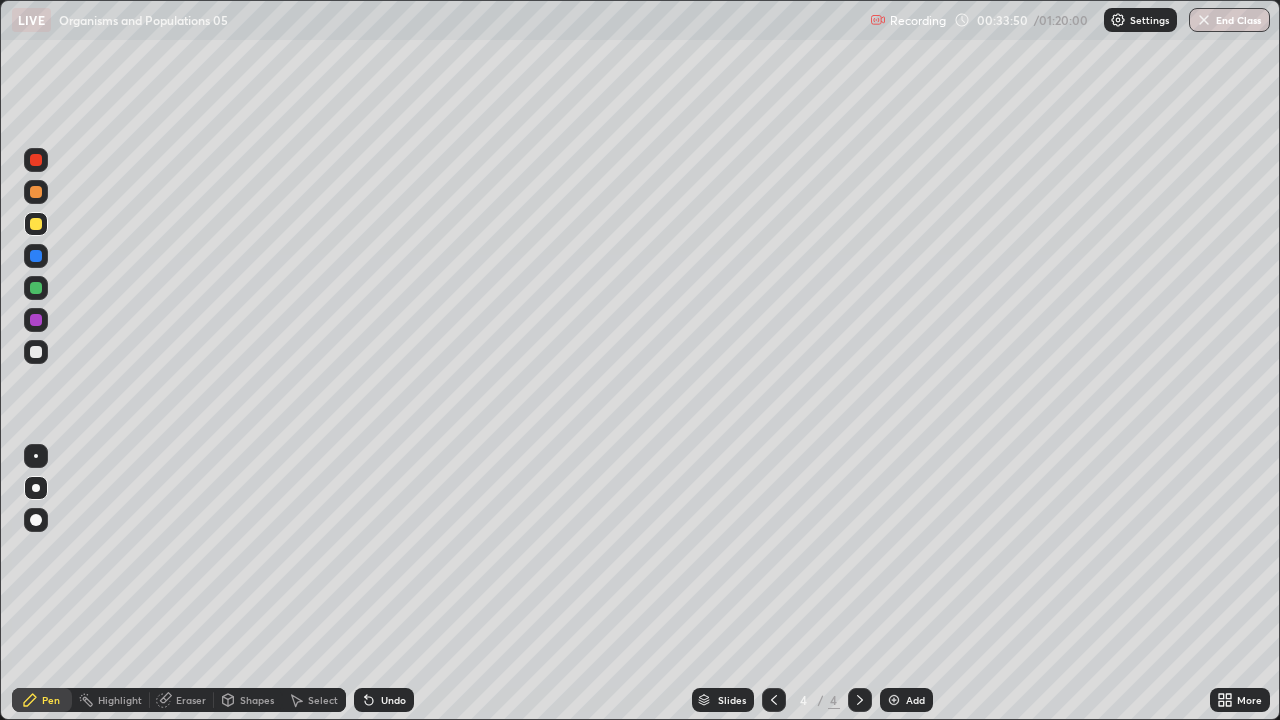click at bounding box center (36, 288) 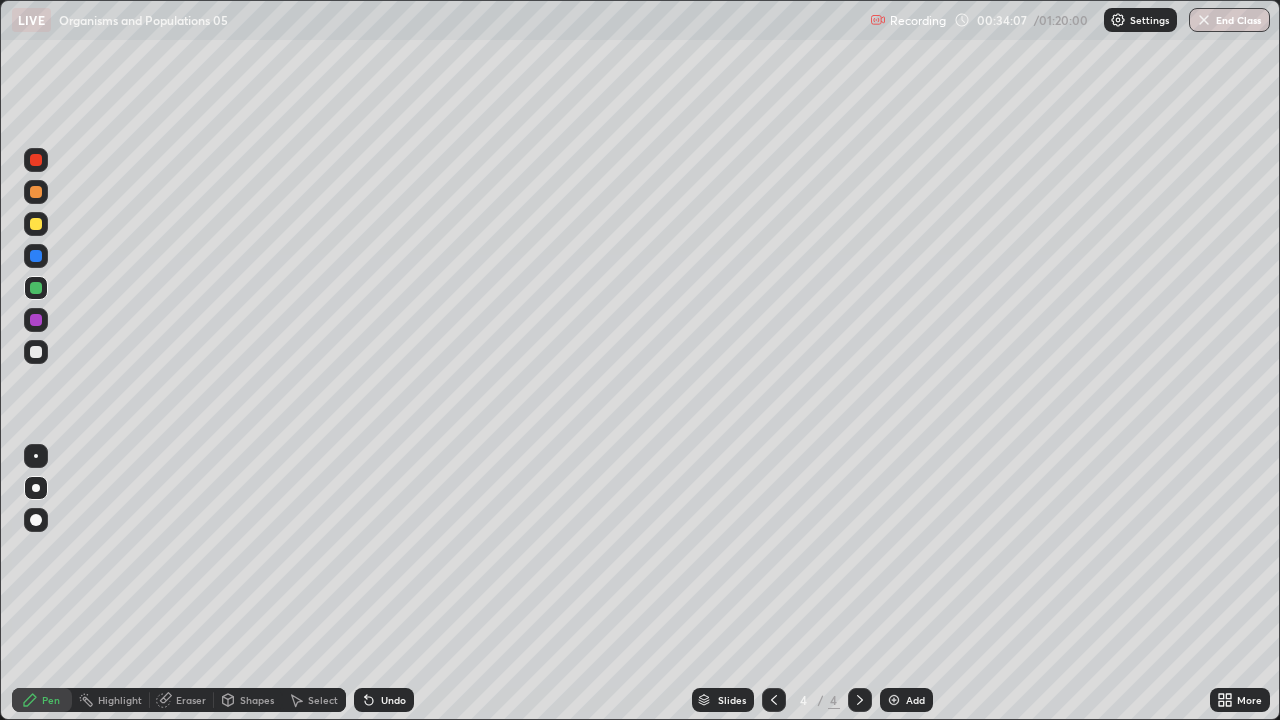 click at bounding box center (36, 256) 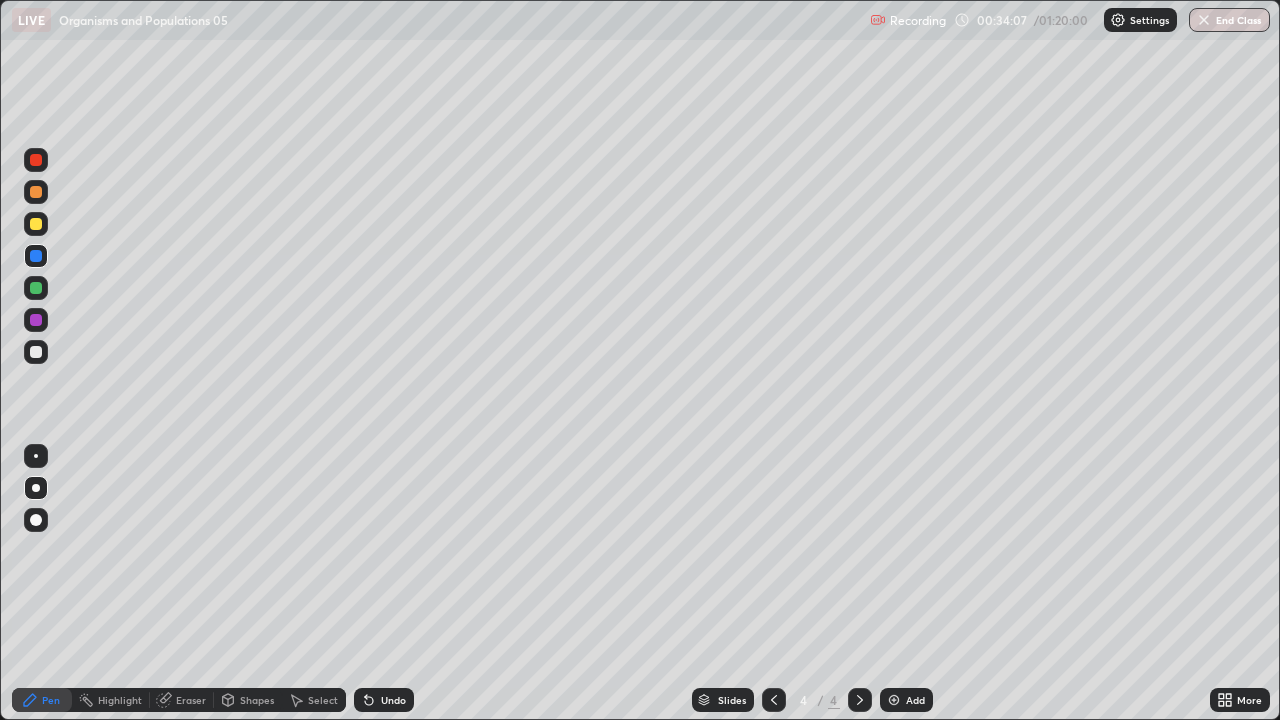 click at bounding box center [36, 256] 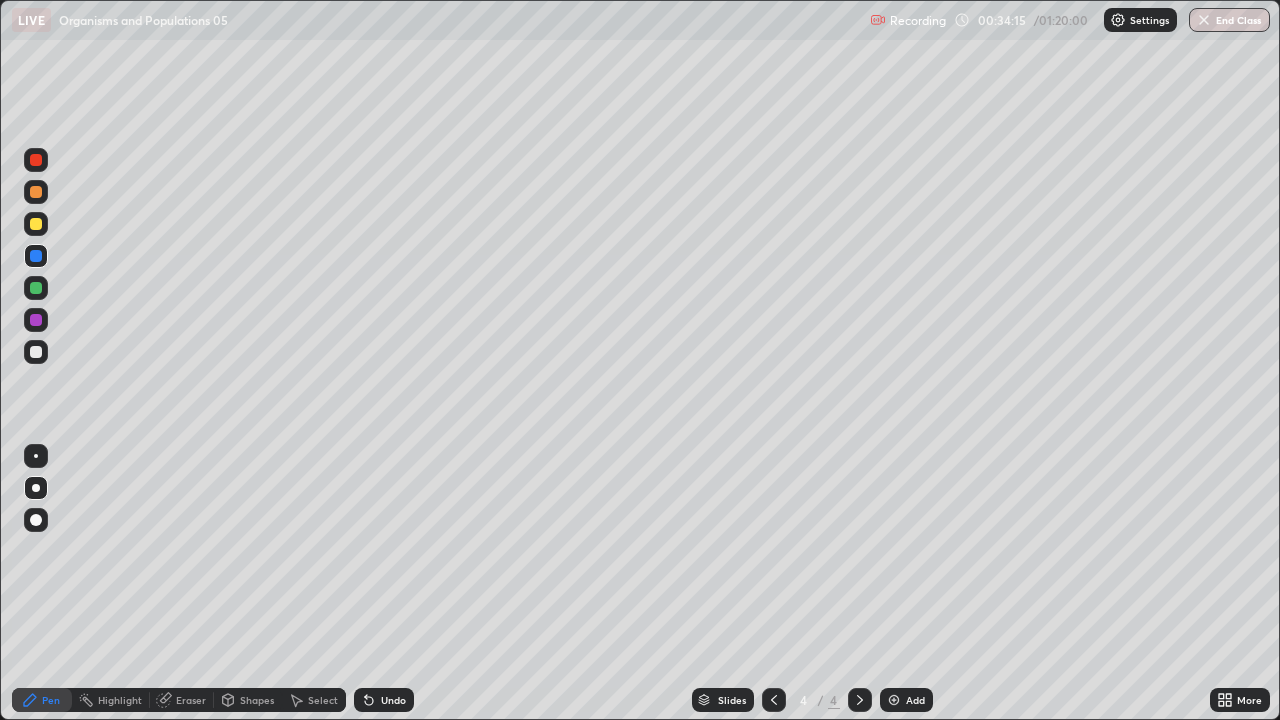 click at bounding box center [36, 320] 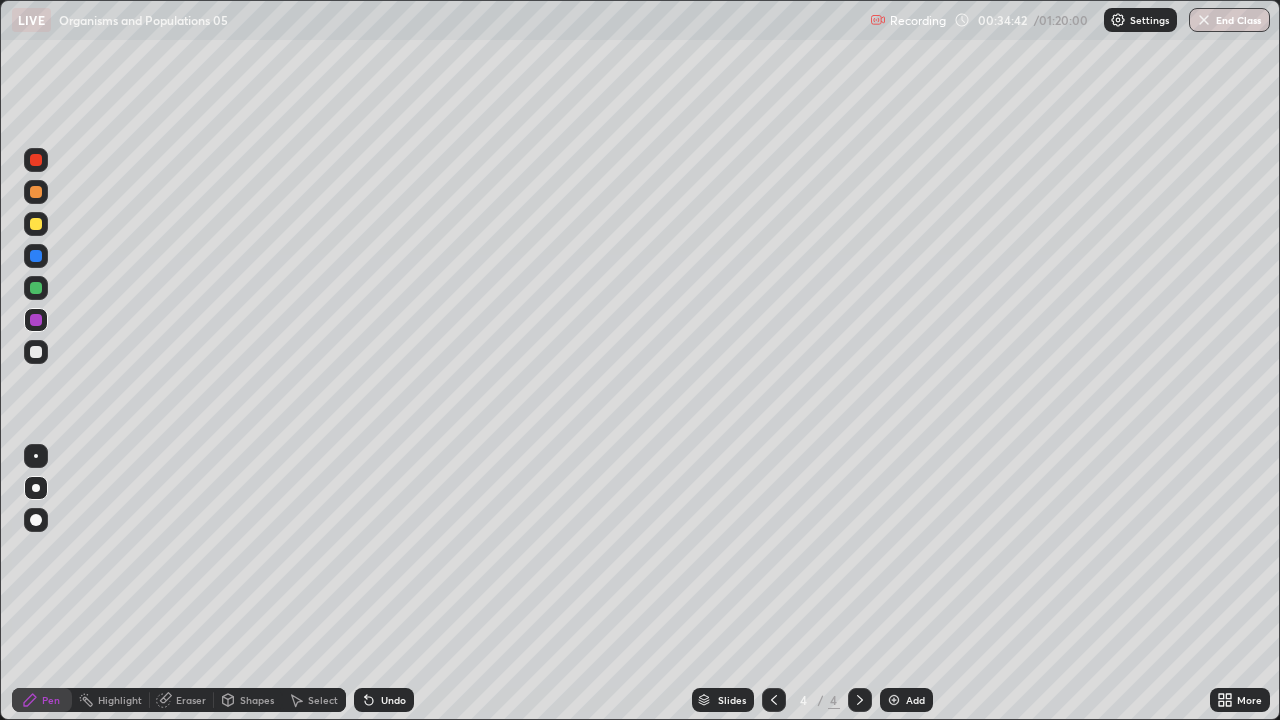 click at bounding box center [36, 352] 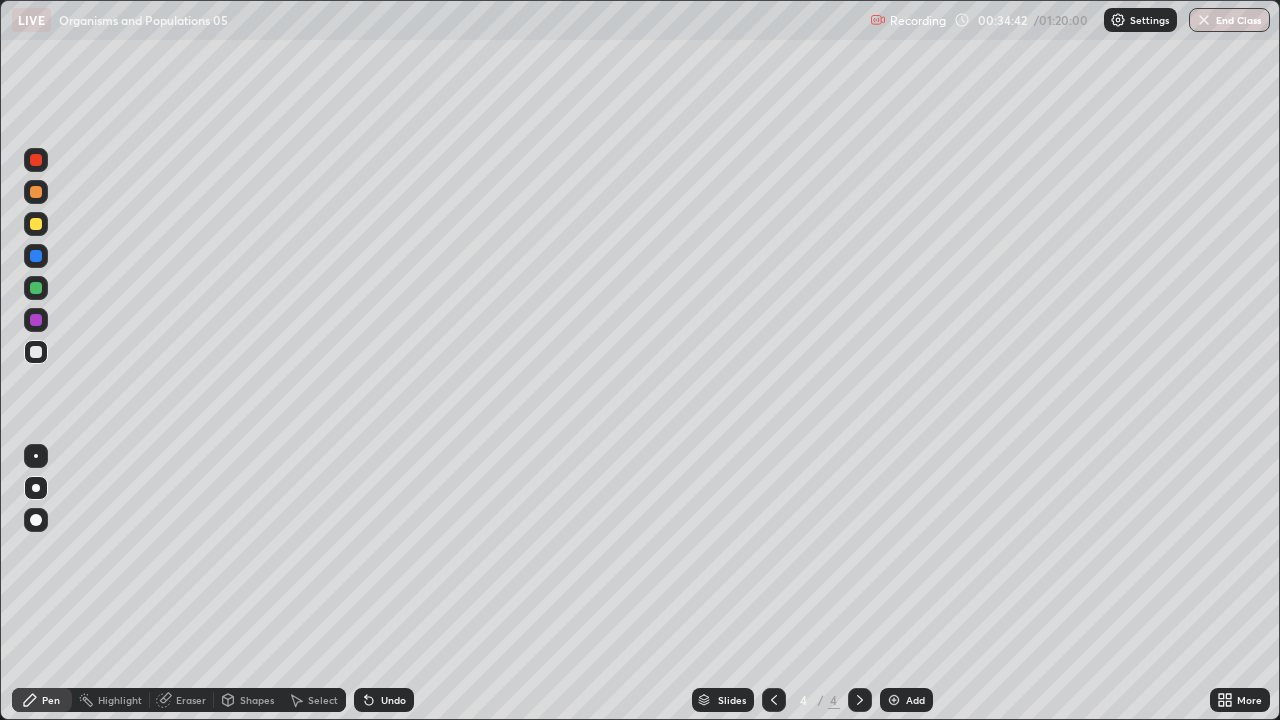 click at bounding box center (36, 352) 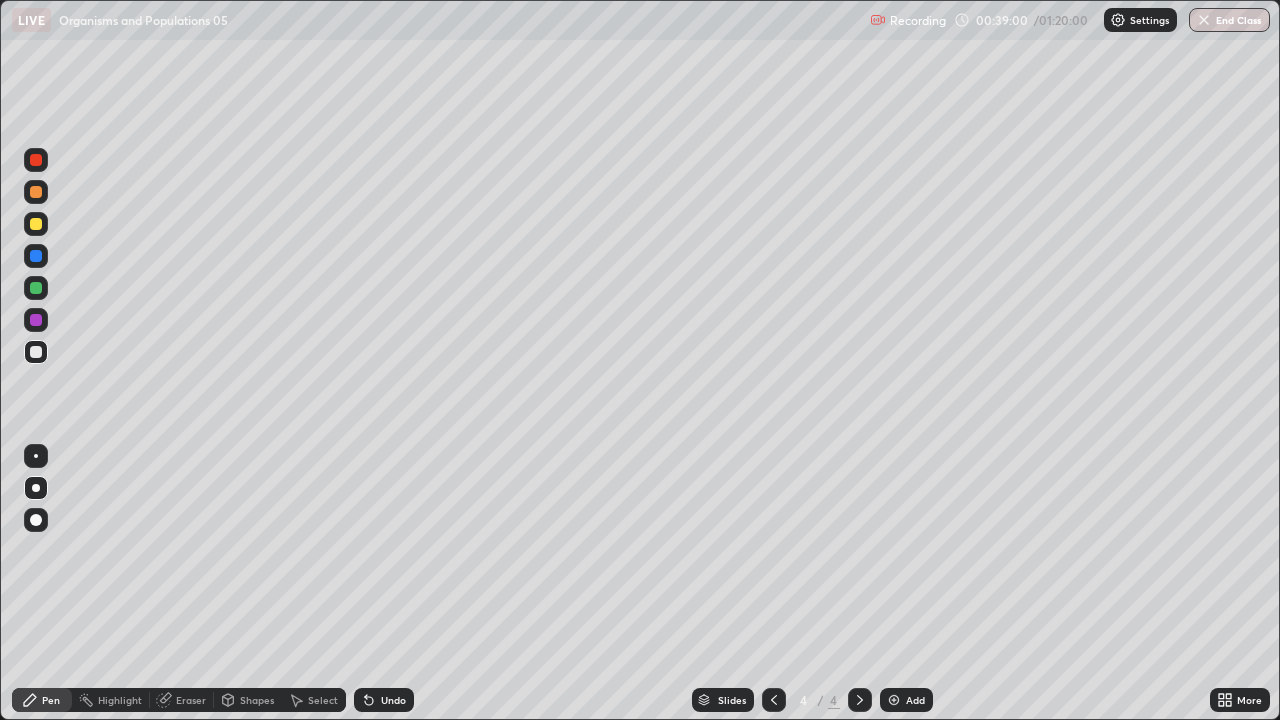 click at bounding box center (894, 700) 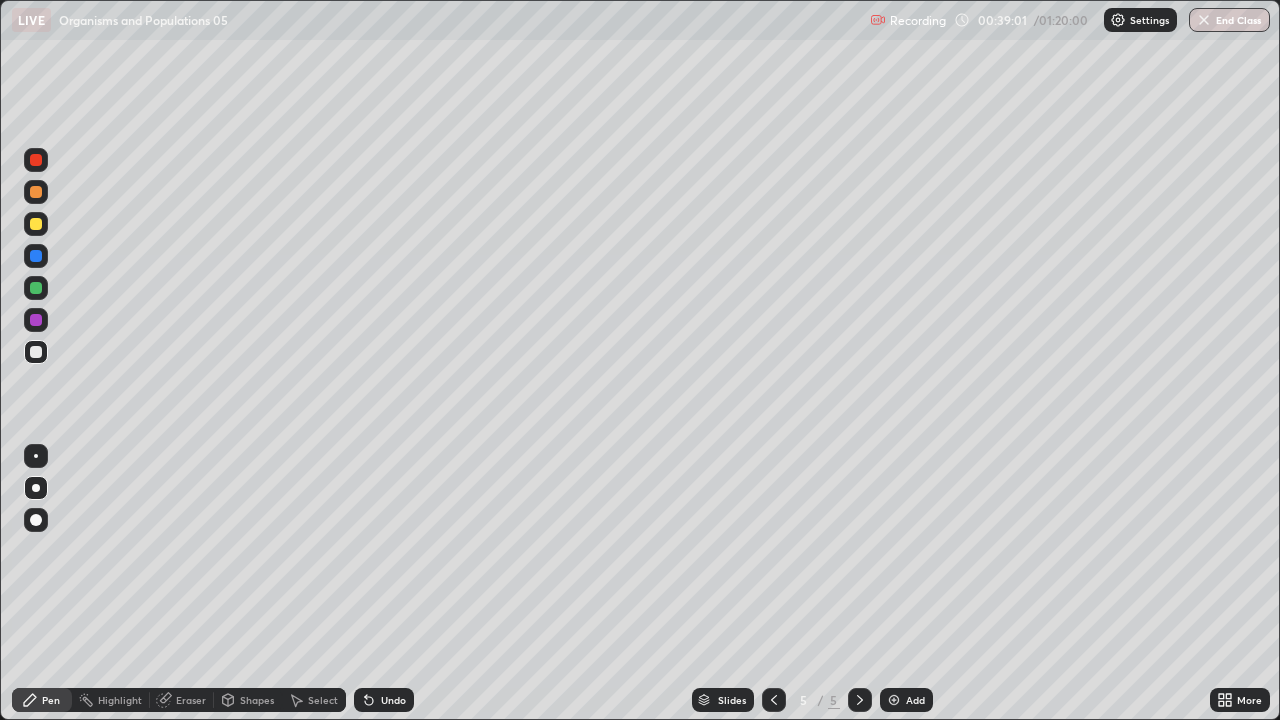 click at bounding box center [36, 224] 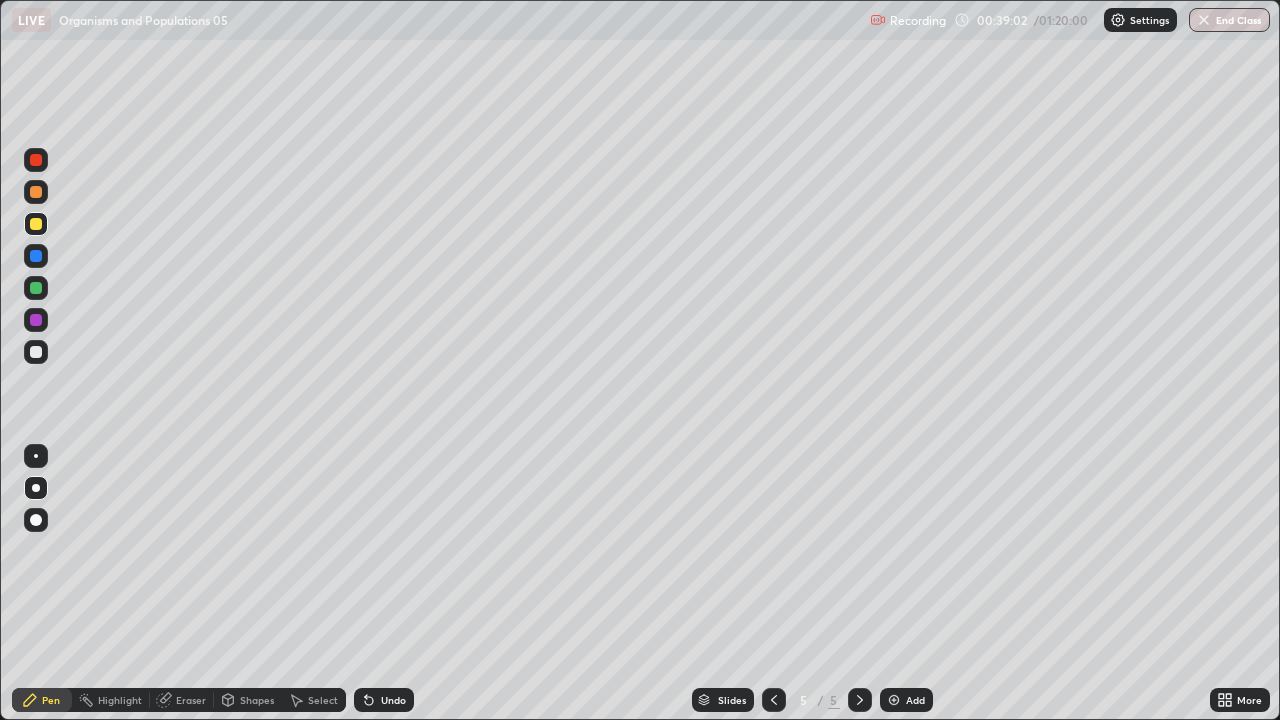 click at bounding box center (36, 352) 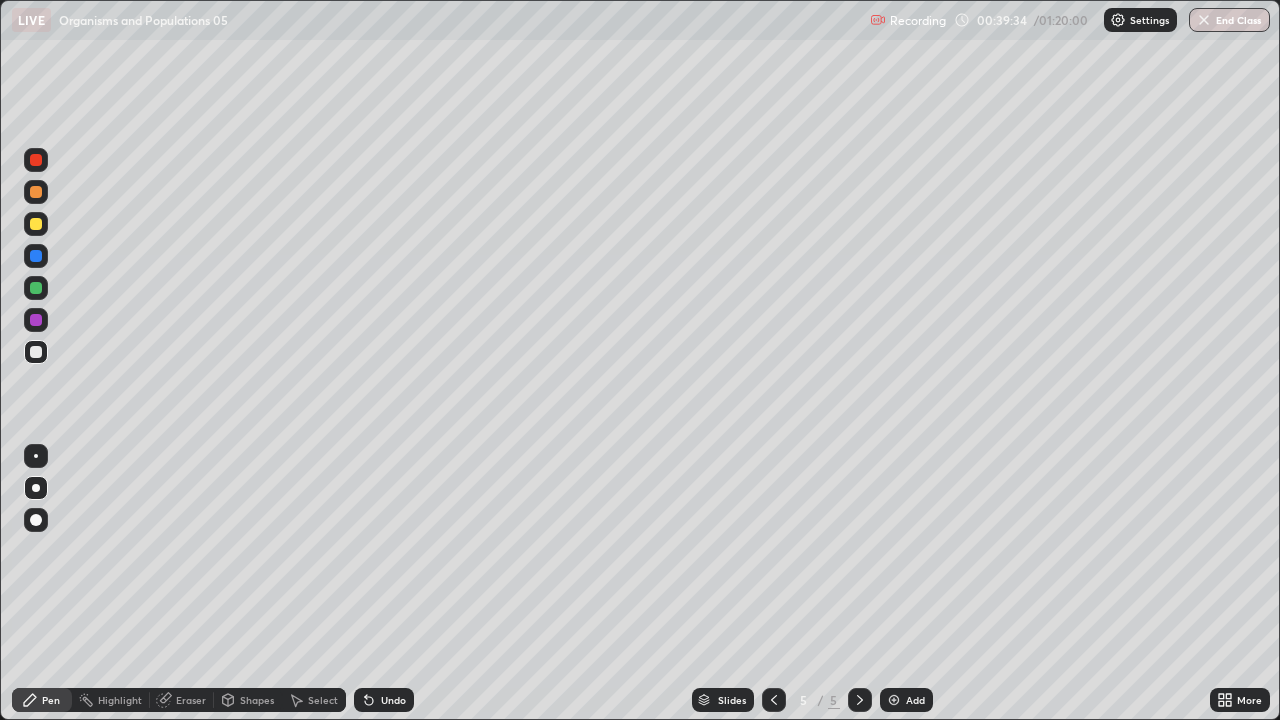 click at bounding box center [36, 320] 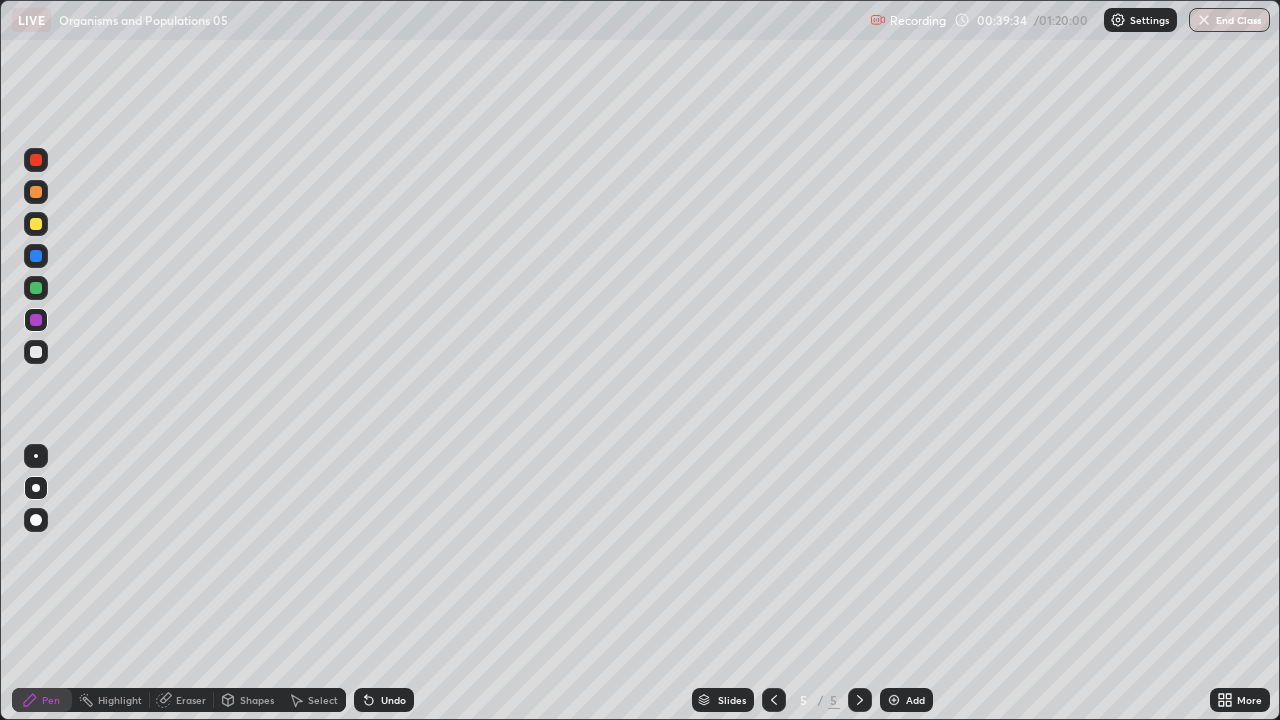click at bounding box center (36, 320) 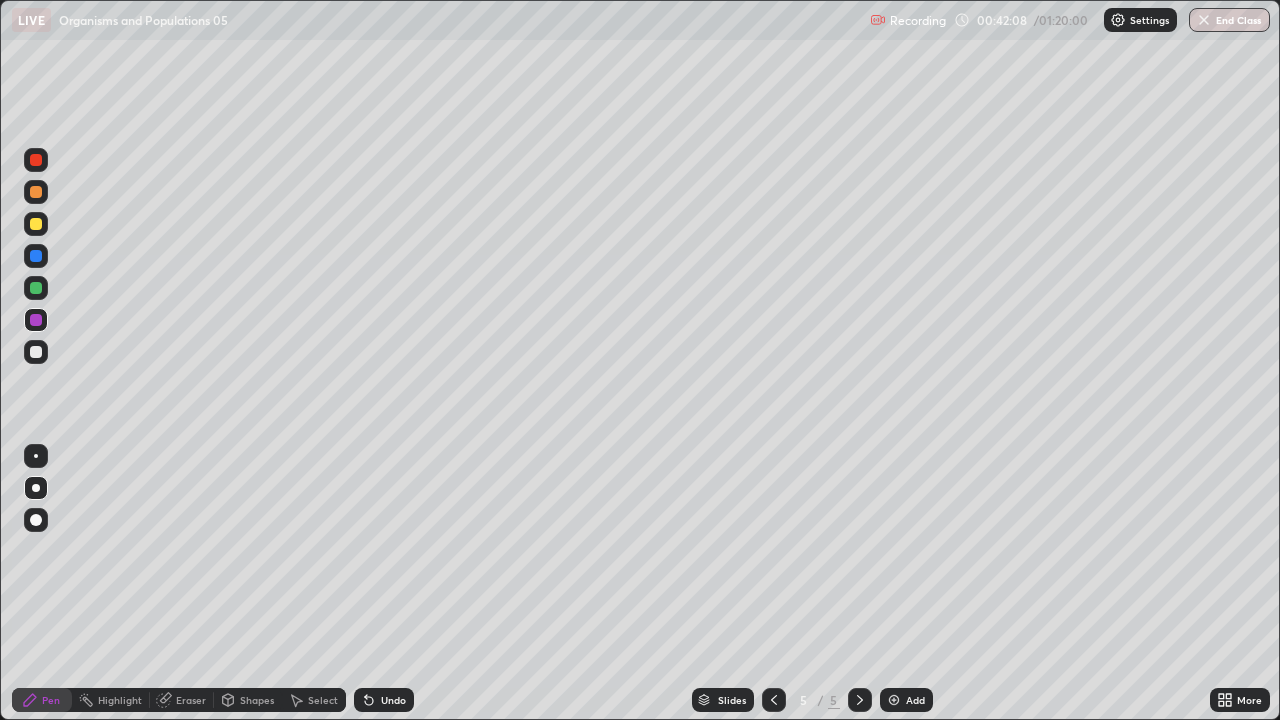 click on "Add" at bounding box center [915, 700] 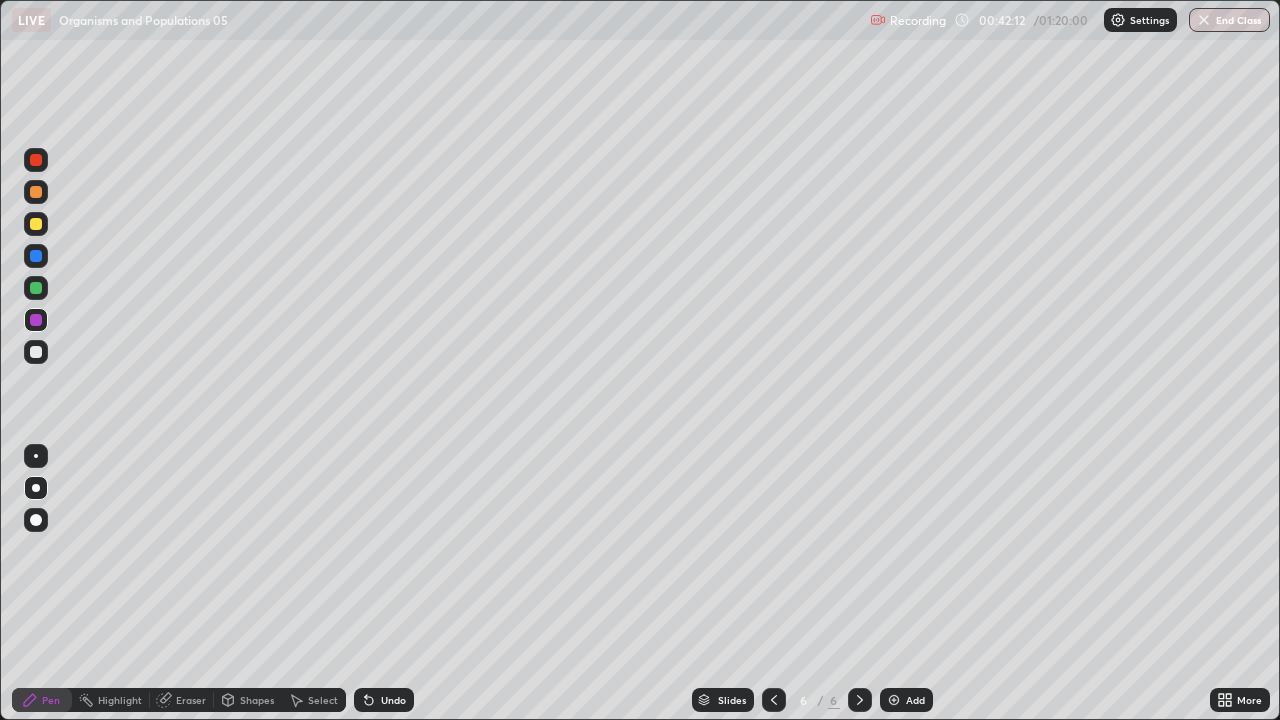 click at bounding box center [36, 256] 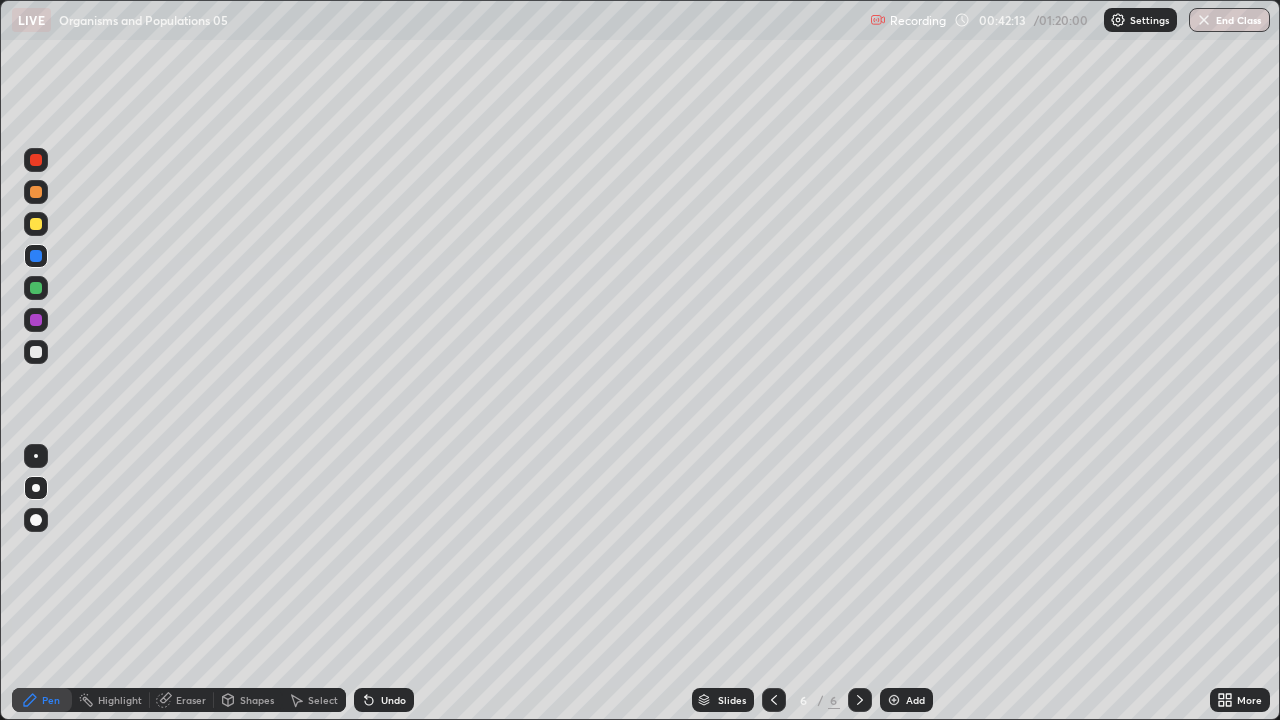 click at bounding box center [36, 288] 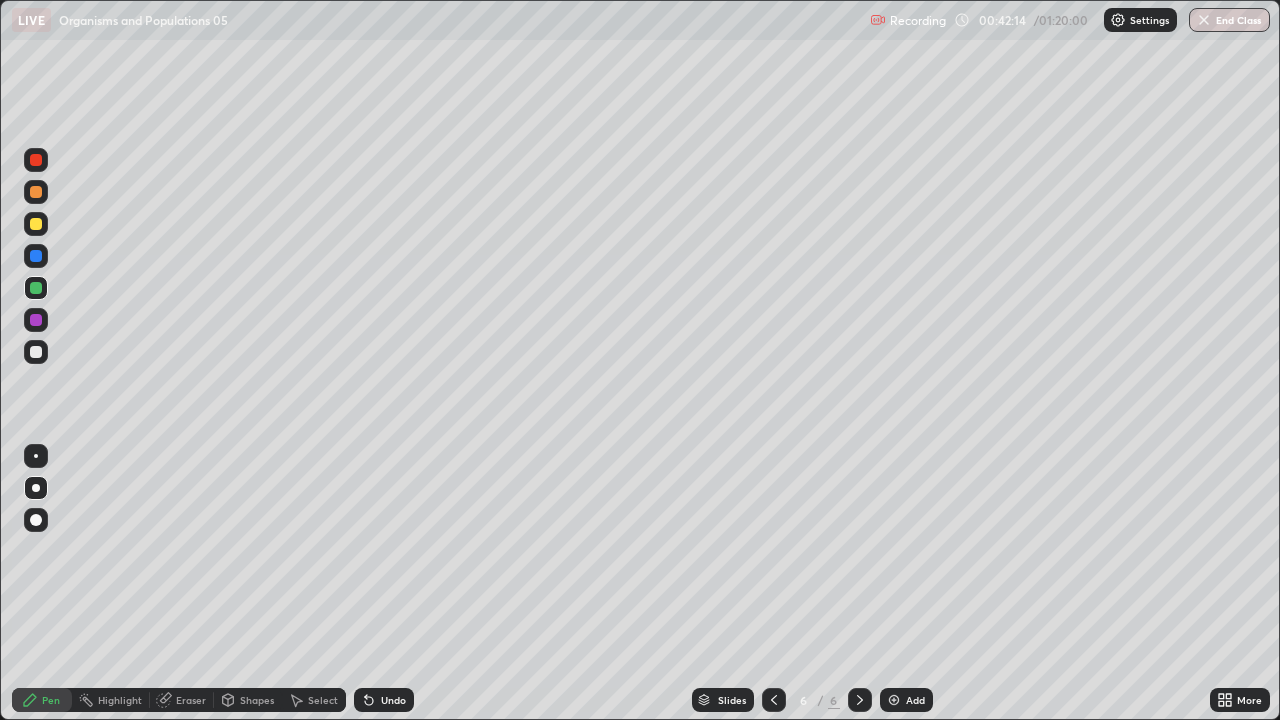 click at bounding box center [36, 224] 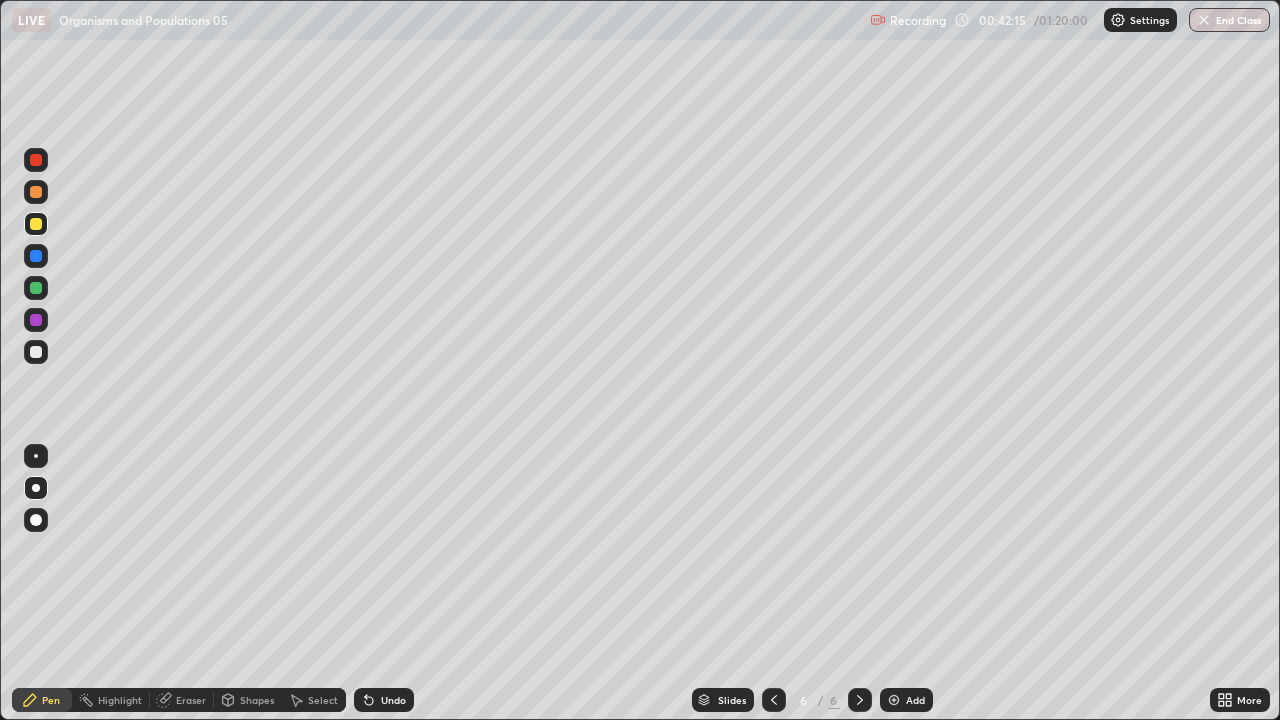 click at bounding box center (36, 224) 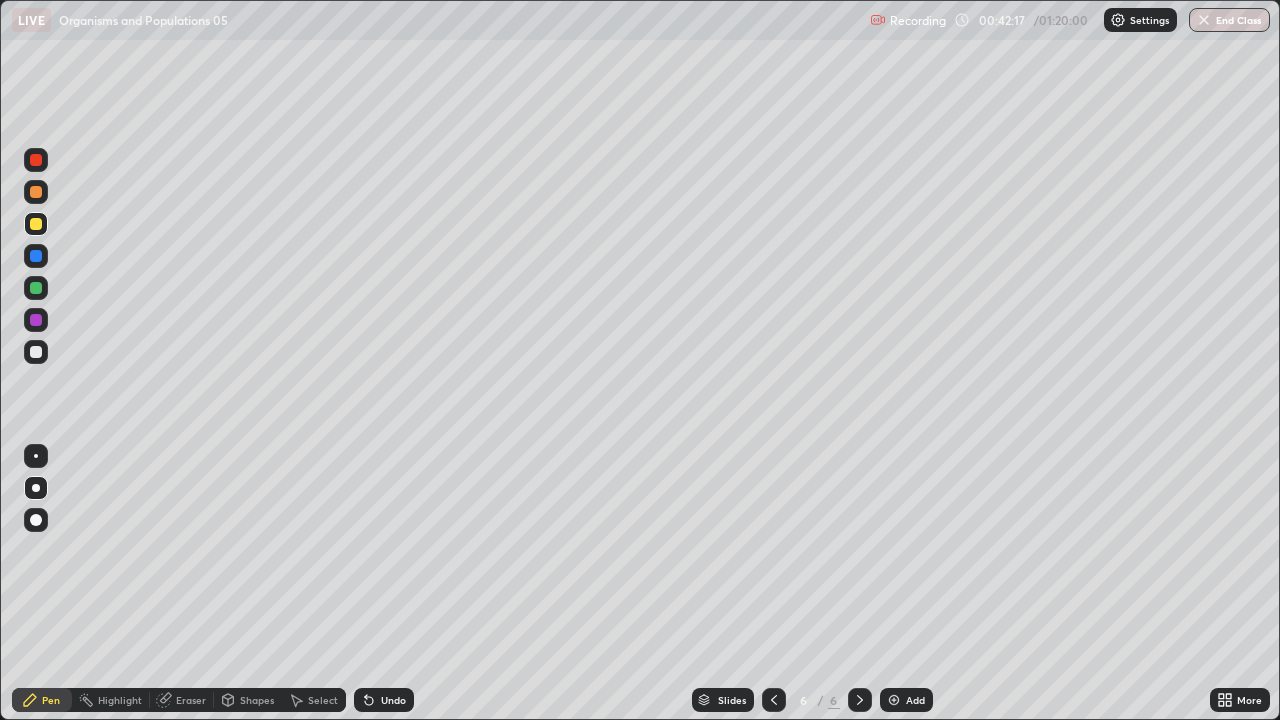 click at bounding box center (36, 288) 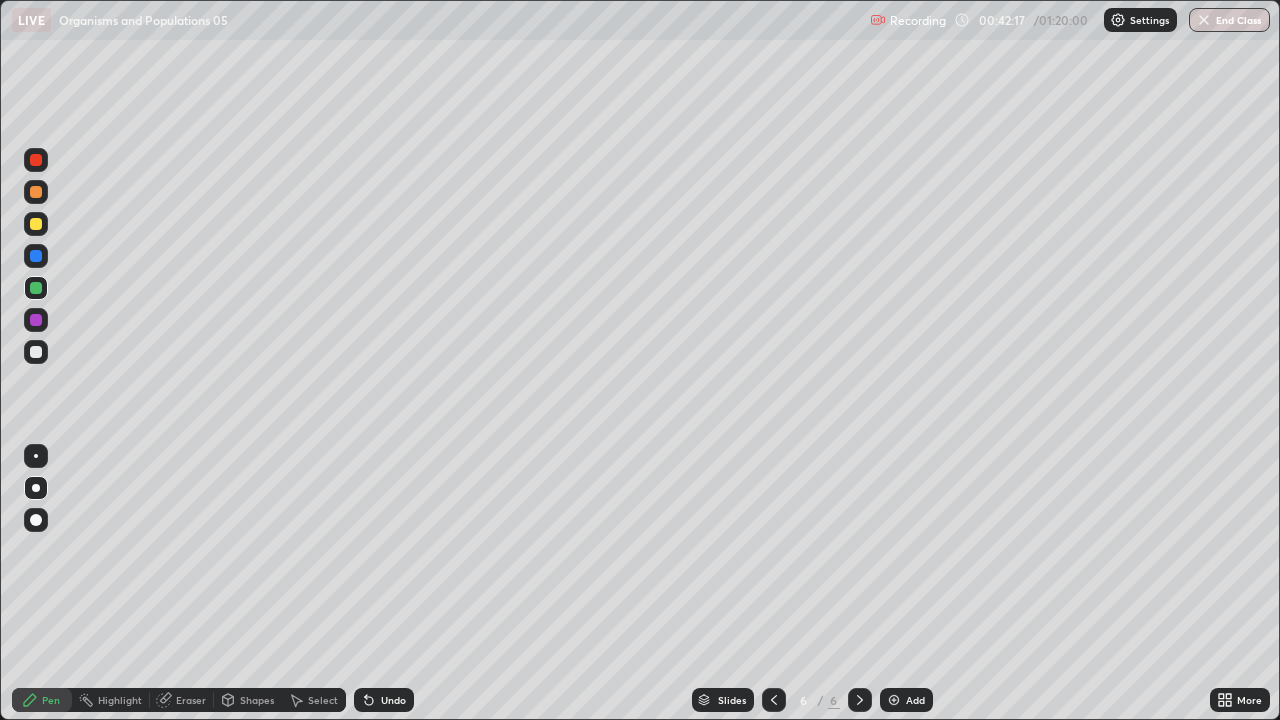click at bounding box center [36, 288] 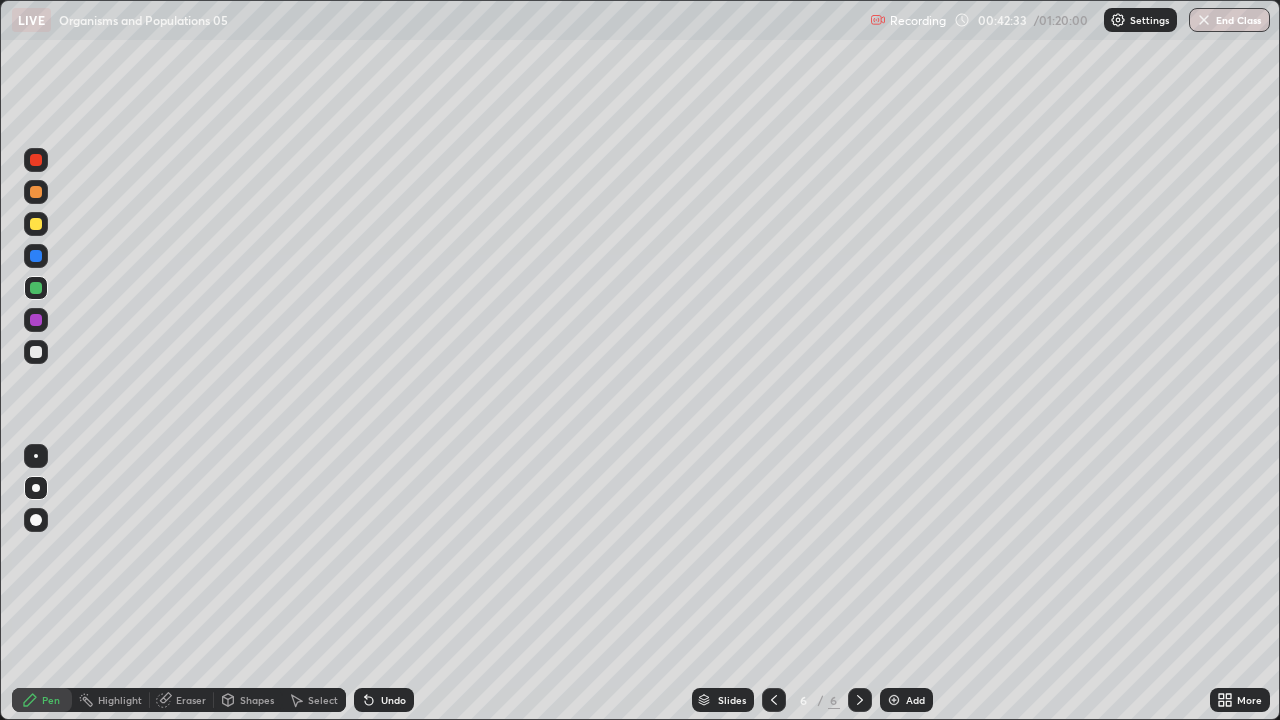 click at bounding box center (36, 256) 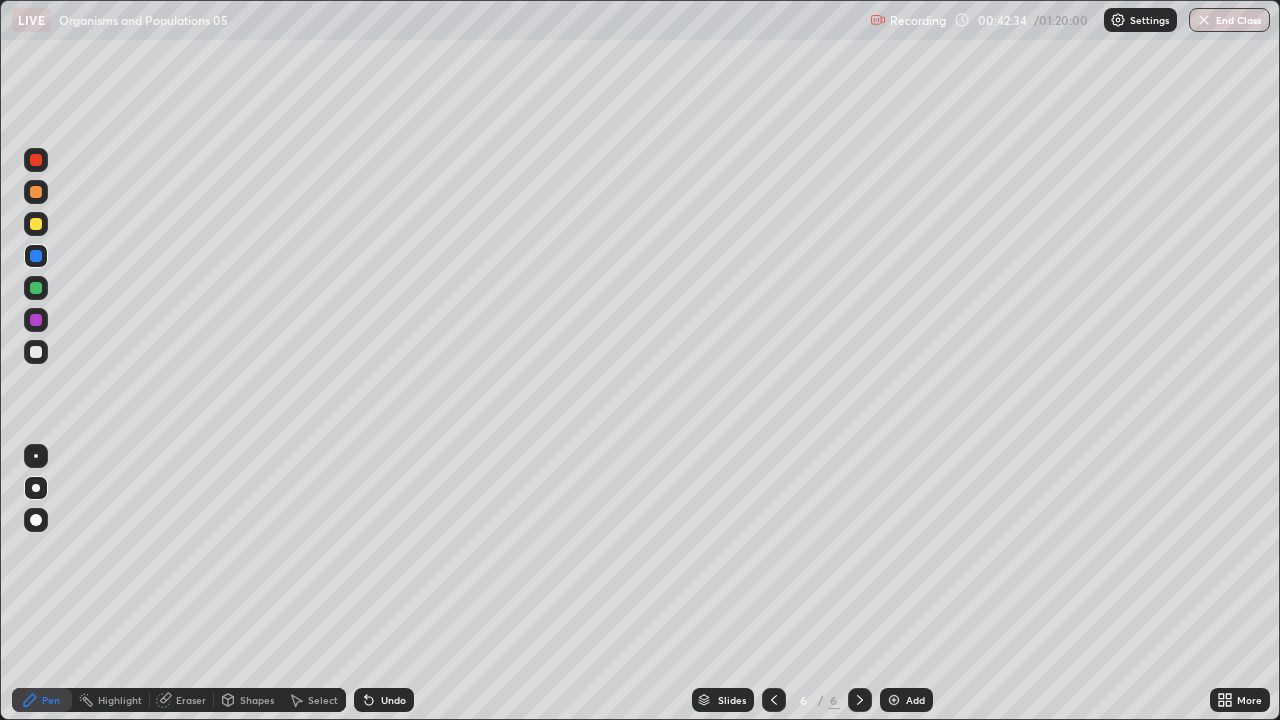 click at bounding box center (36, 256) 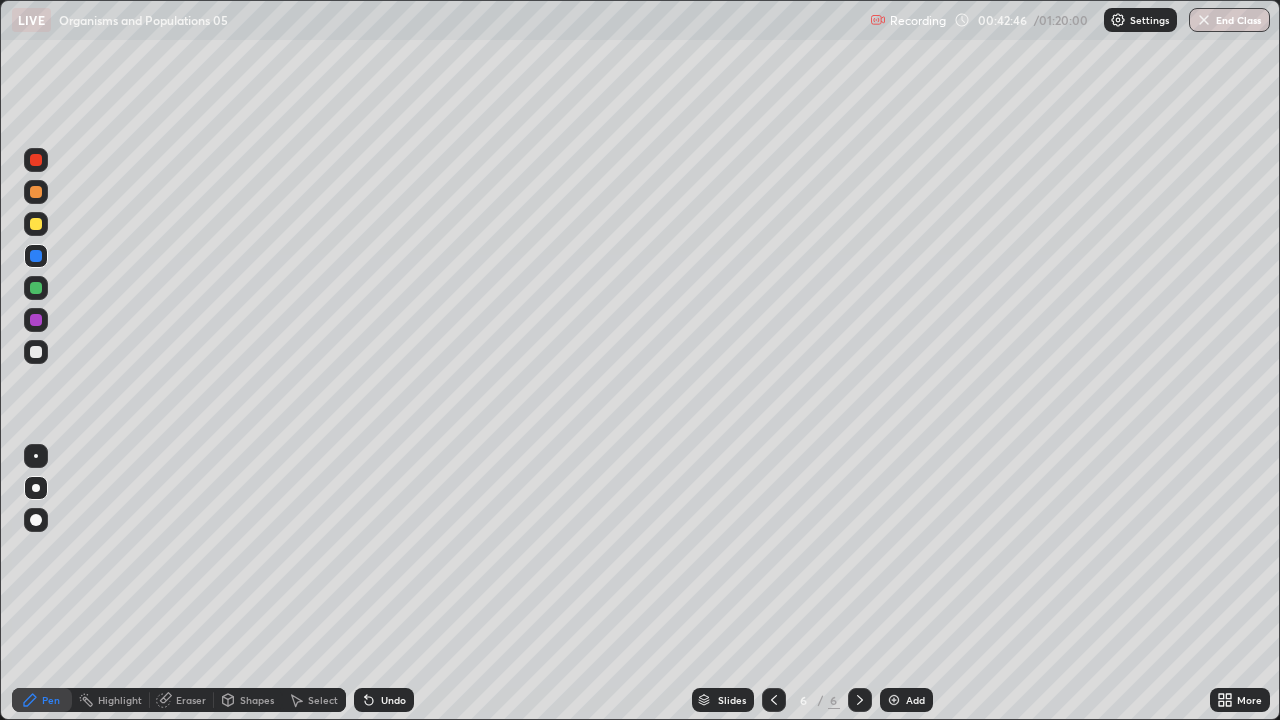 click at bounding box center (36, 352) 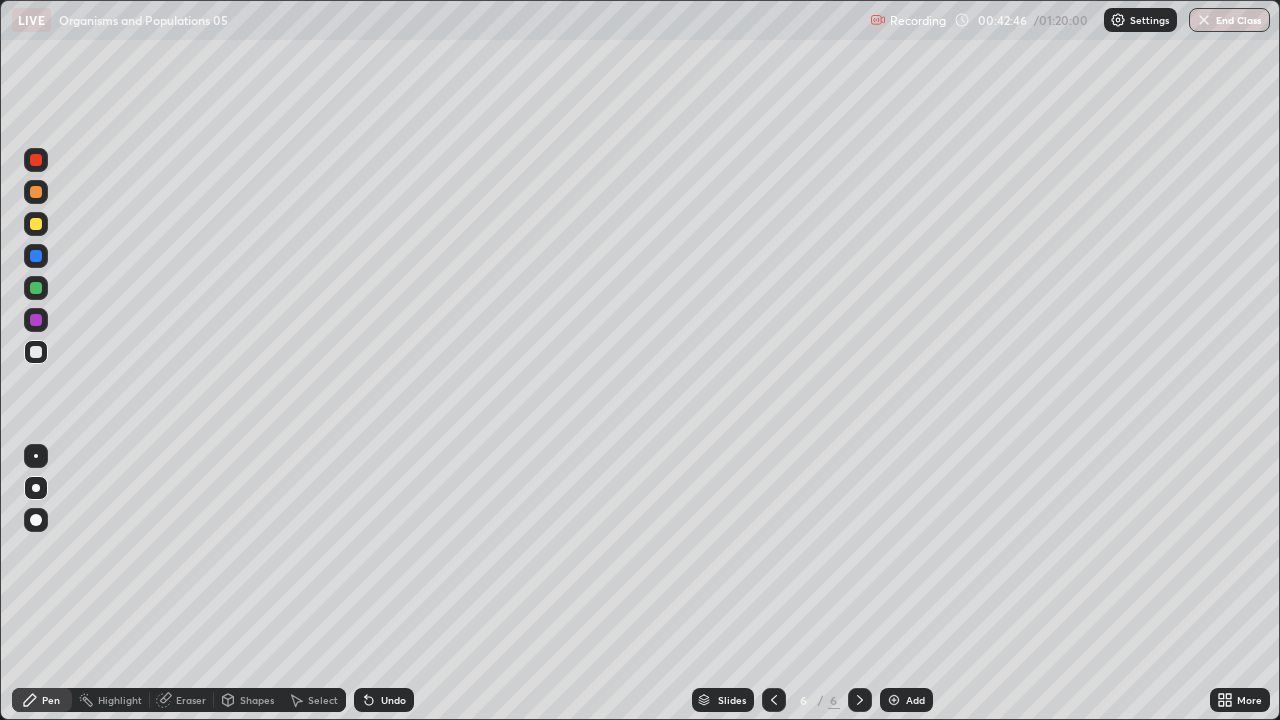 click at bounding box center [36, 352] 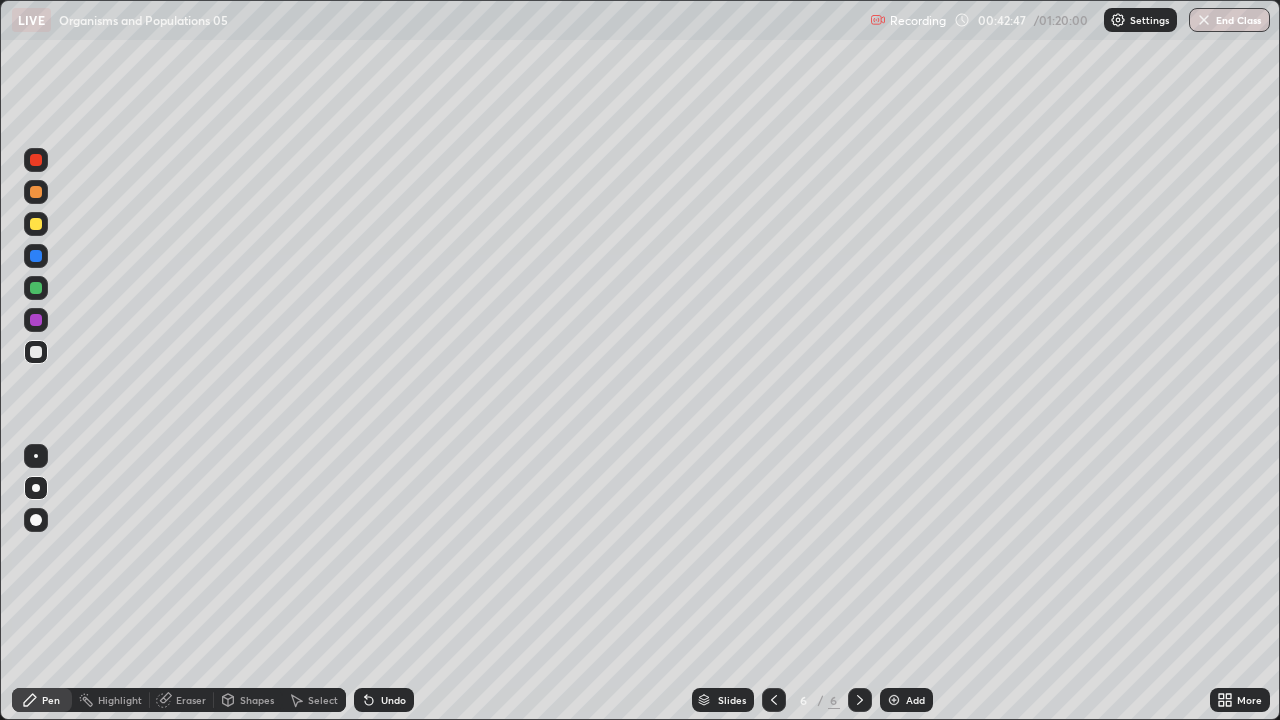 click at bounding box center (36, 288) 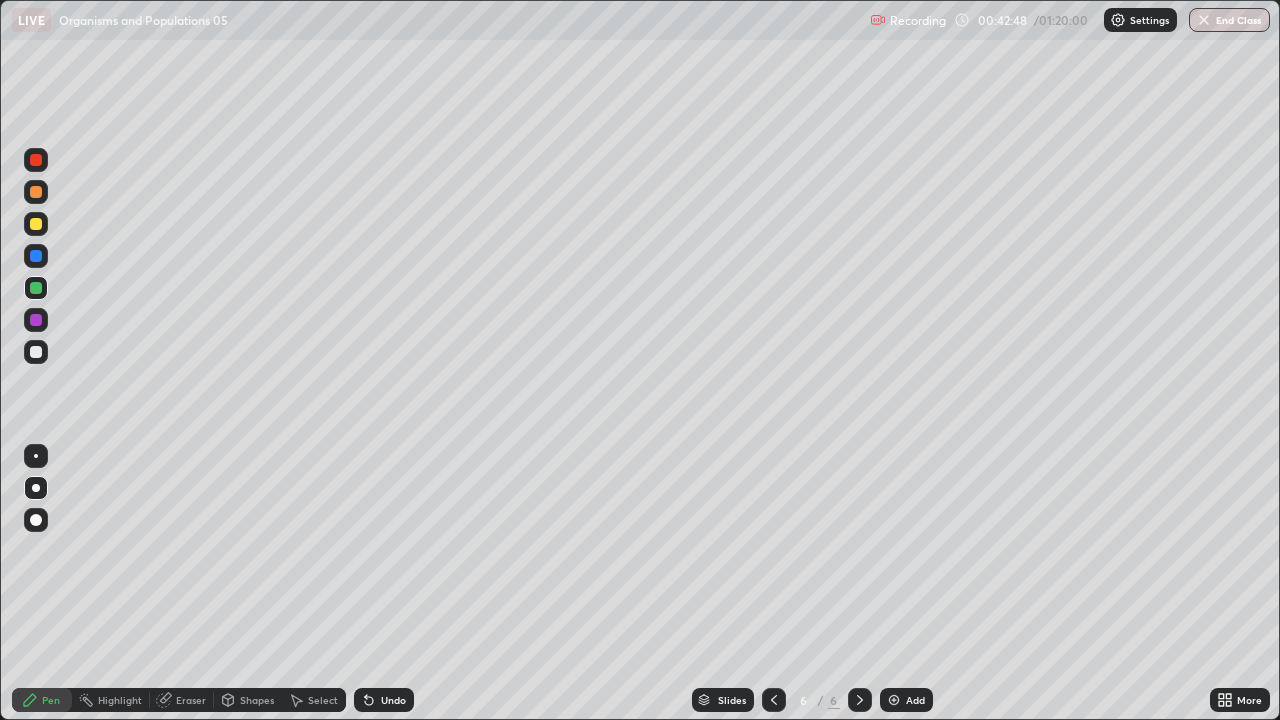 click at bounding box center (36, 288) 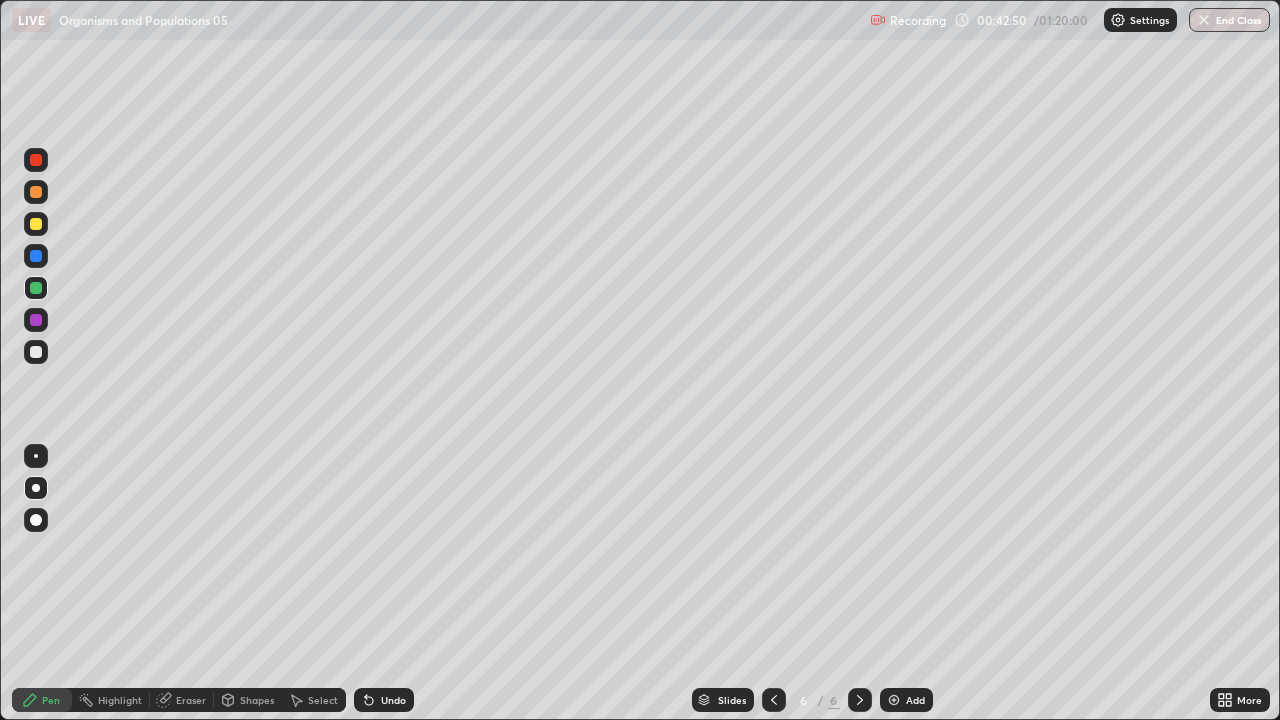 click at bounding box center (36, 352) 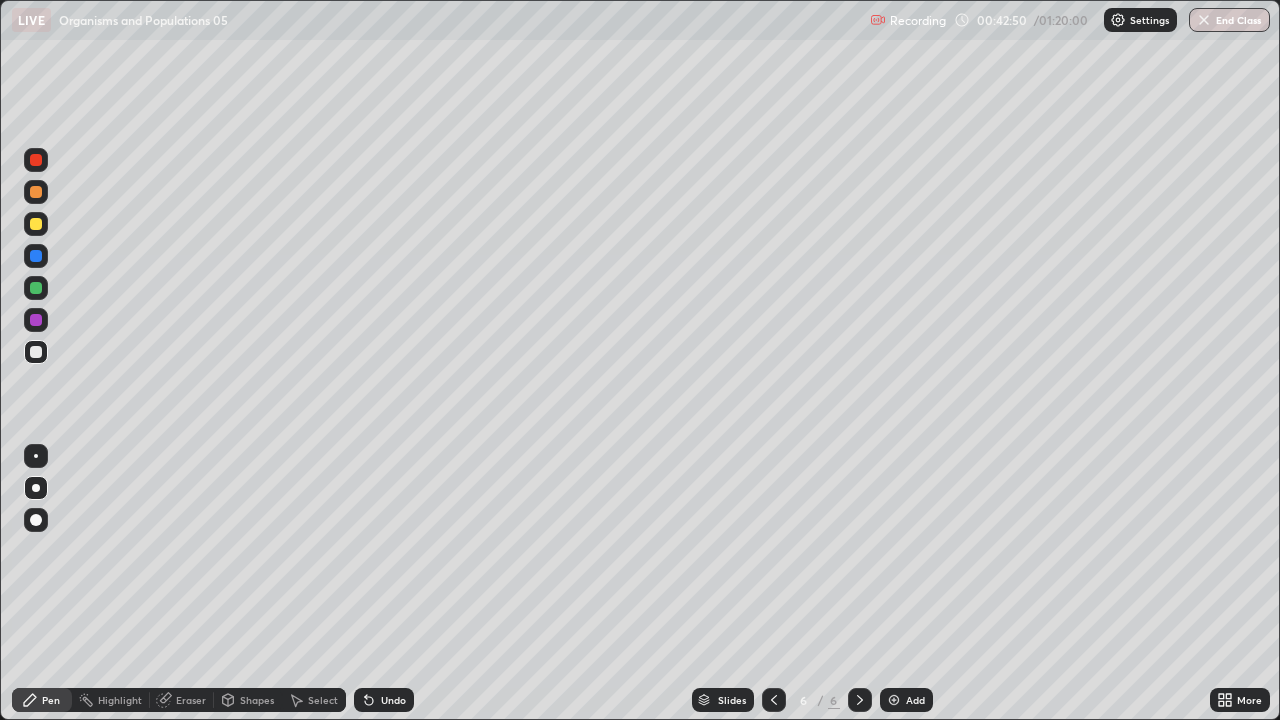 click at bounding box center [36, 352] 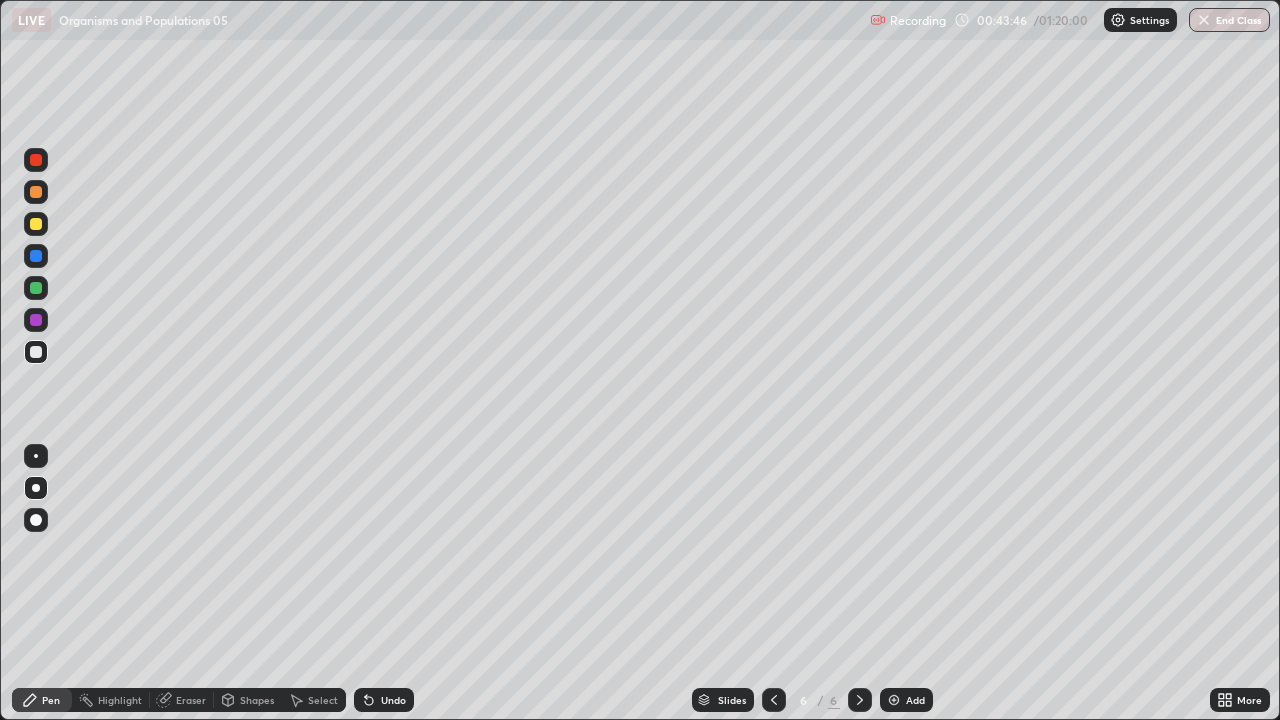 click at bounding box center [36, 288] 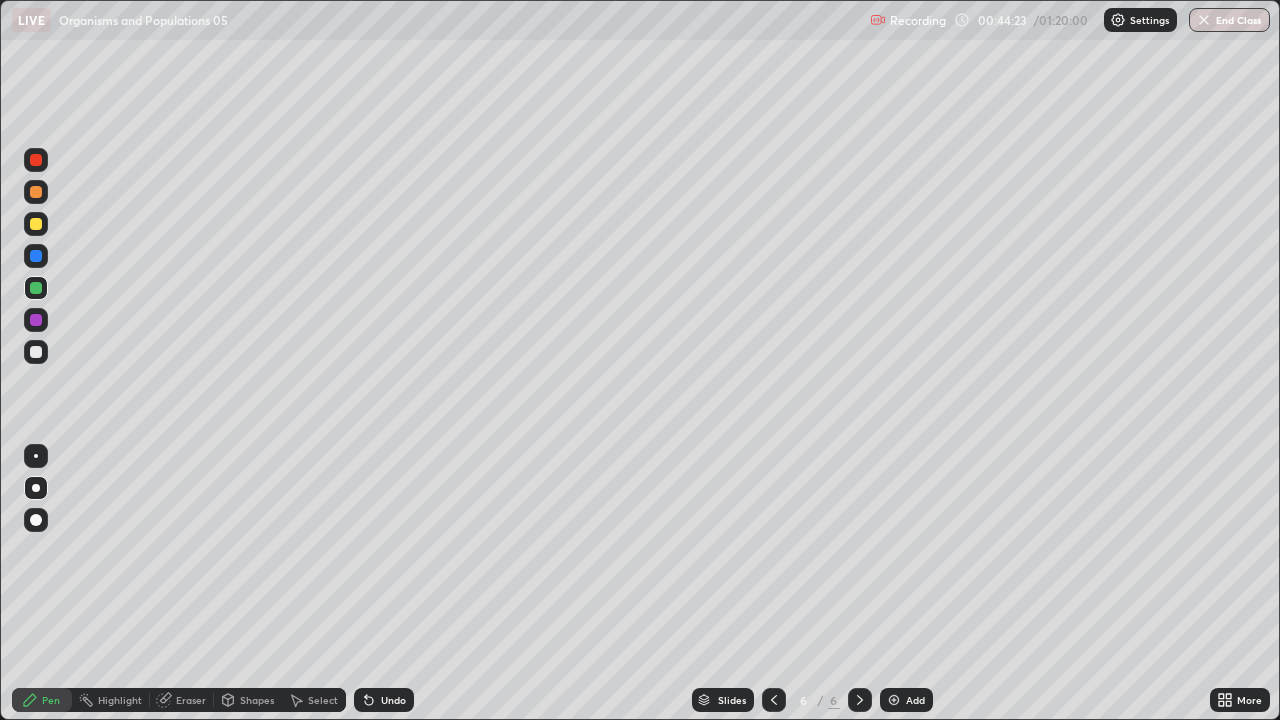 click 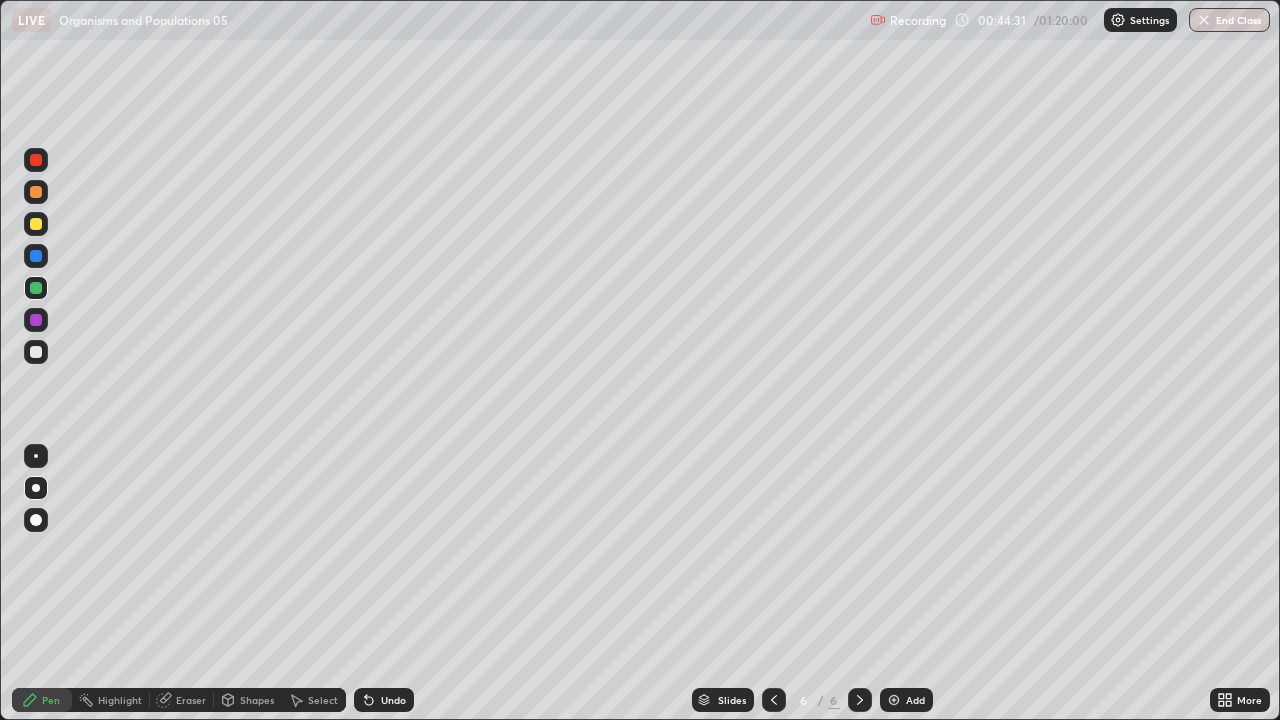 click at bounding box center (36, 352) 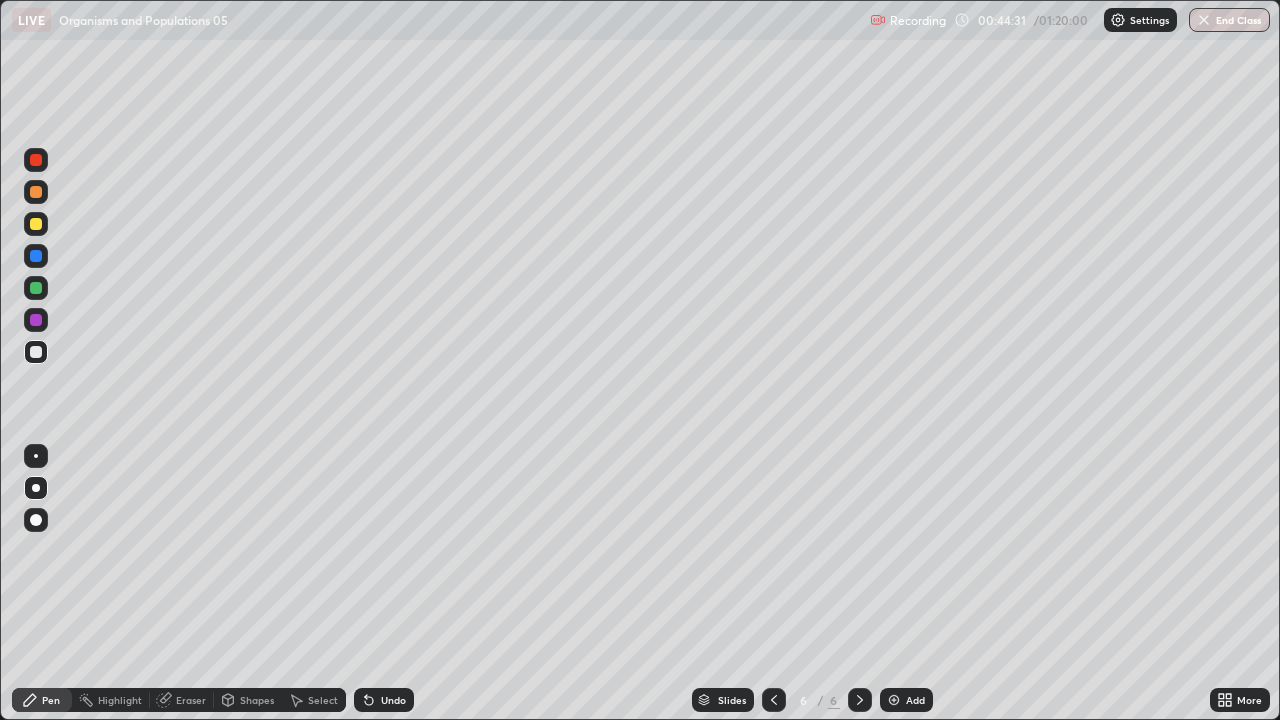 click at bounding box center [36, 352] 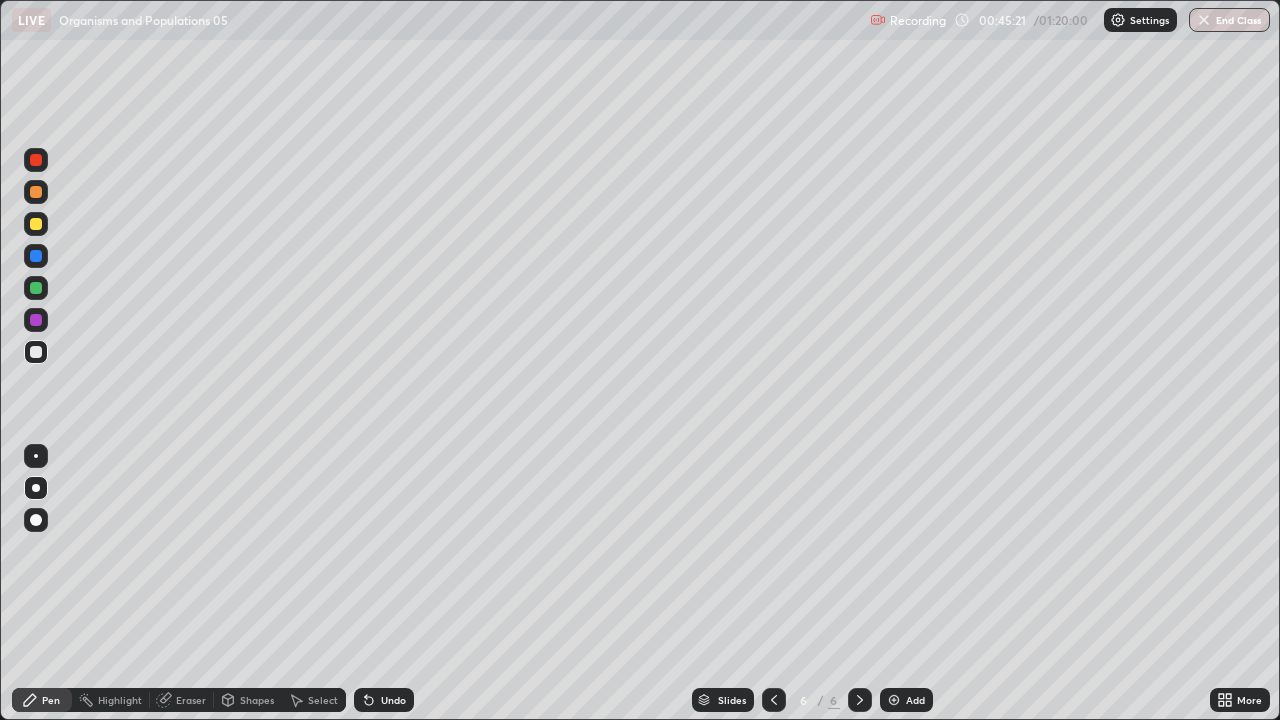 click at bounding box center [36, 352] 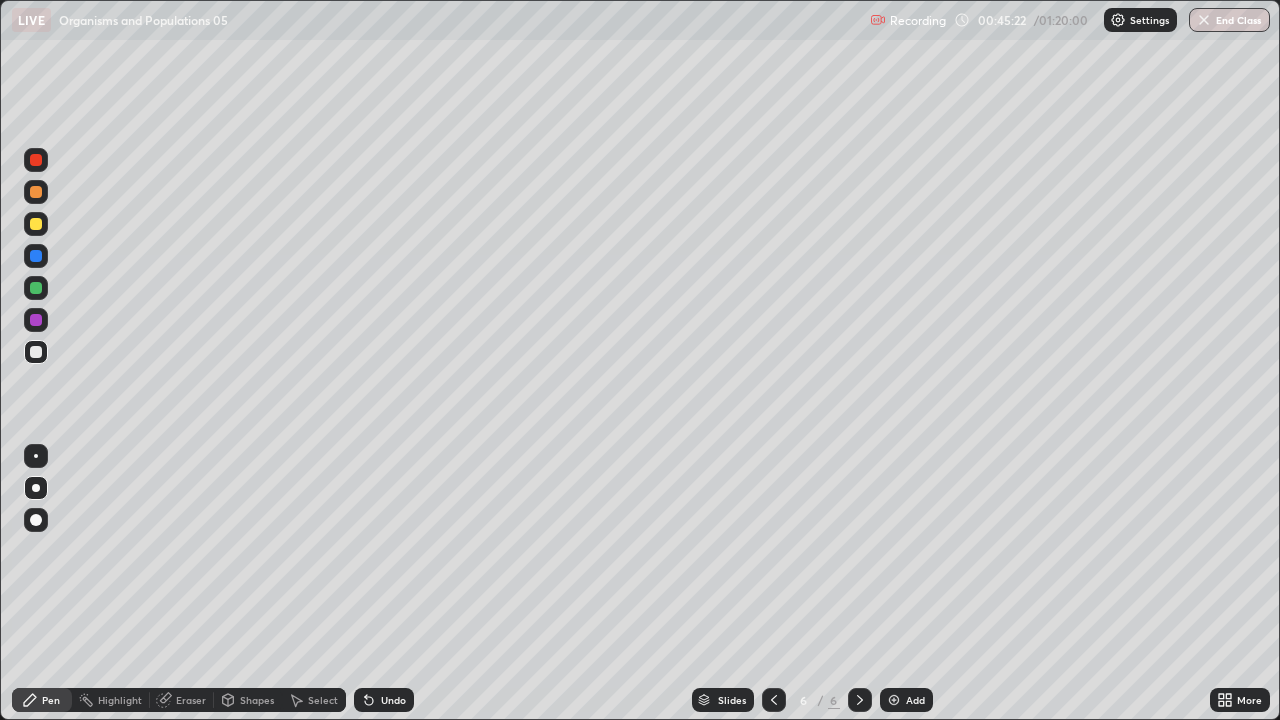 click at bounding box center [36, 352] 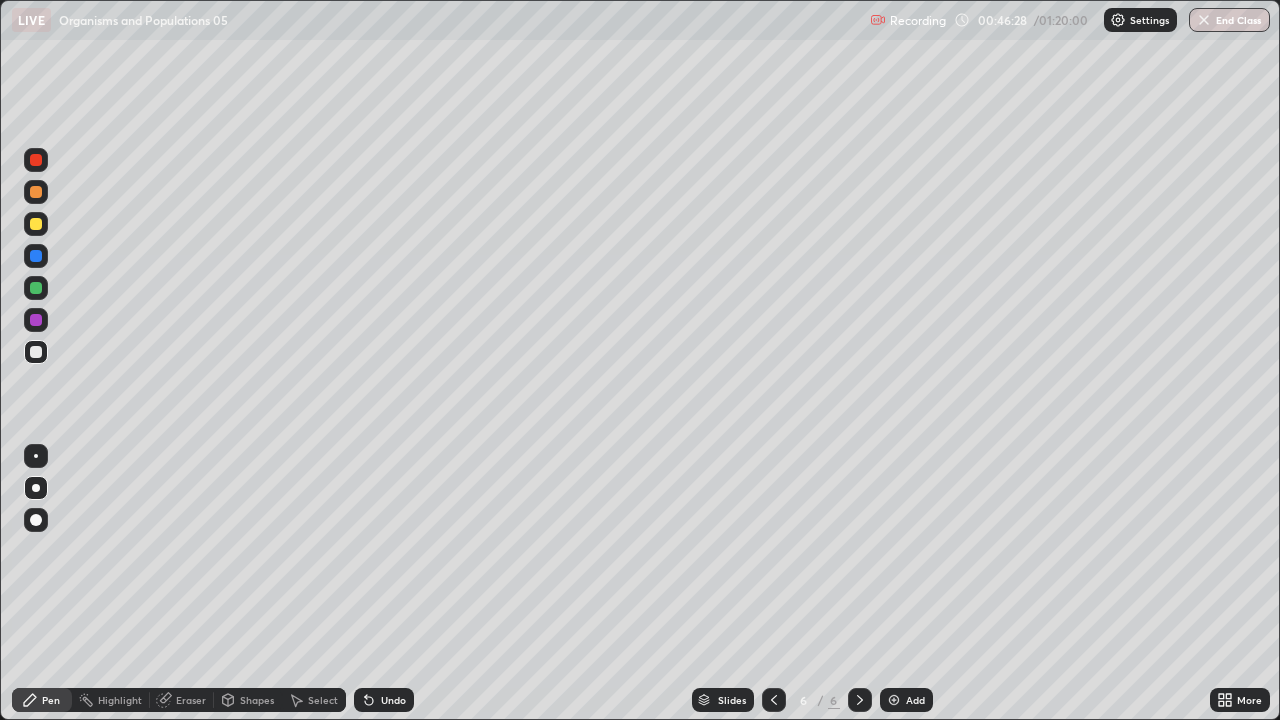 click at bounding box center [36, 352] 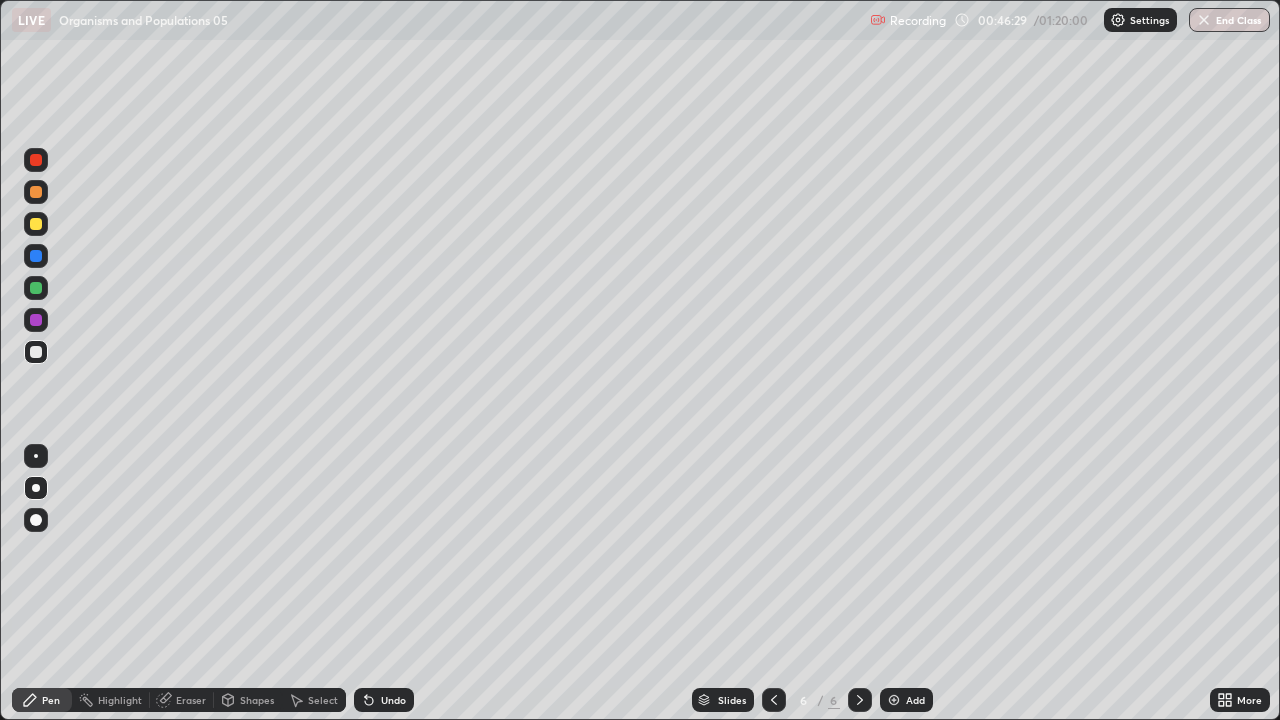 click at bounding box center (36, 352) 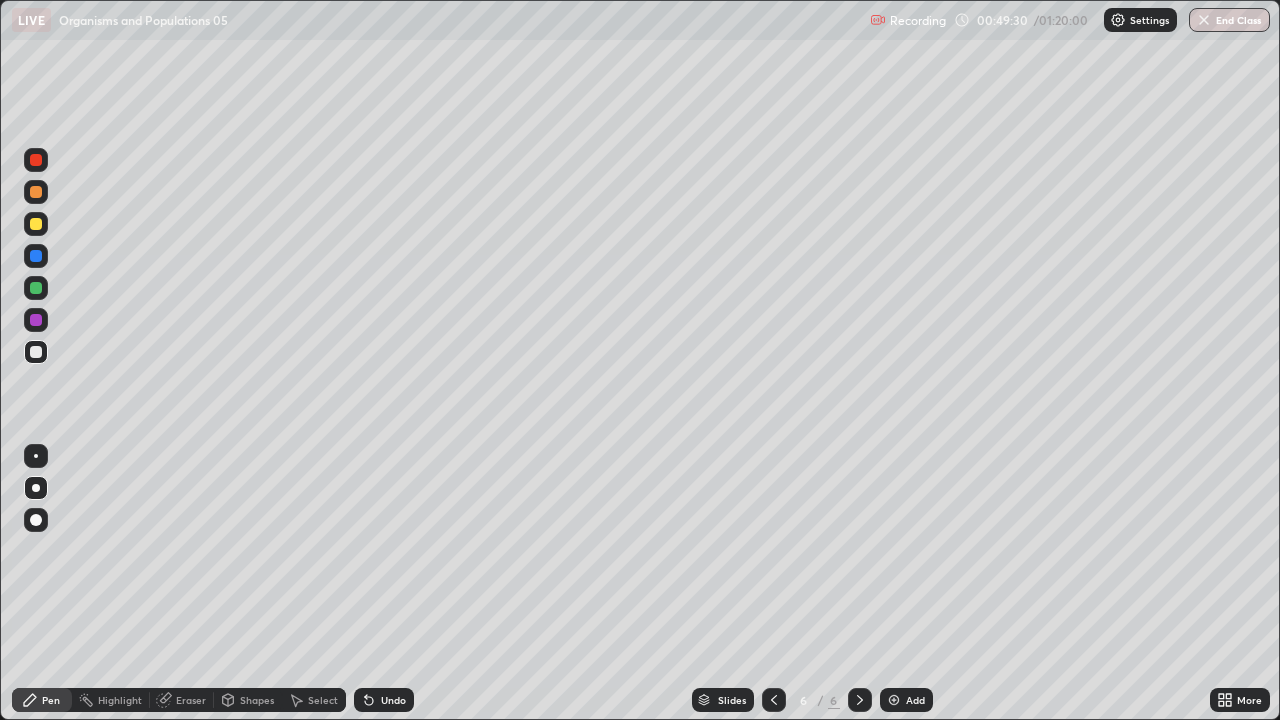 click at bounding box center (894, 700) 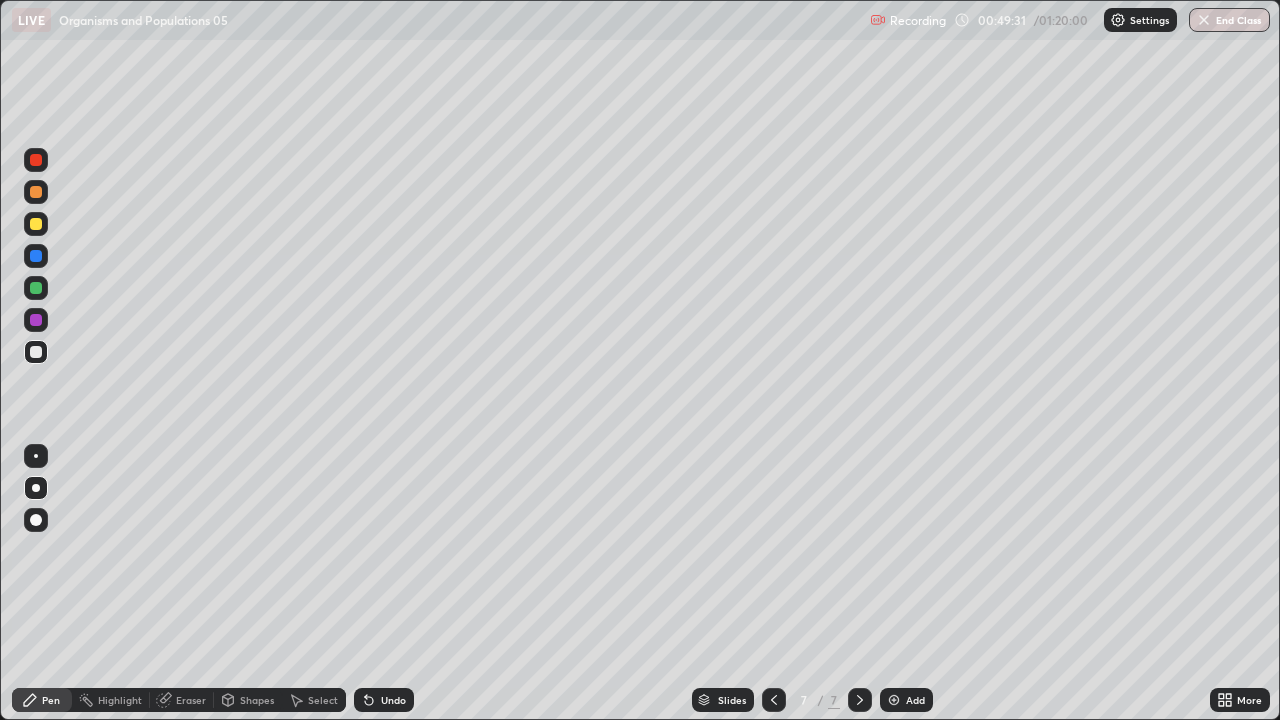 click 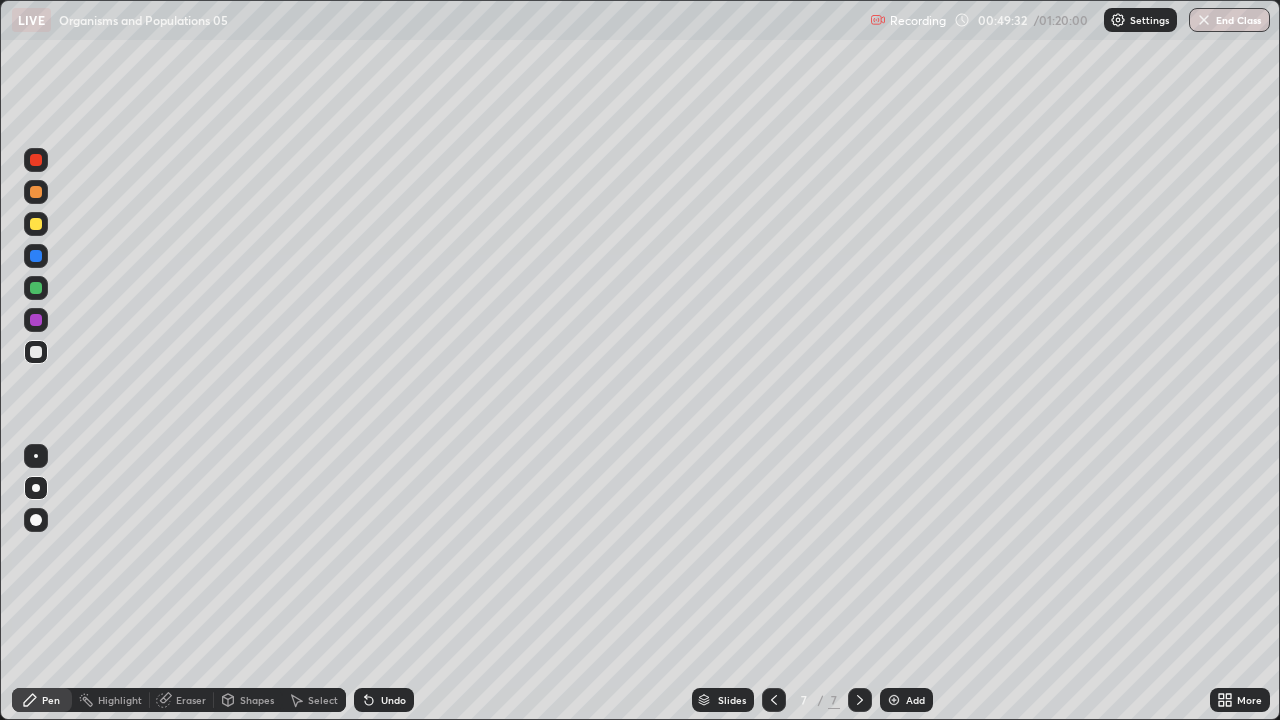 click at bounding box center [36, 224] 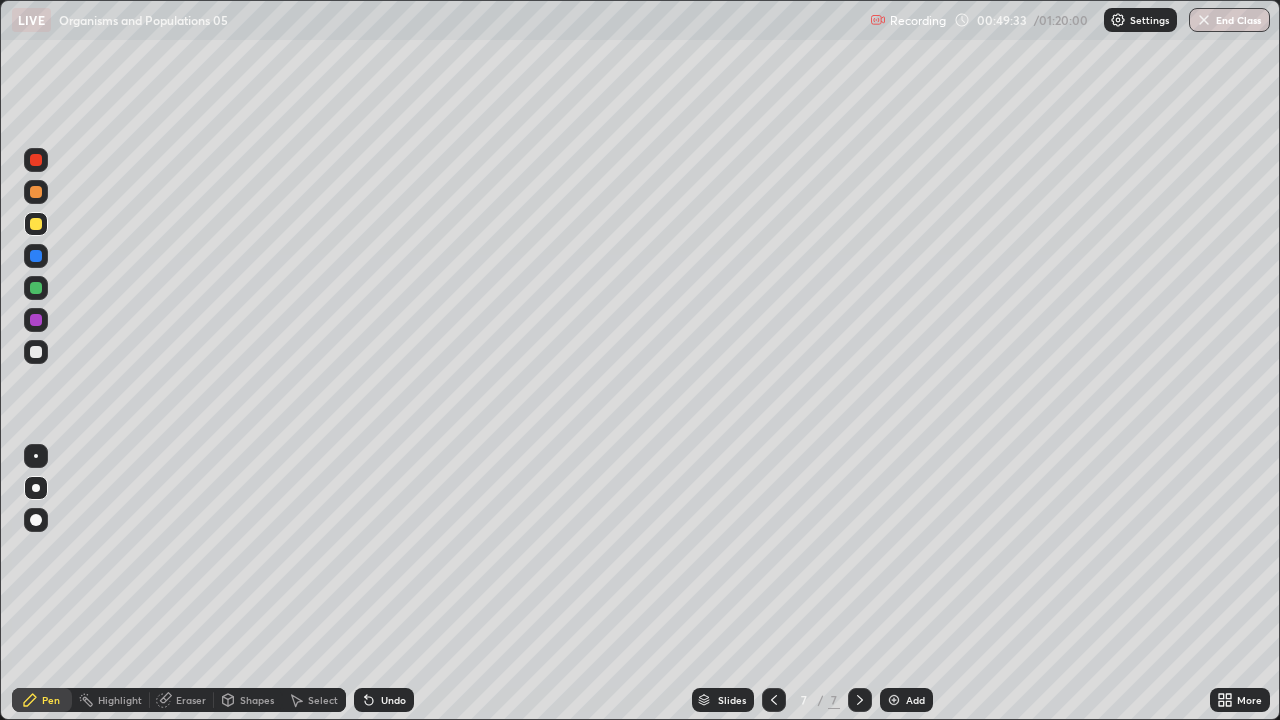 click at bounding box center (36, 224) 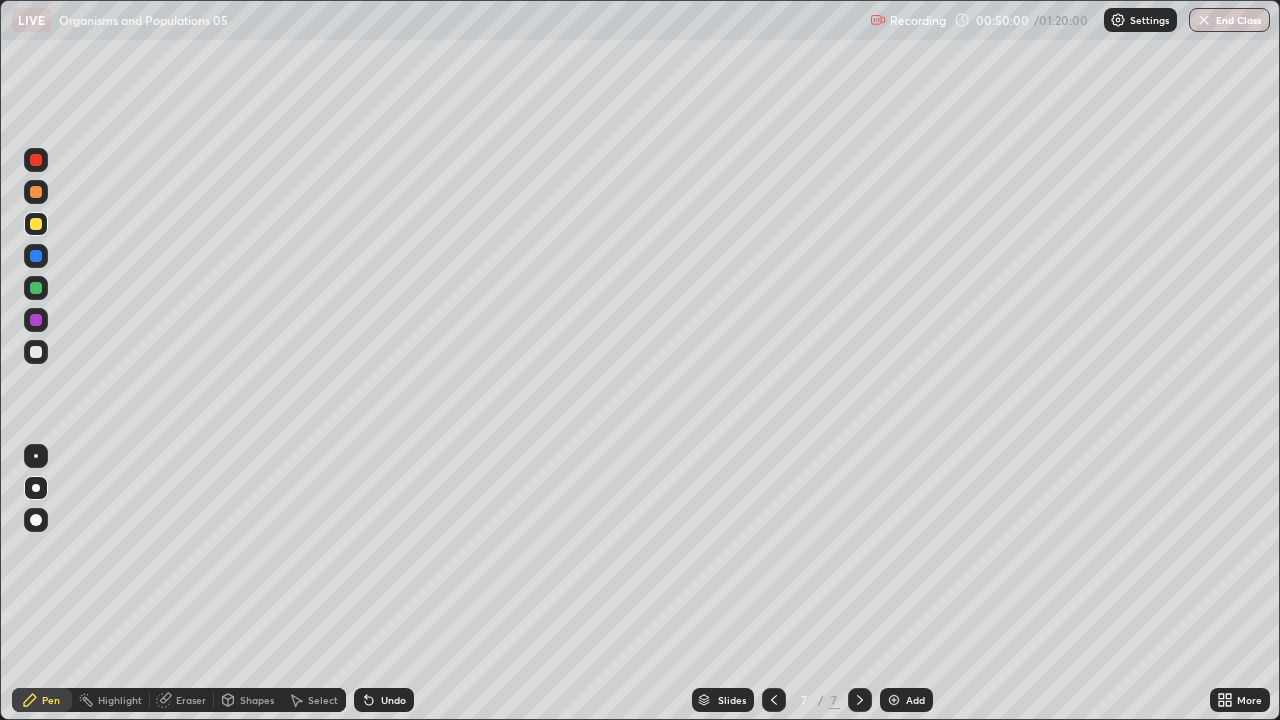 click at bounding box center (36, 352) 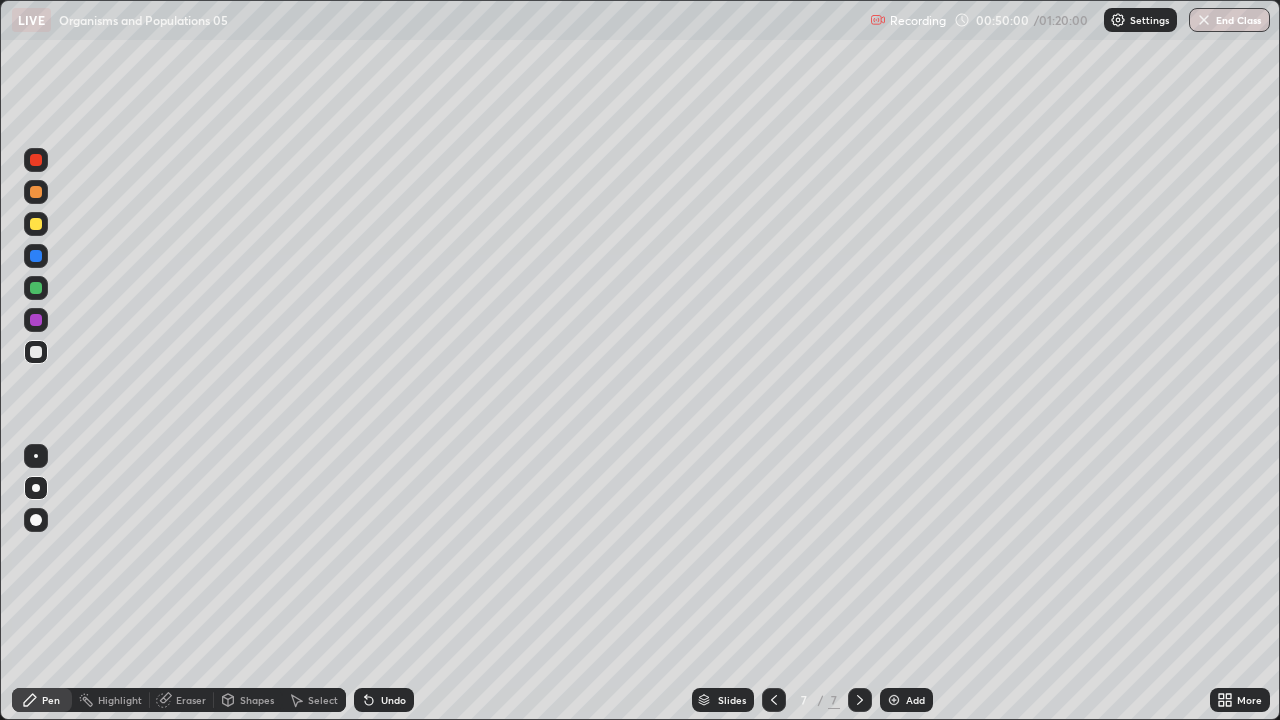 click at bounding box center (36, 352) 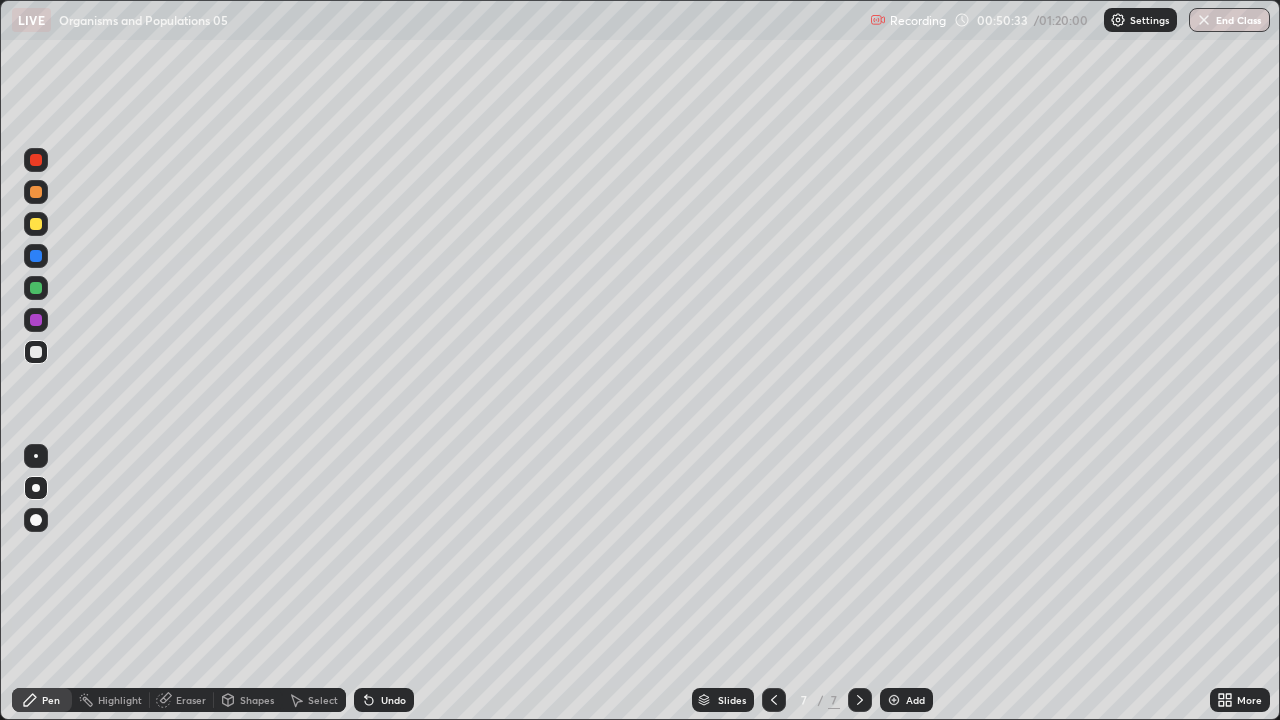 click at bounding box center [36, 352] 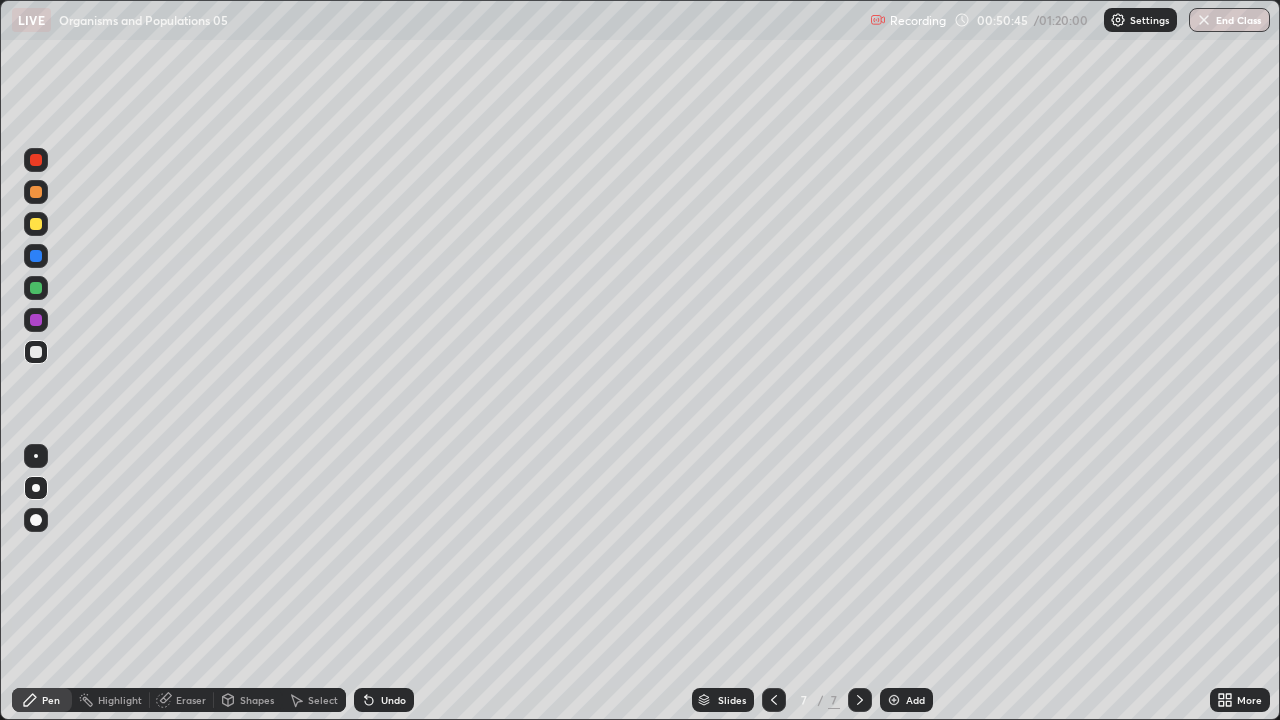 click at bounding box center [36, 256] 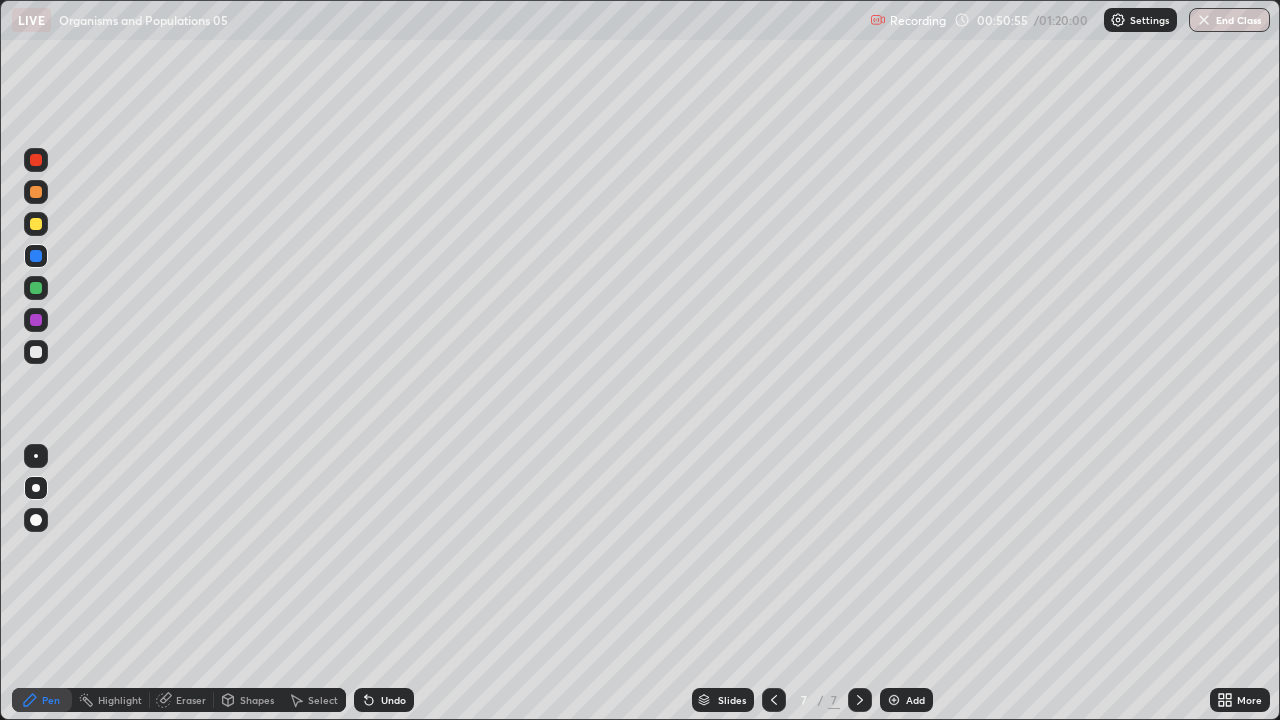 click at bounding box center (36, 352) 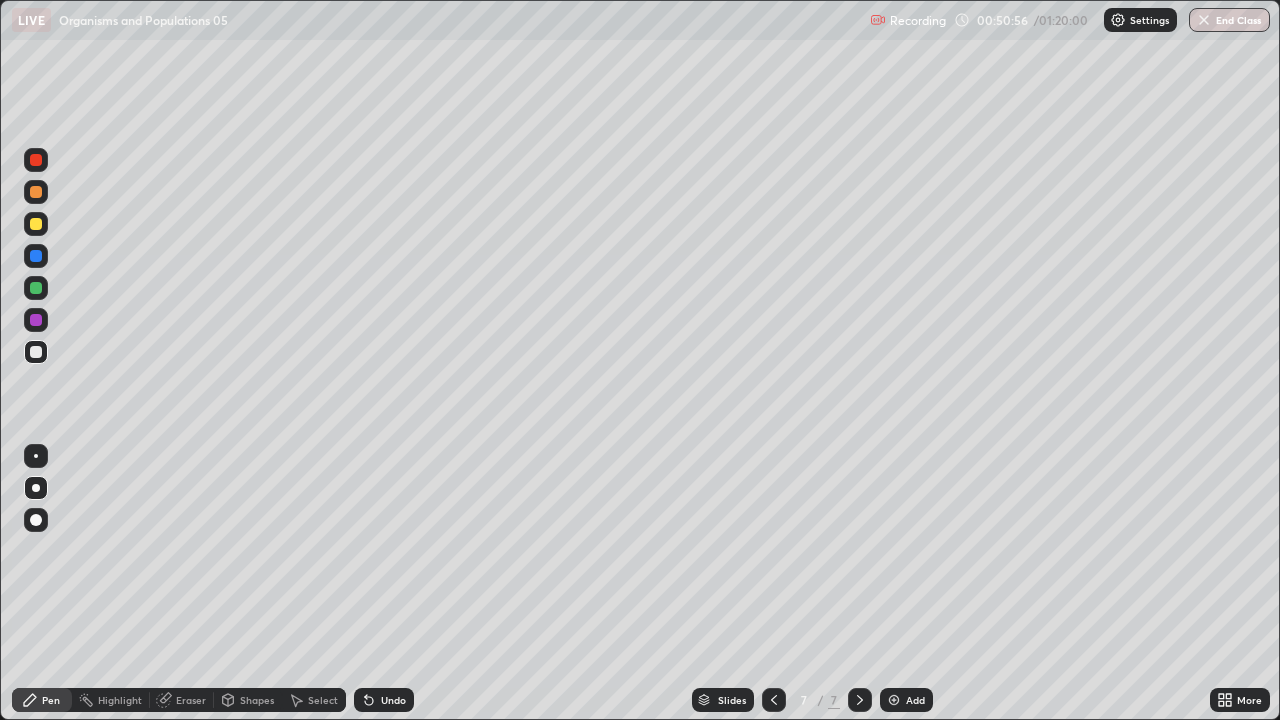 click at bounding box center [36, 352] 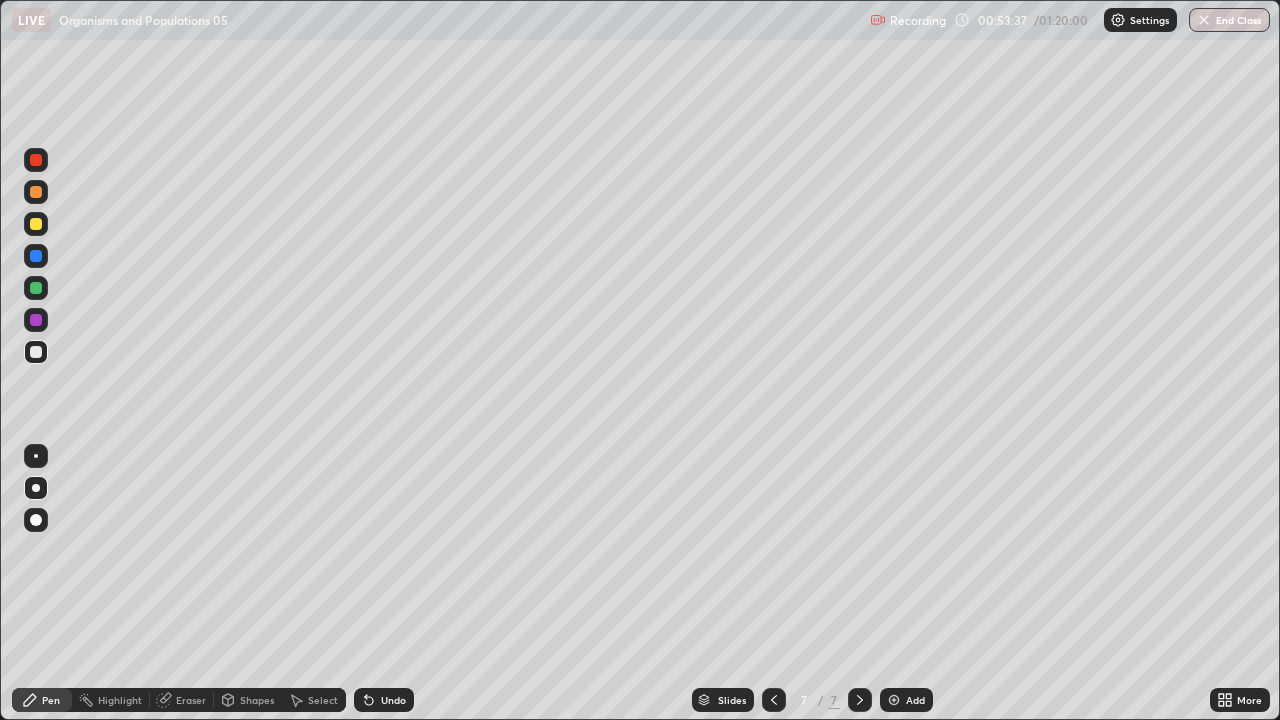 click on "Add" at bounding box center [915, 700] 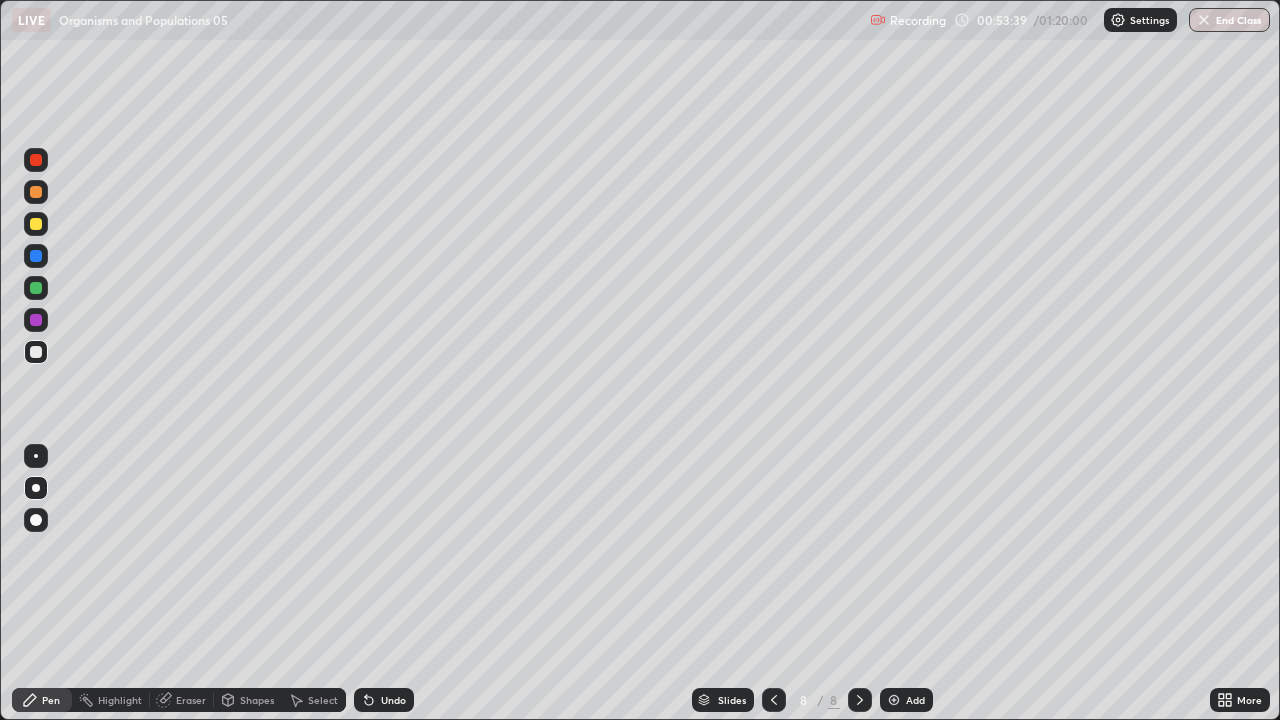 click at bounding box center [36, 288] 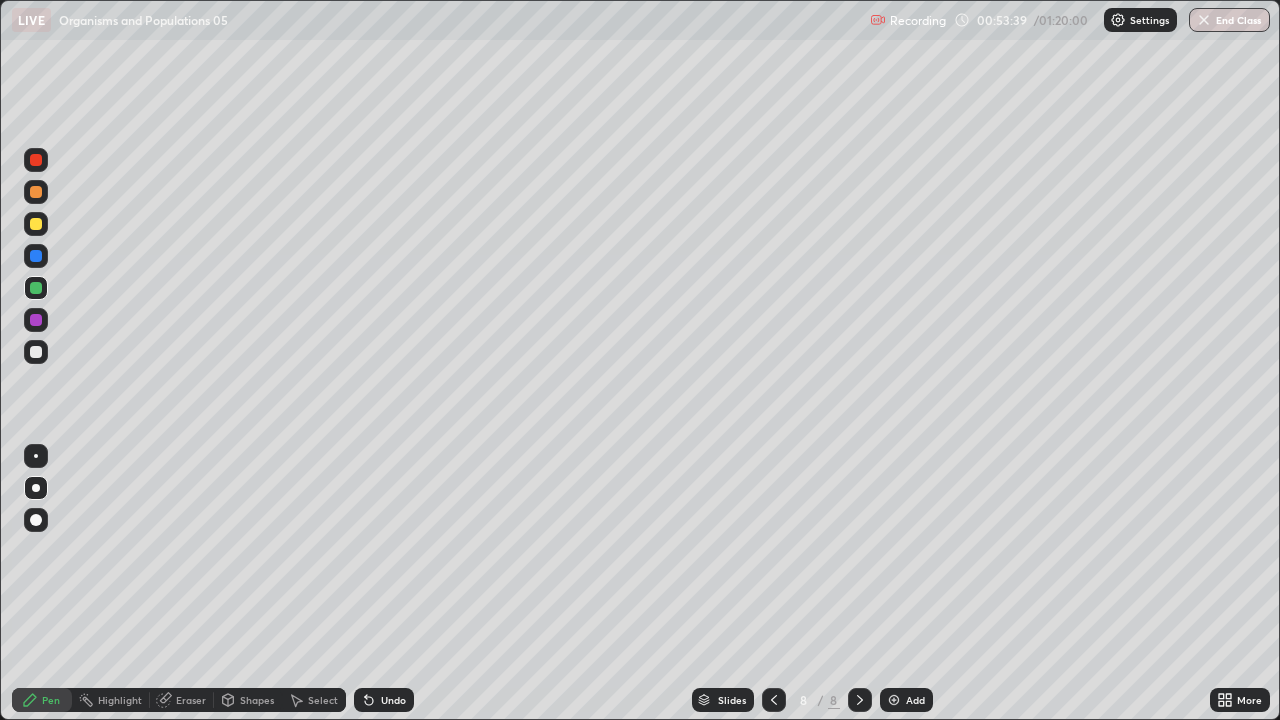 click at bounding box center [36, 224] 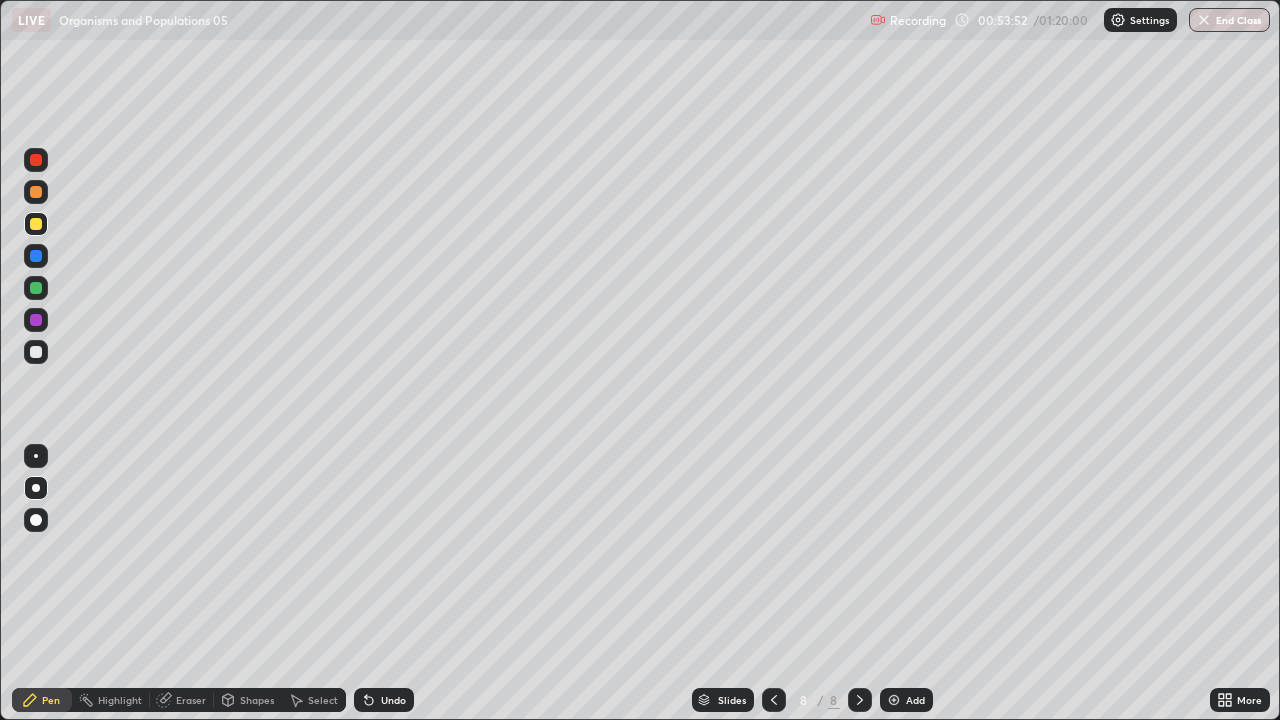 click at bounding box center (36, 352) 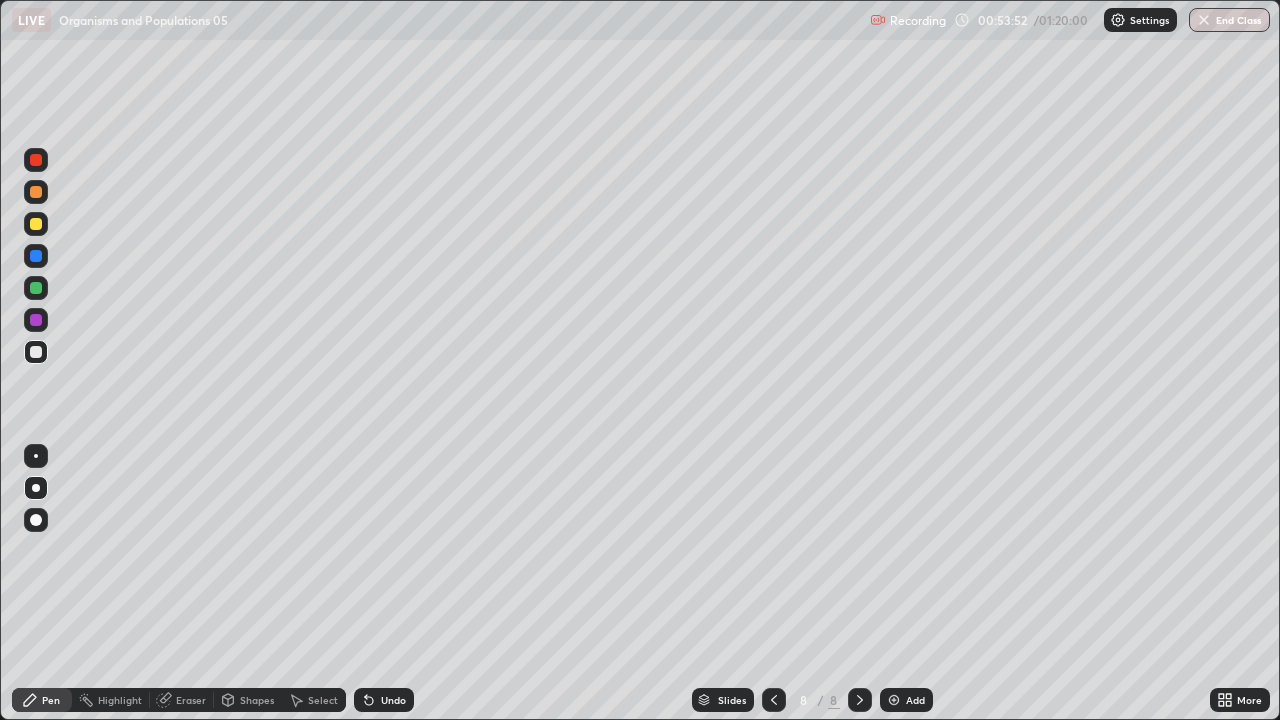 click at bounding box center (36, 352) 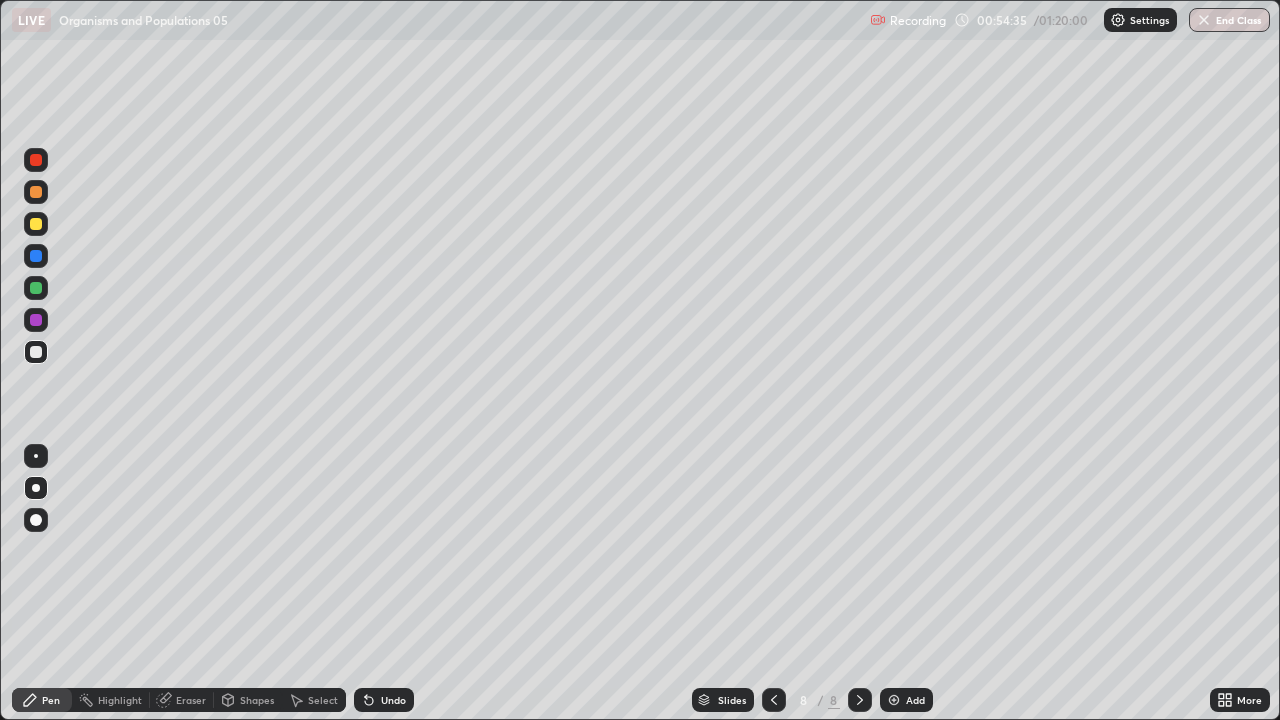 click at bounding box center (36, 320) 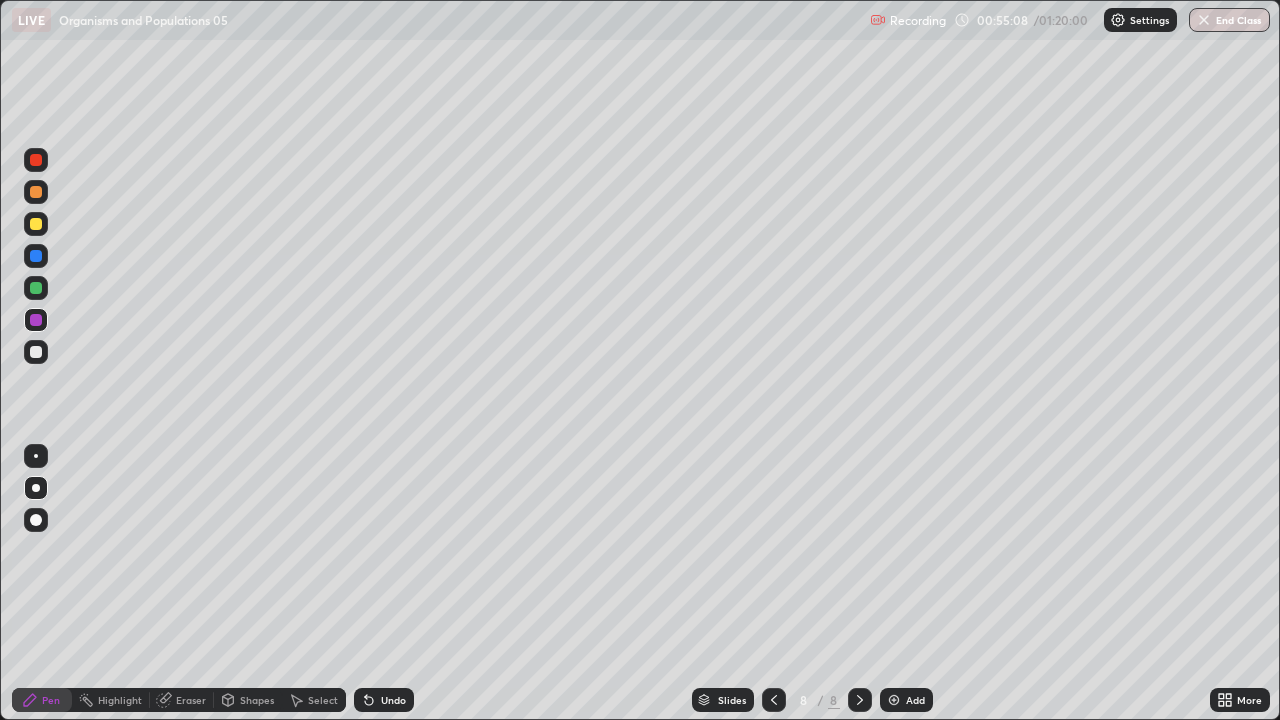 click at bounding box center (36, 352) 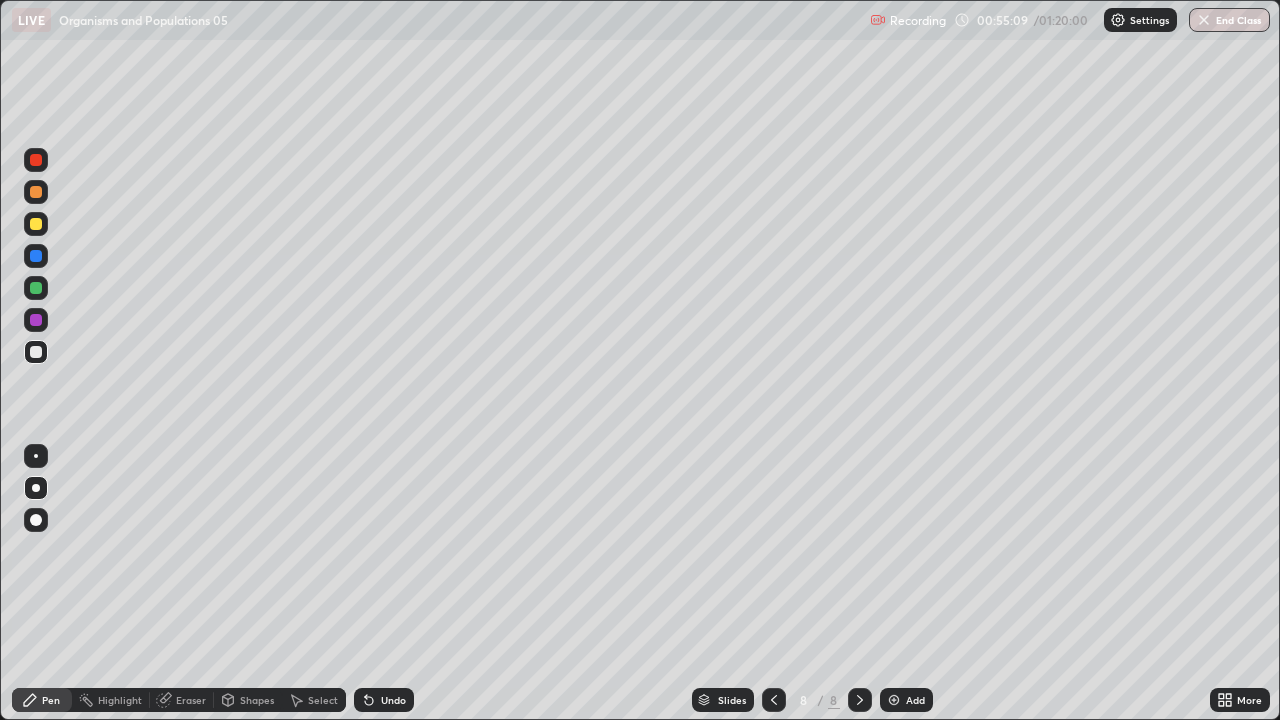 click at bounding box center (36, 352) 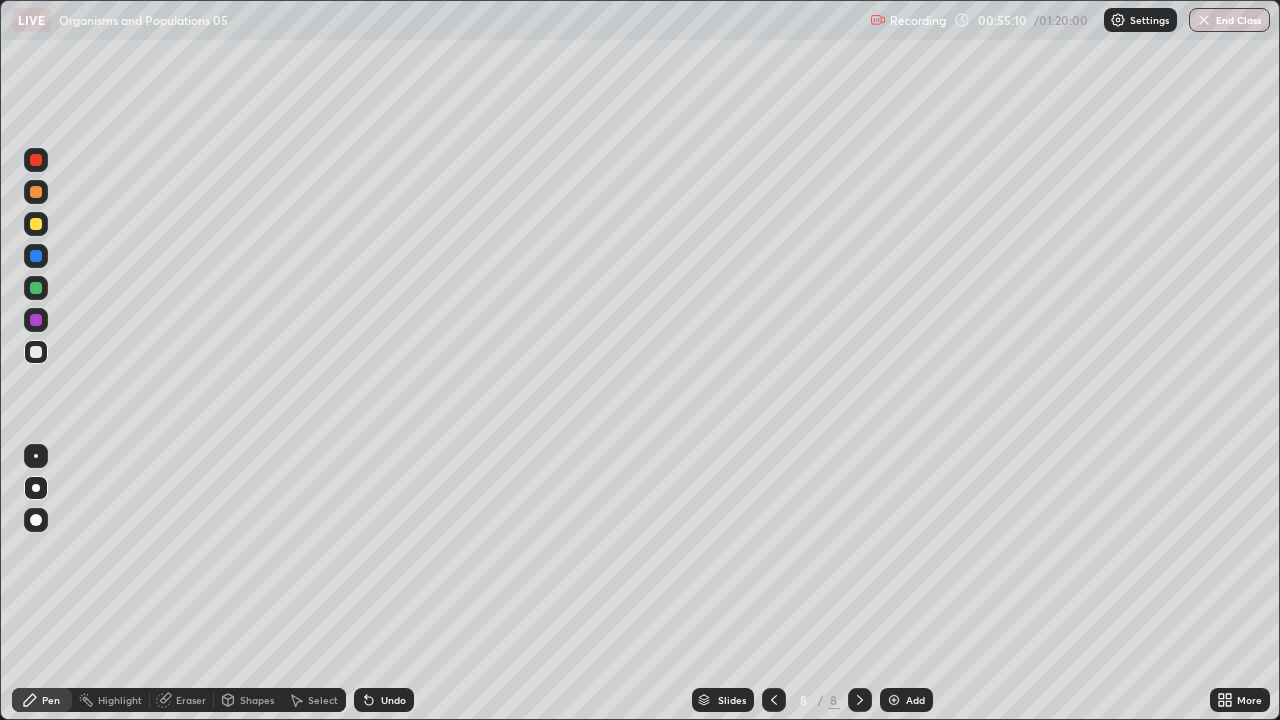 click at bounding box center (36, 224) 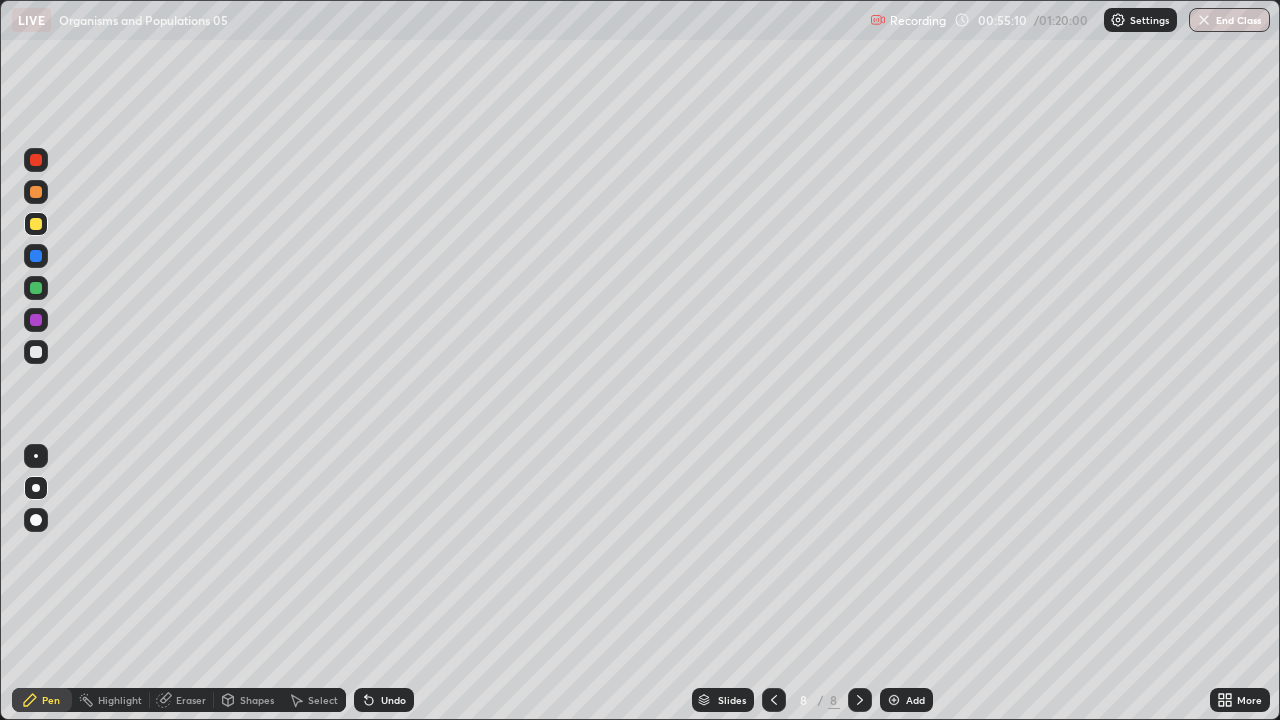 click at bounding box center (36, 224) 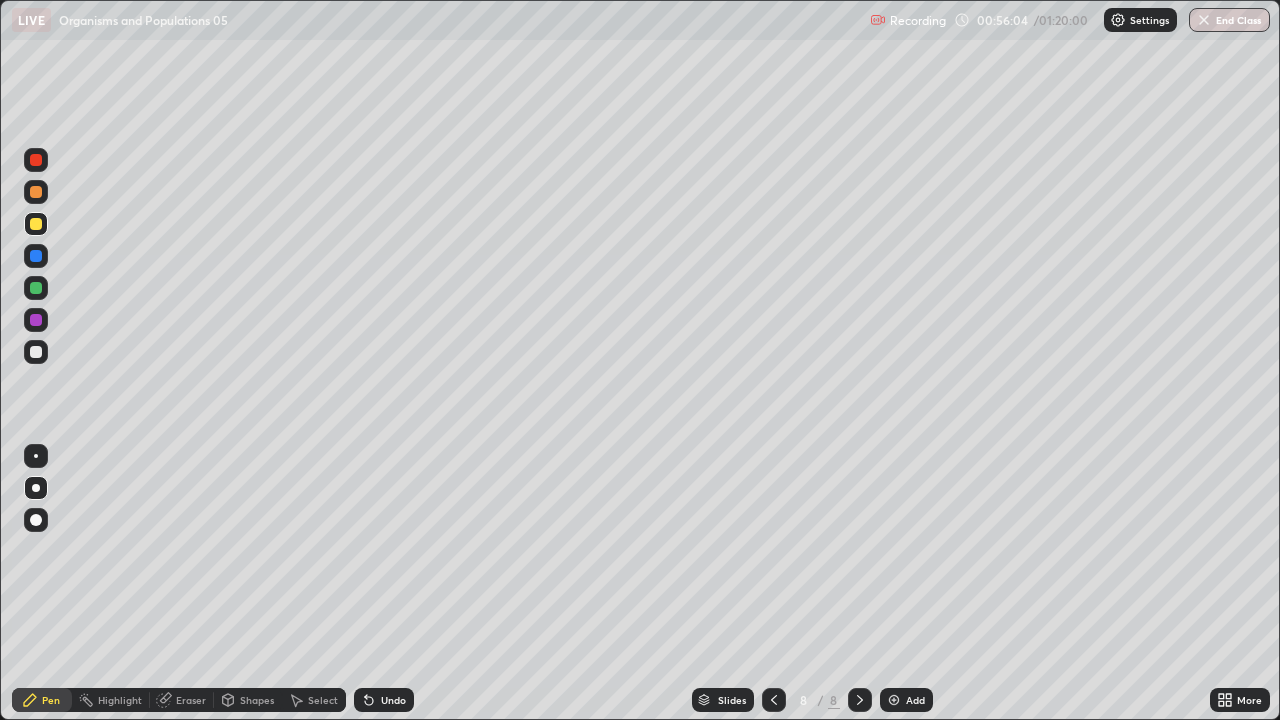click at bounding box center [36, 352] 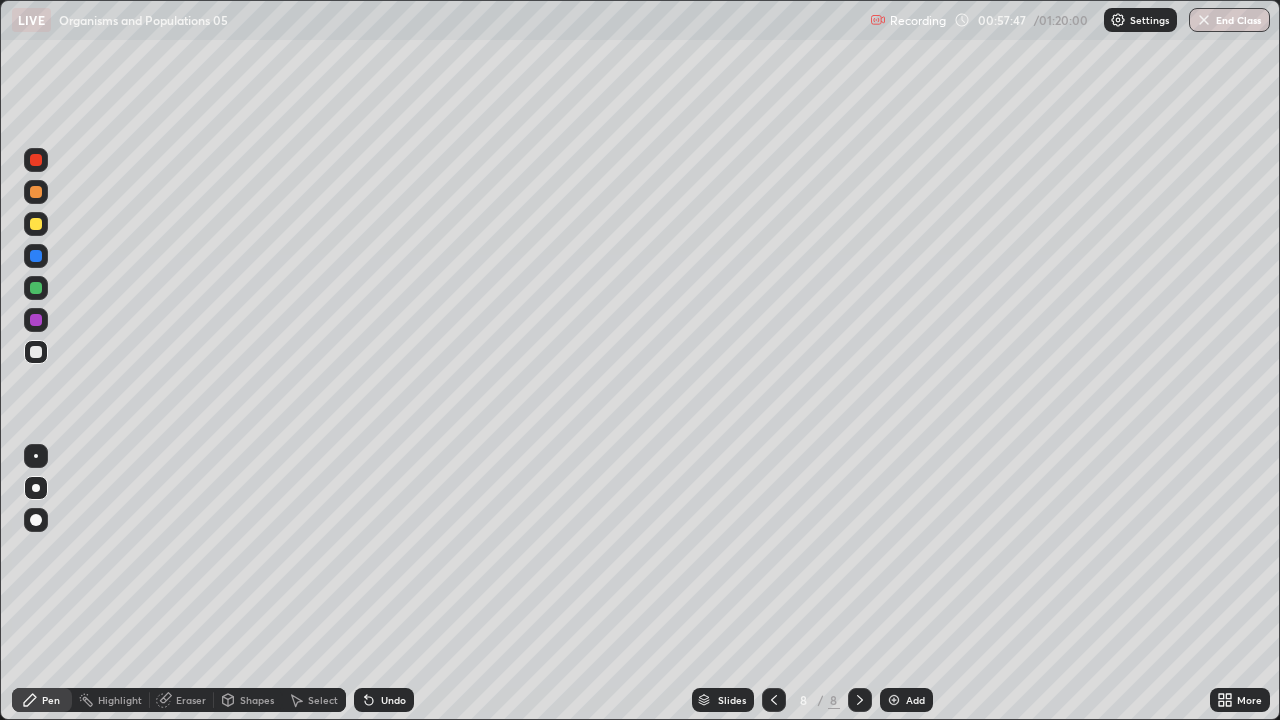 click at bounding box center [36, 352] 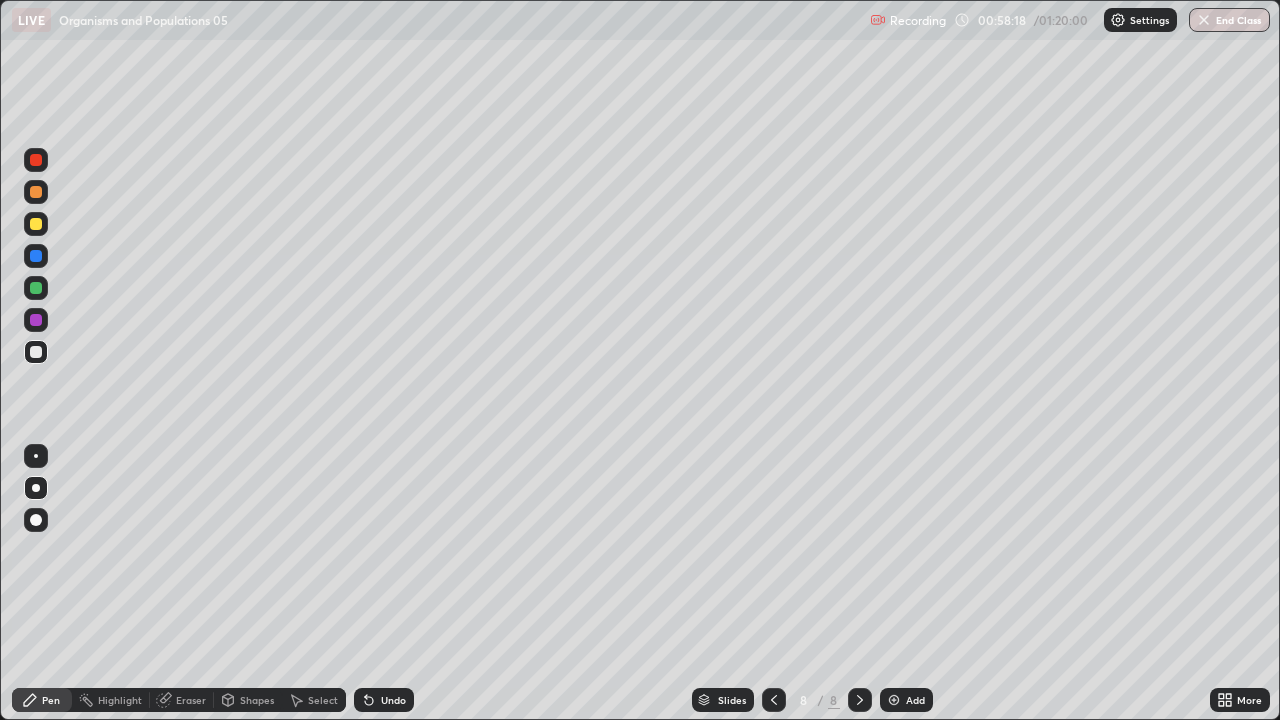click at bounding box center (36, 352) 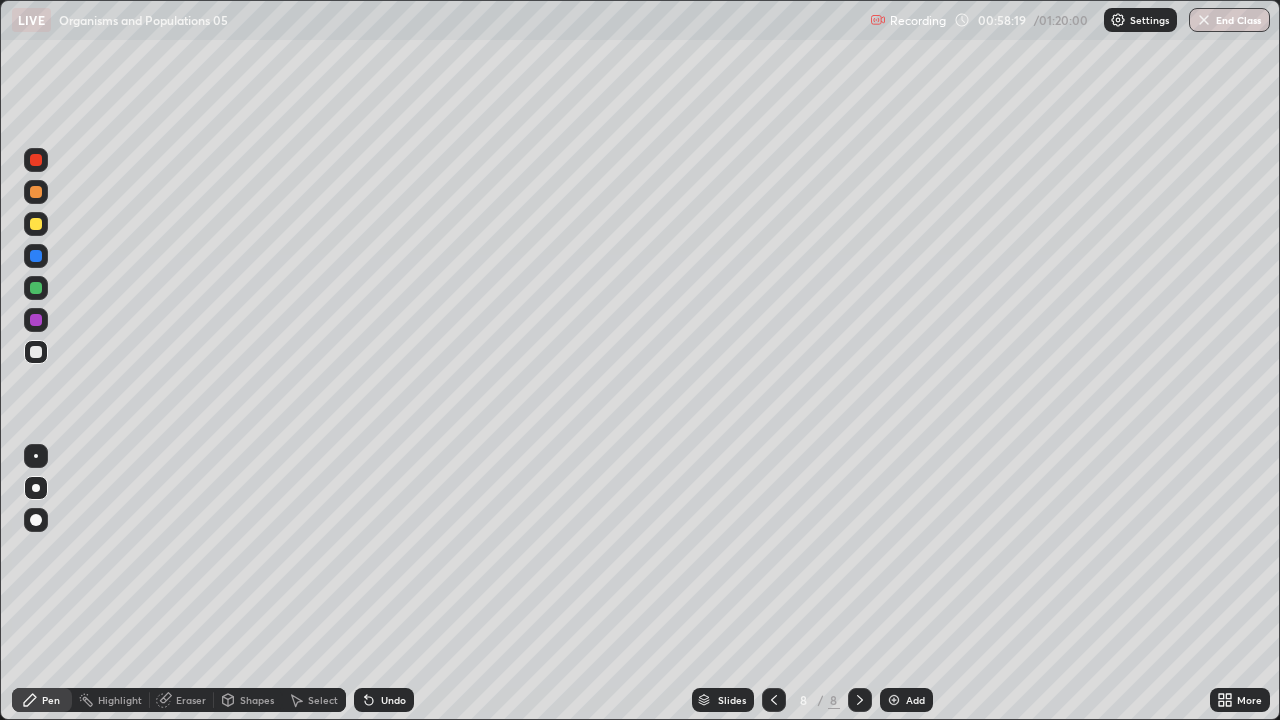 click at bounding box center (36, 352) 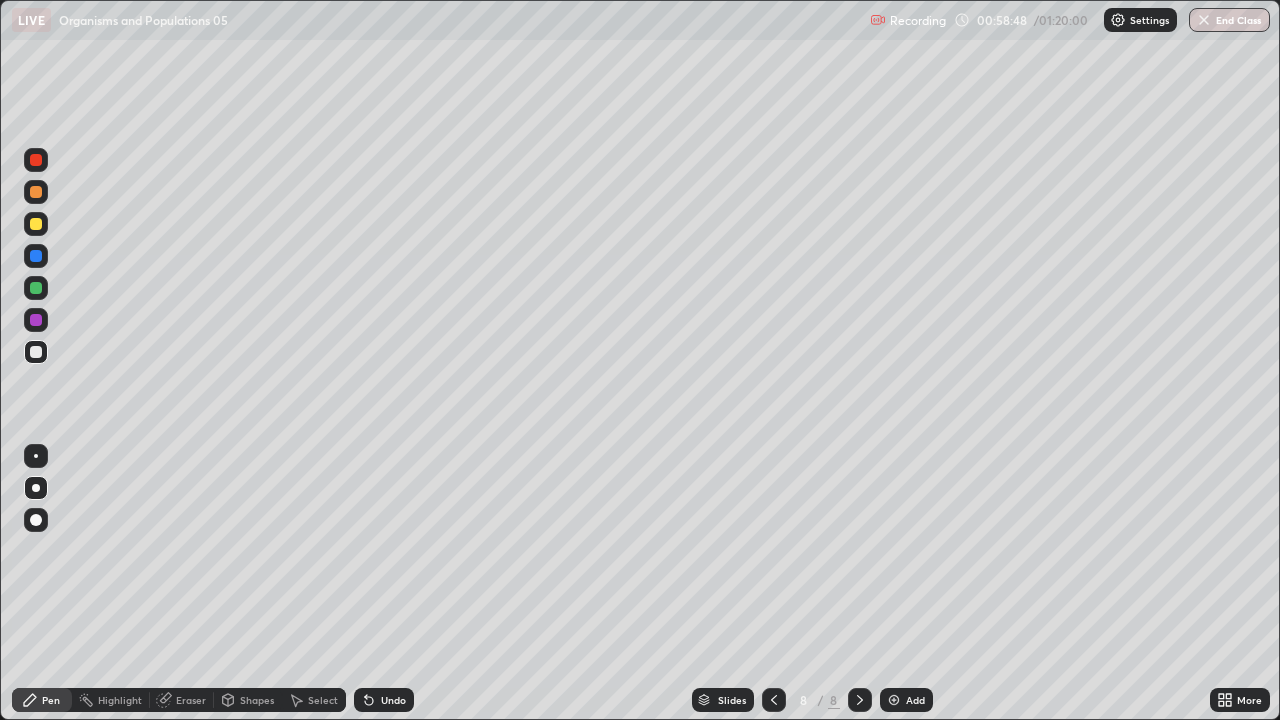 click on "Eraser" at bounding box center [191, 700] 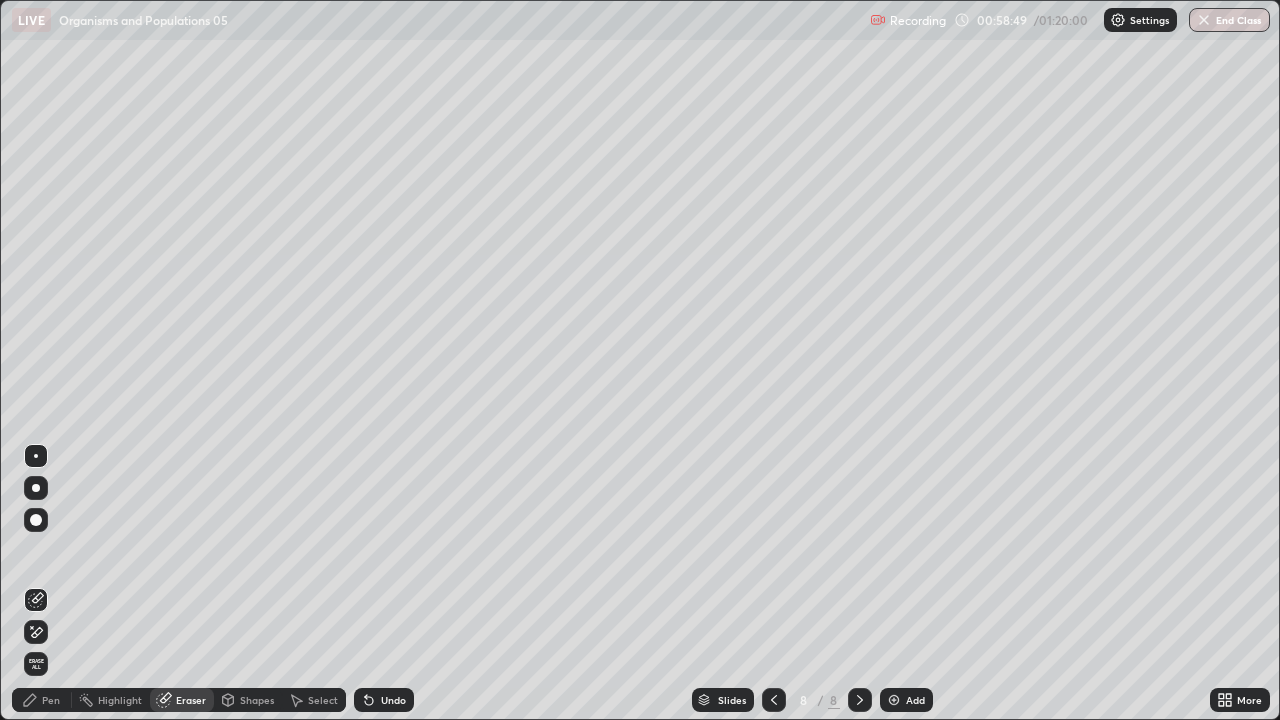 click on "Pen" at bounding box center [51, 700] 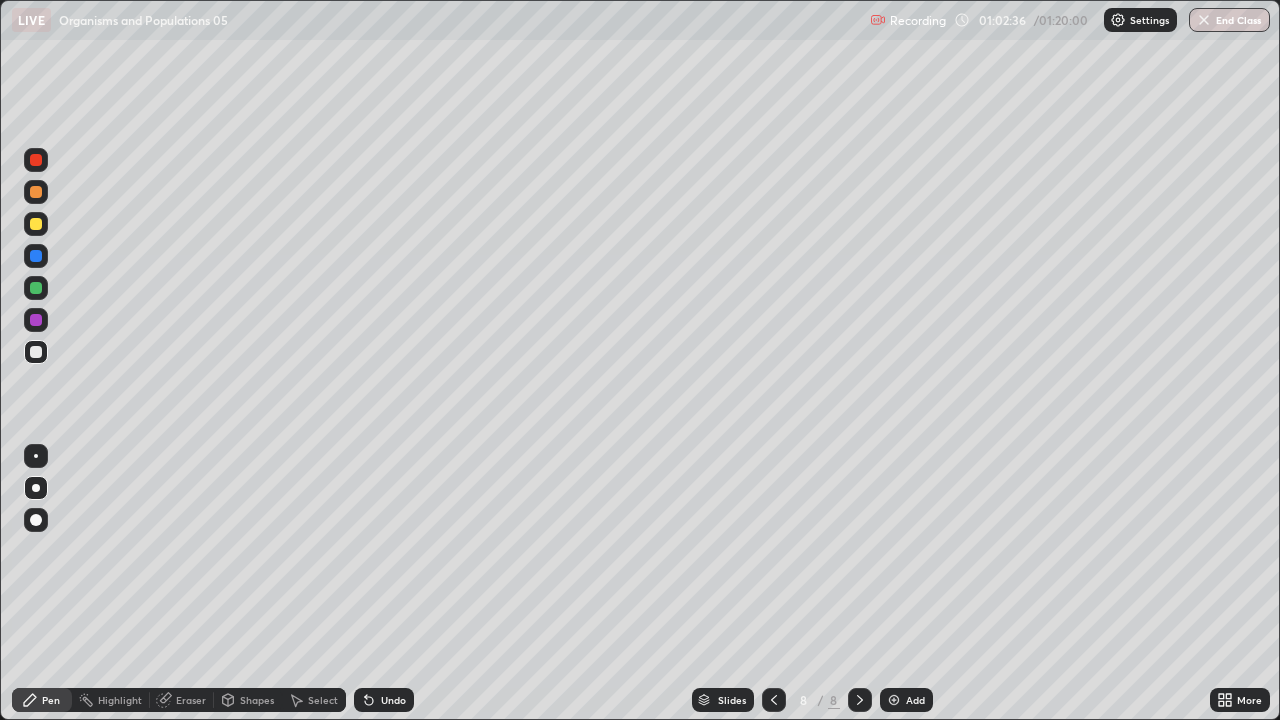 click at bounding box center [894, 700] 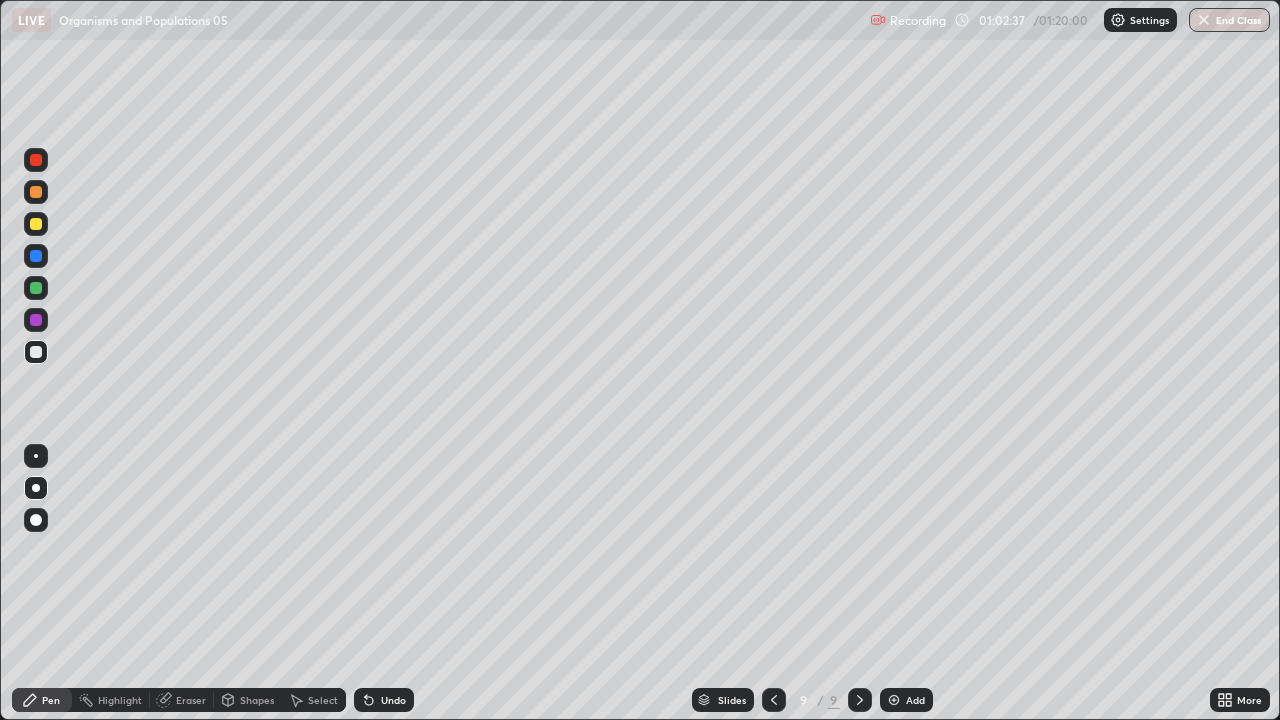 click at bounding box center (36, 224) 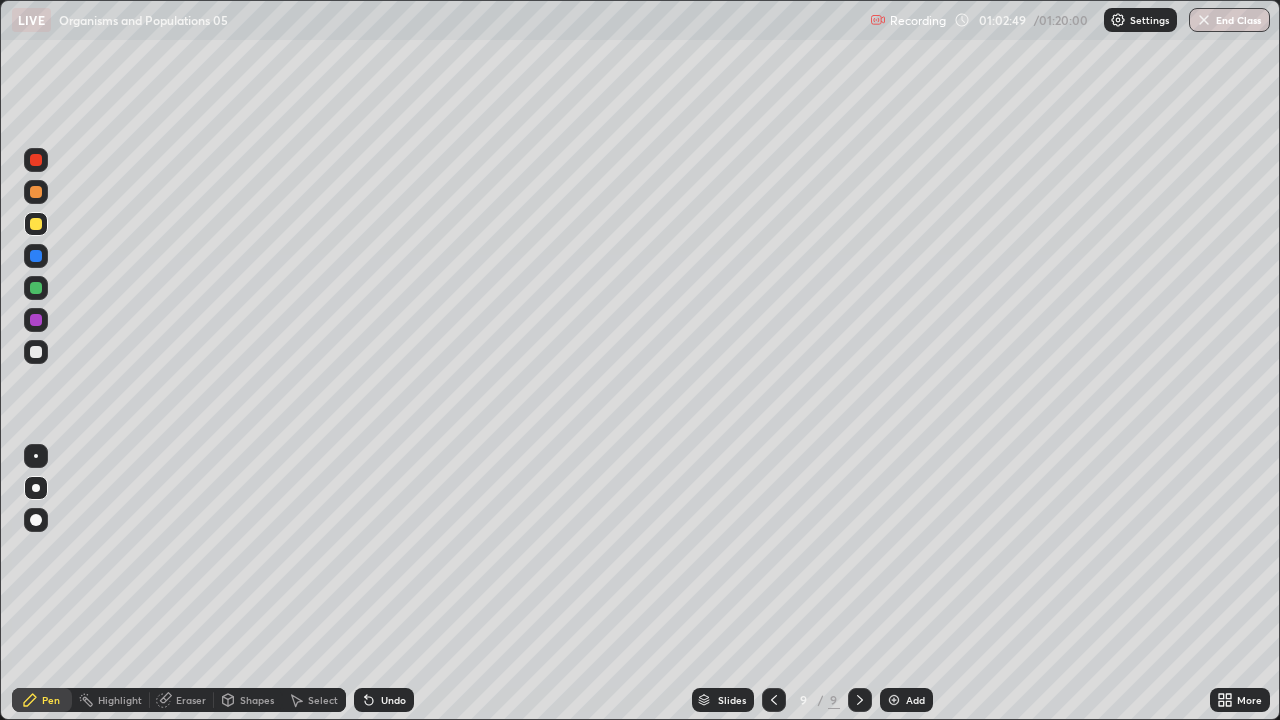 click at bounding box center (36, 352) 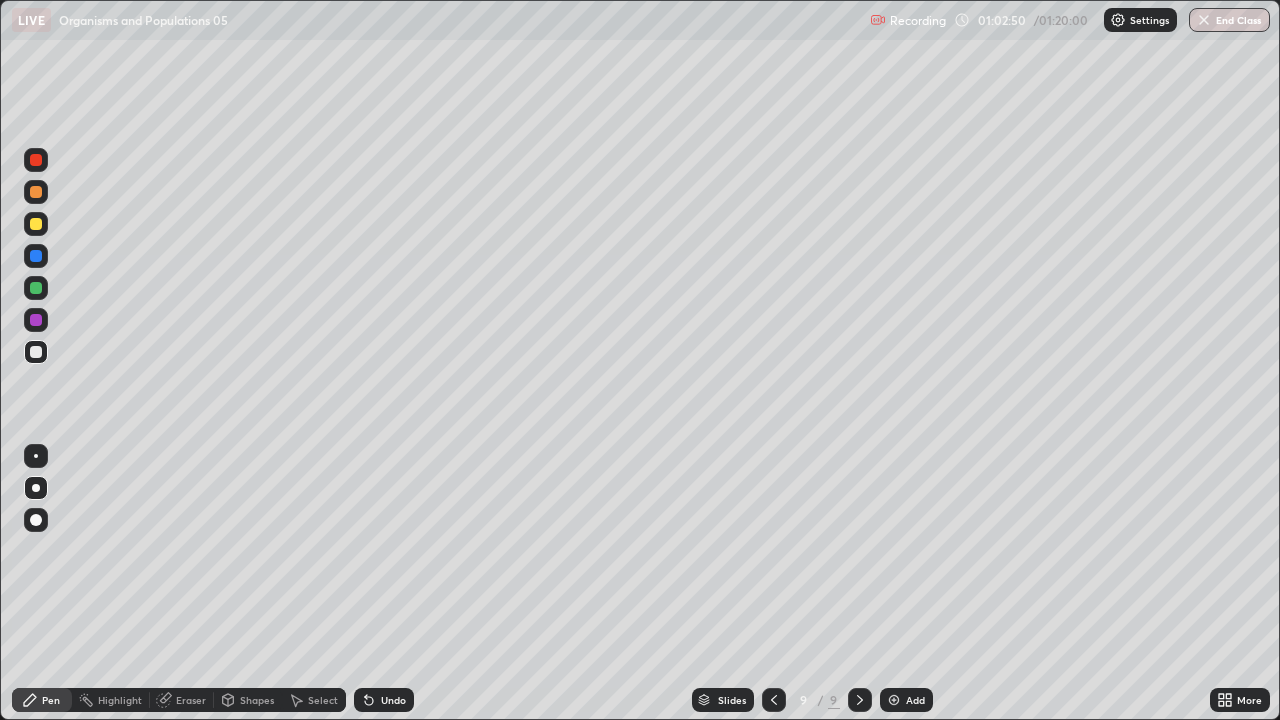 click at bounding box center (36, 352) 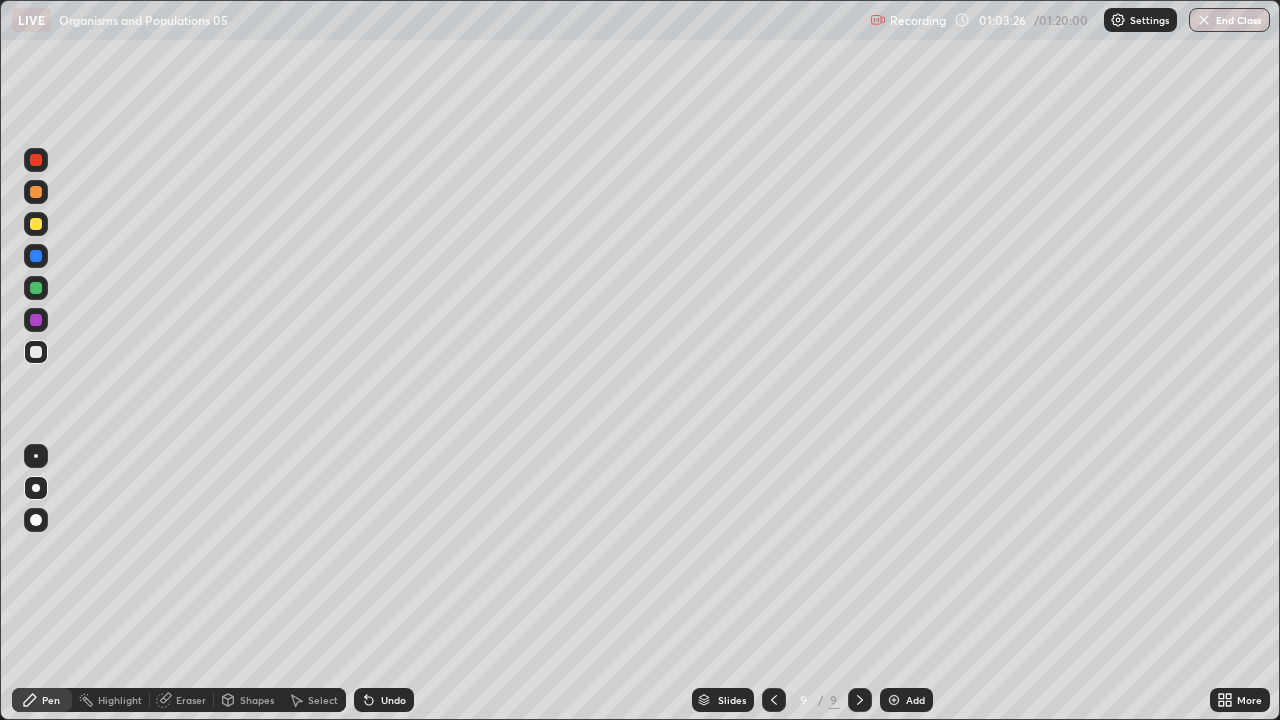click at bounding box center [36, 320] 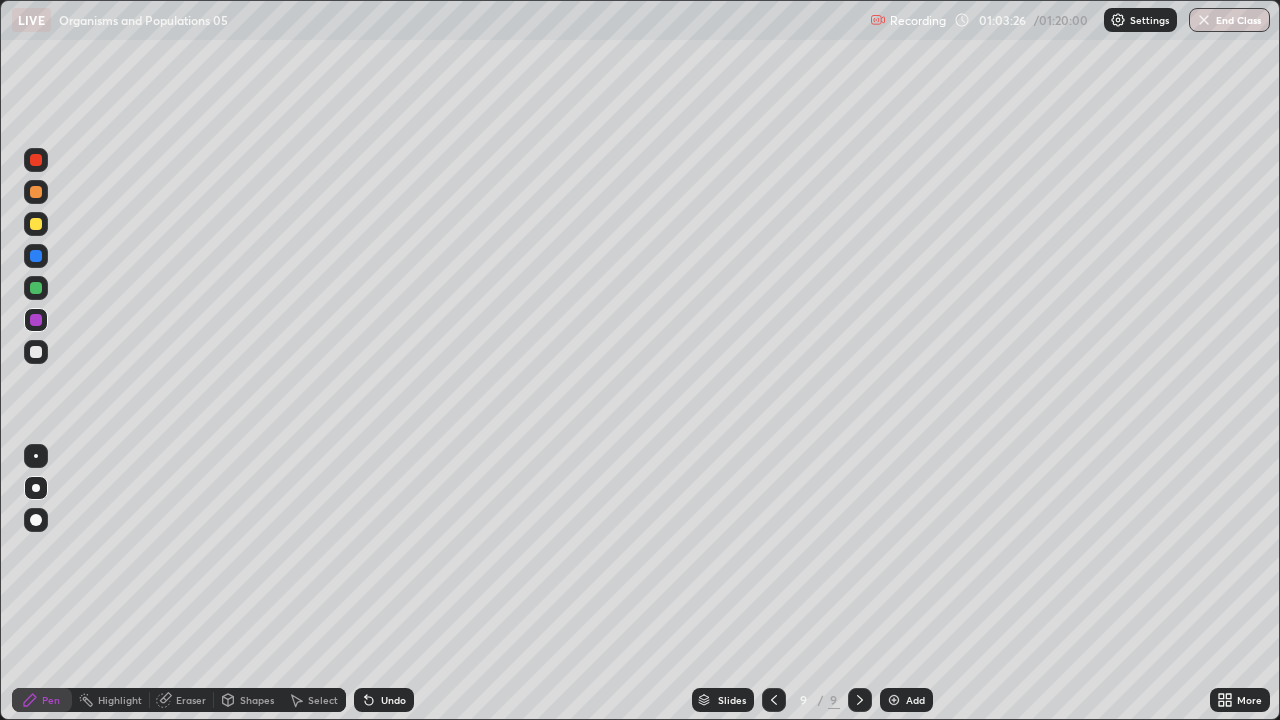 click at bounding box center [36, 320] 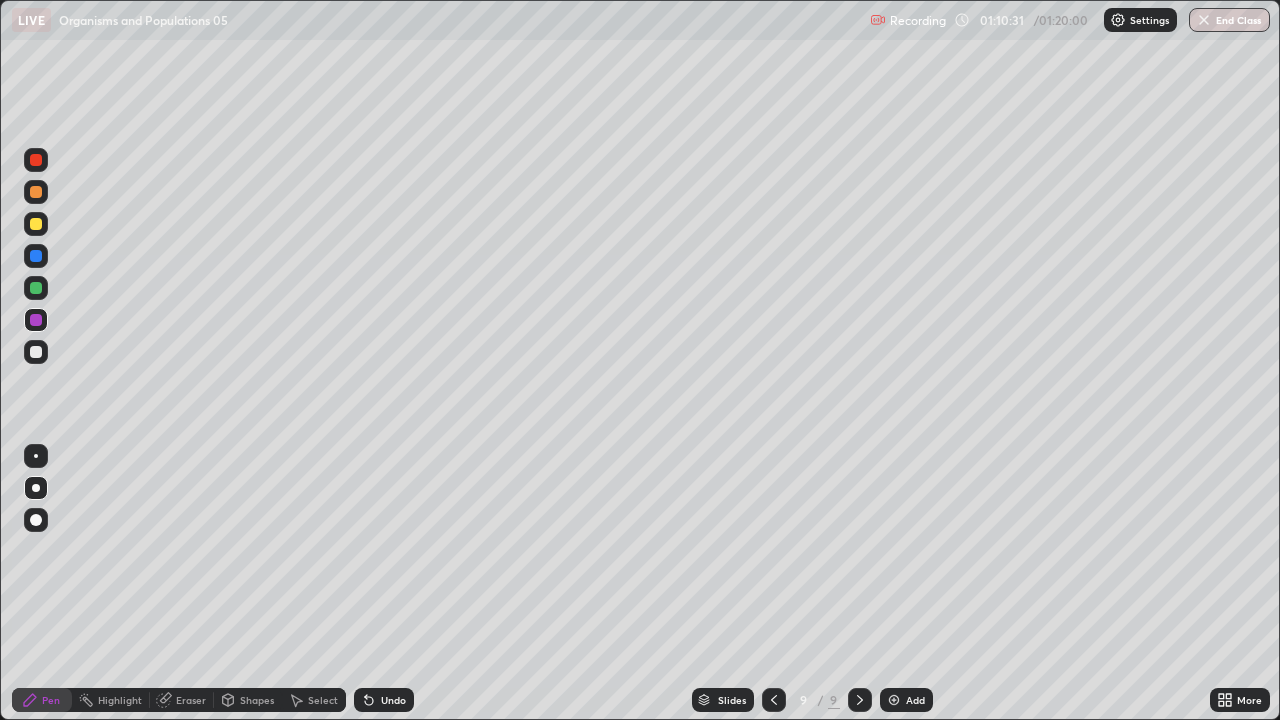 click at bounding box center [894, 700] 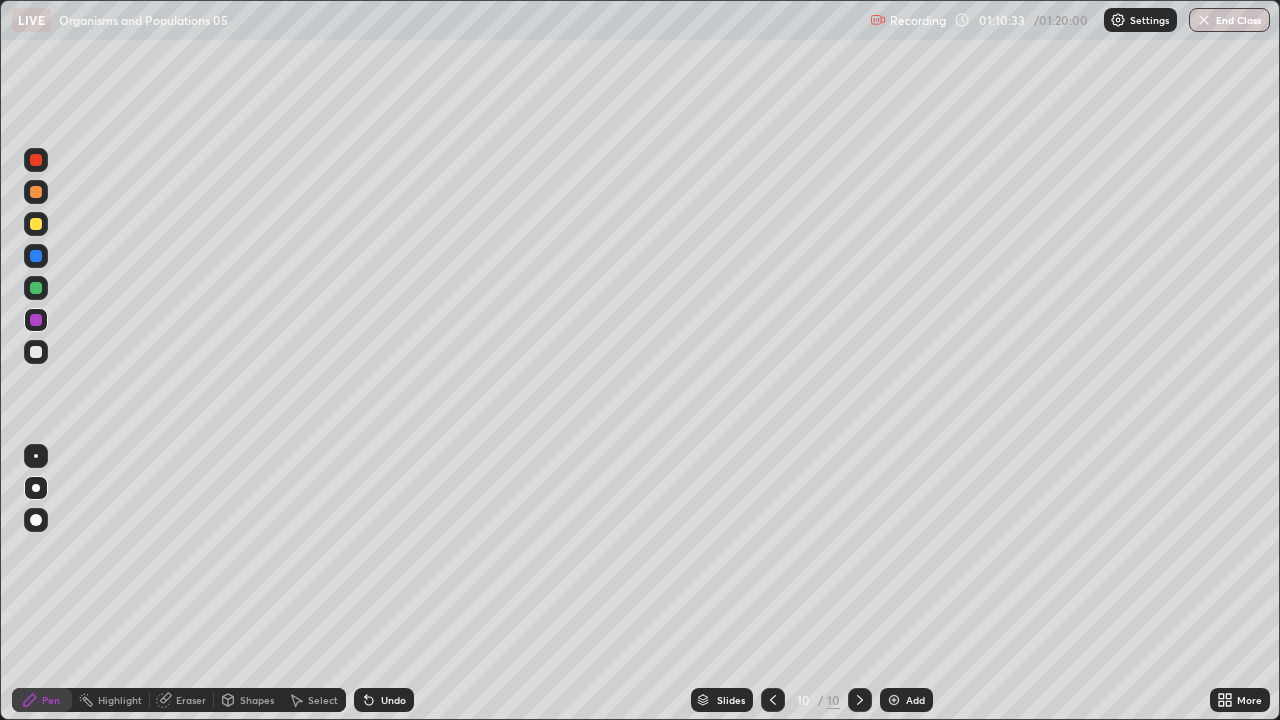 click at bounding box center [36, 224] 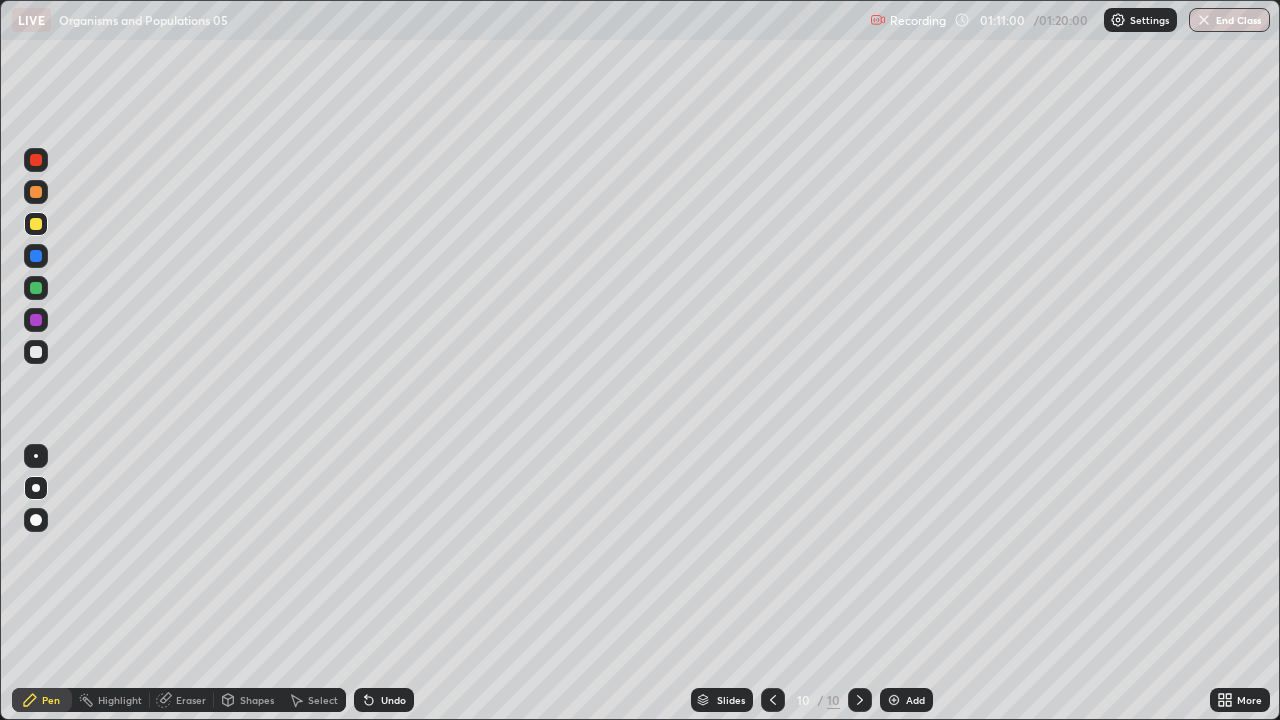 click at bounding box center [36, 352] 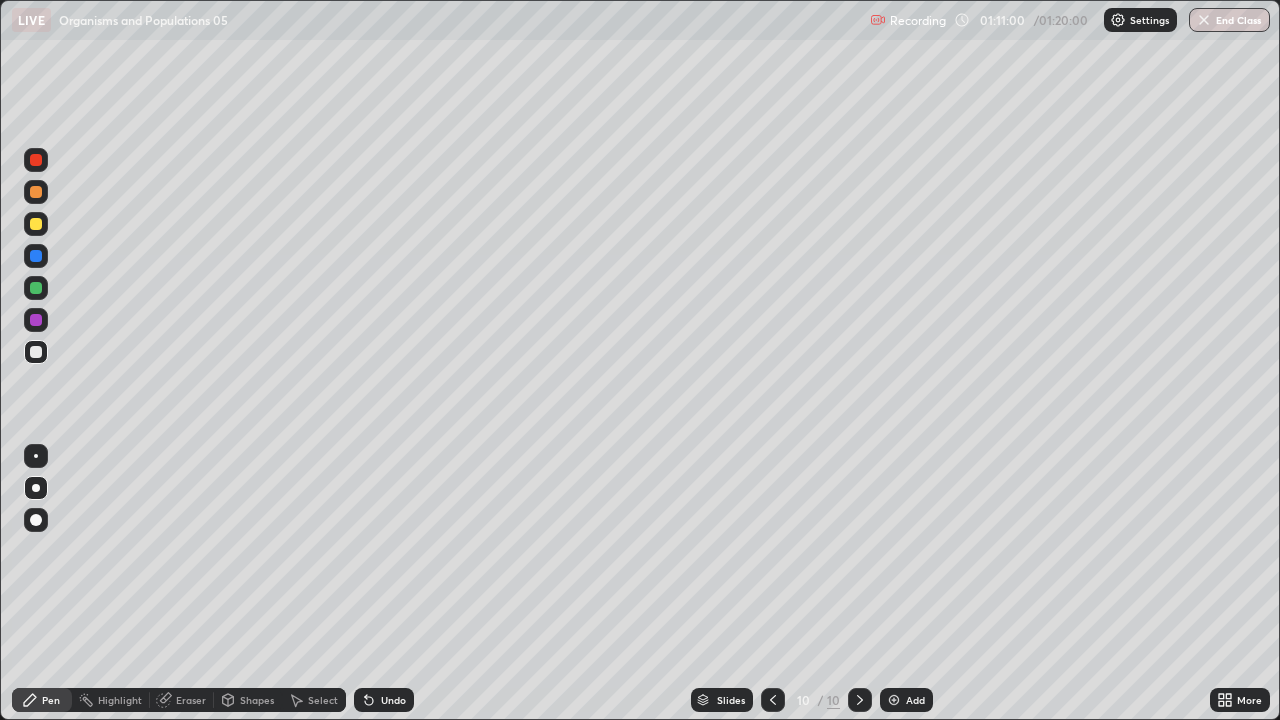 click at bounding box center (36, 352) 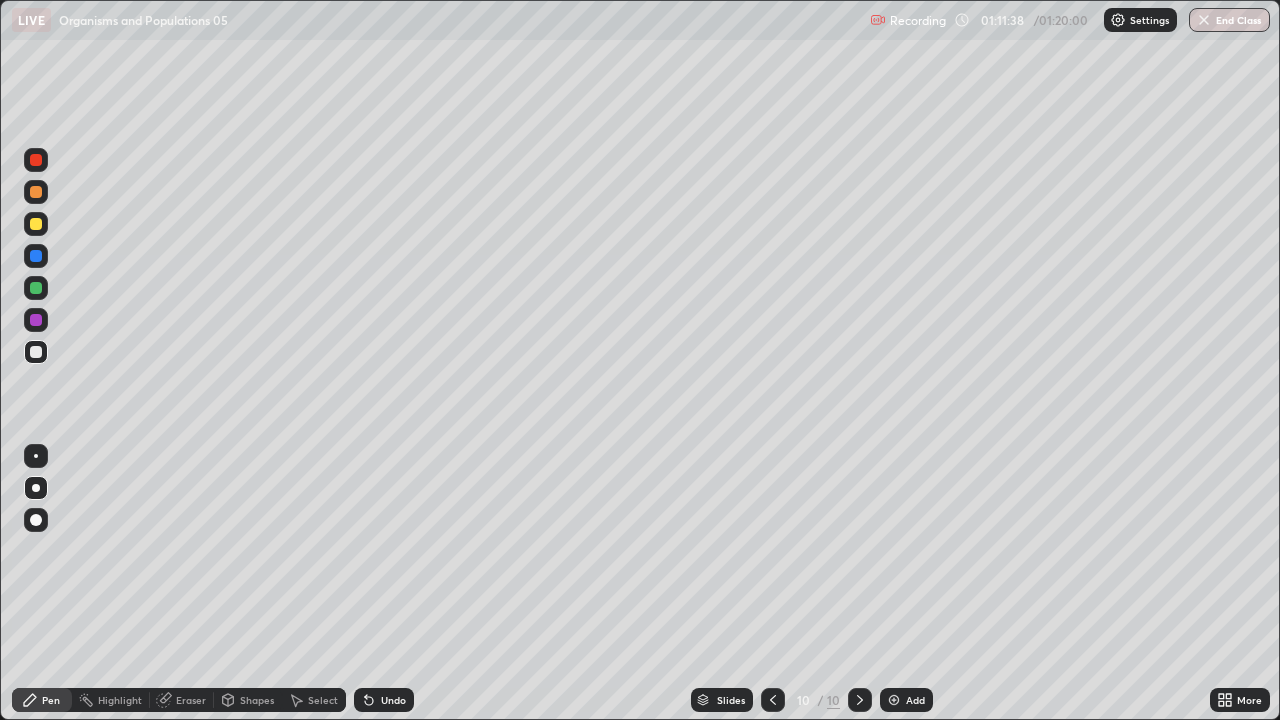 click at bounding box center (36, 224) 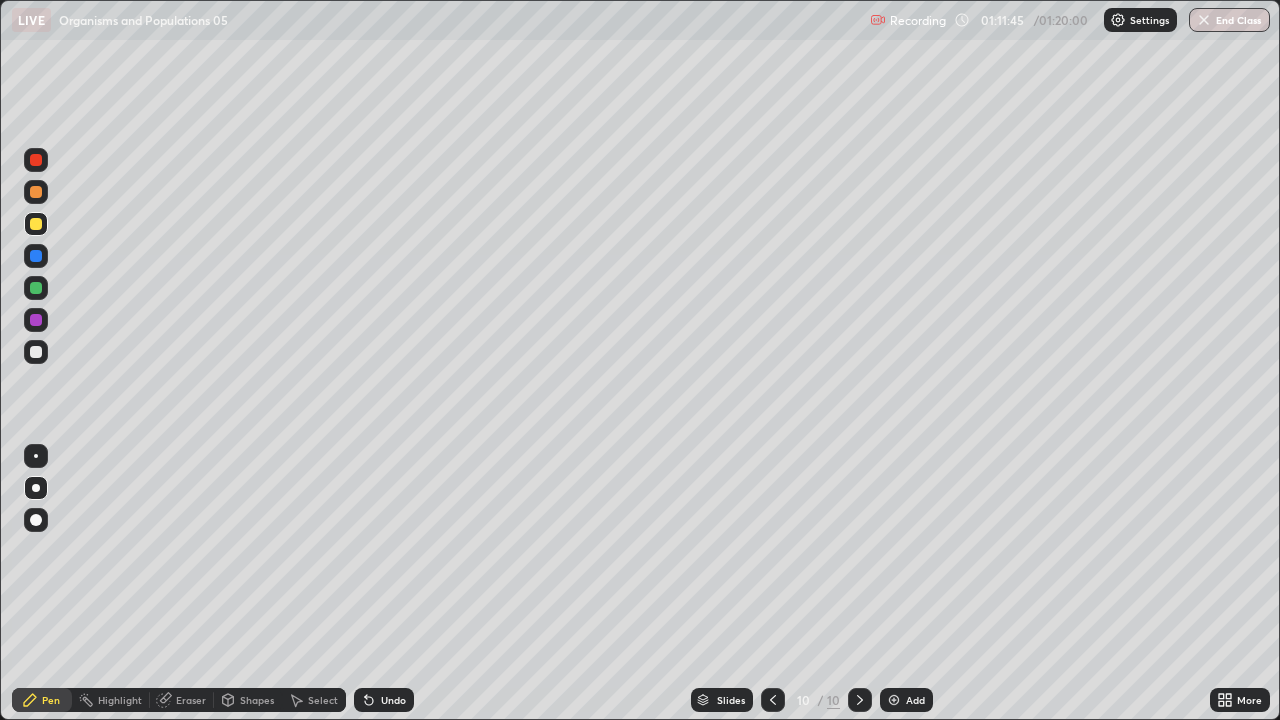 click at bounding box center [36, 352] 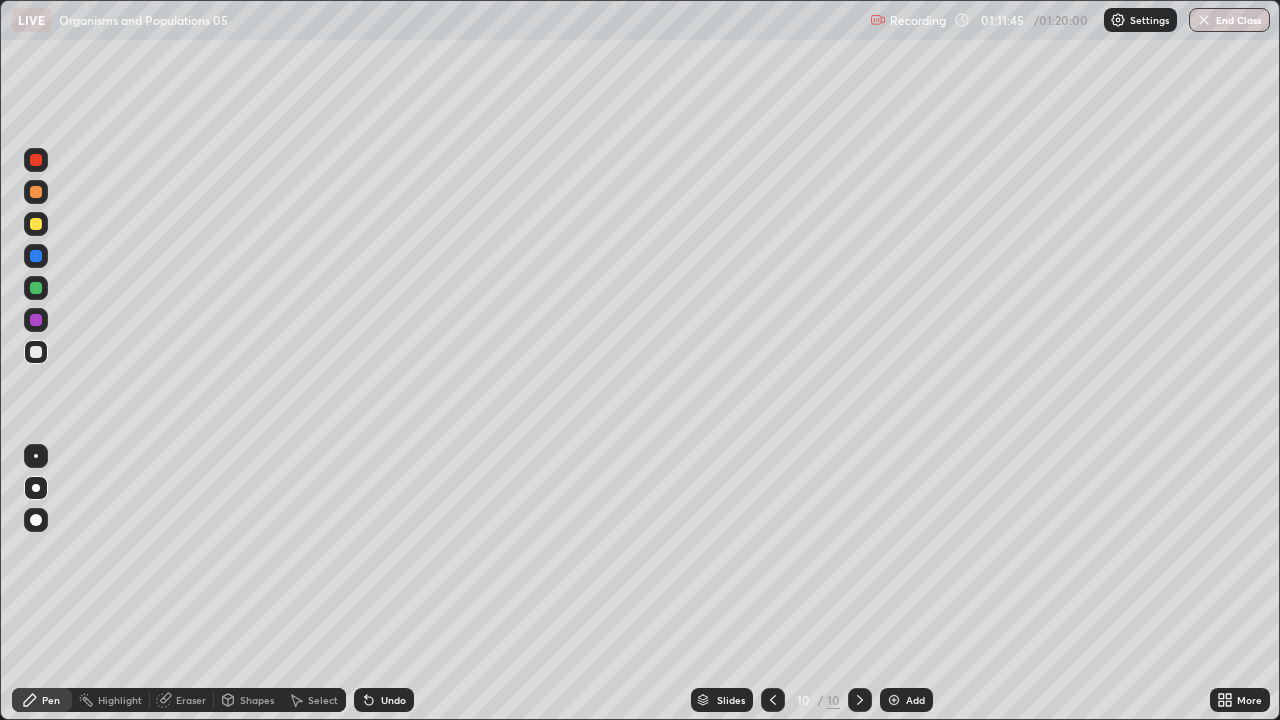 click at bounding box center [36, 352] 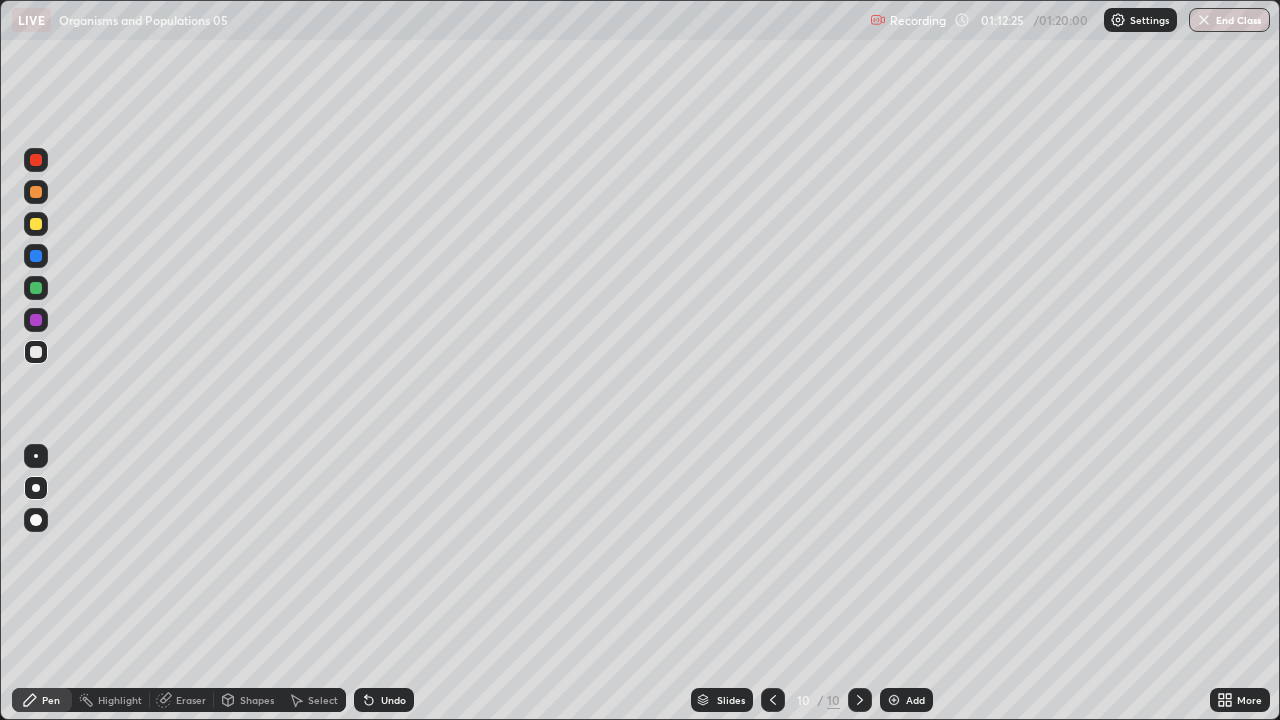 click on "Undo" at bounding box center [393, 700] 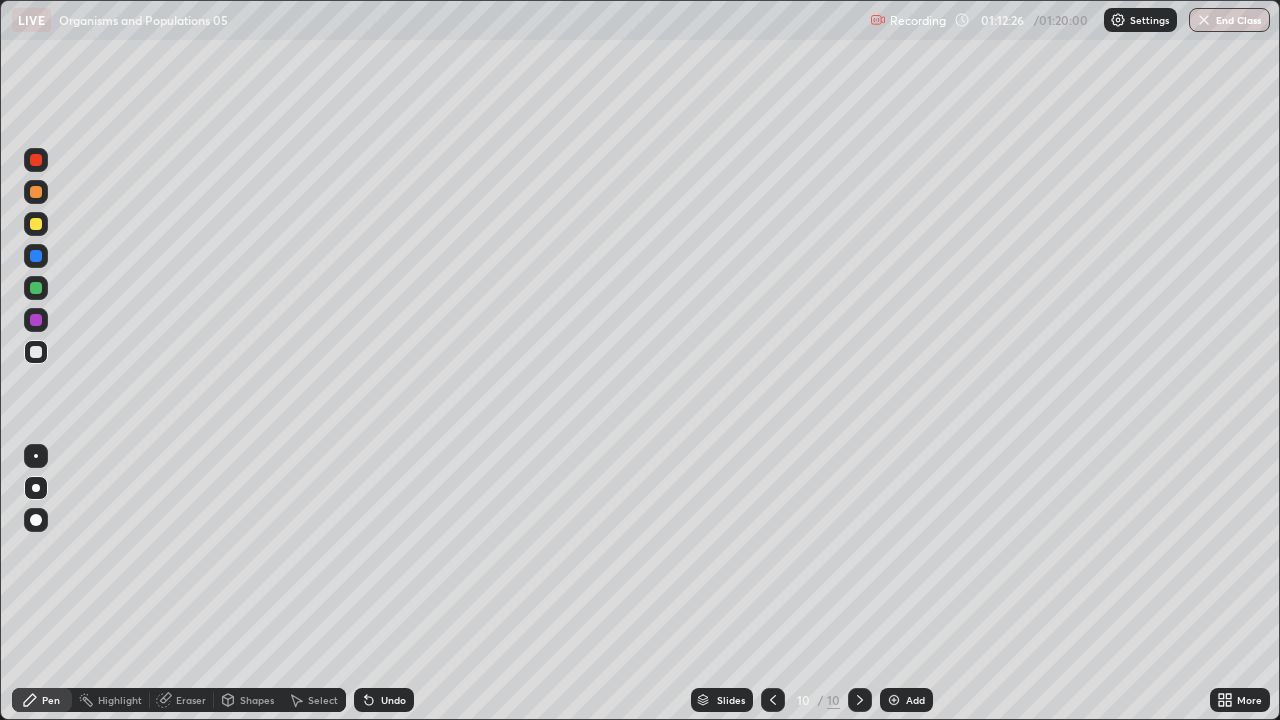 click at bounding box center (36, 288) 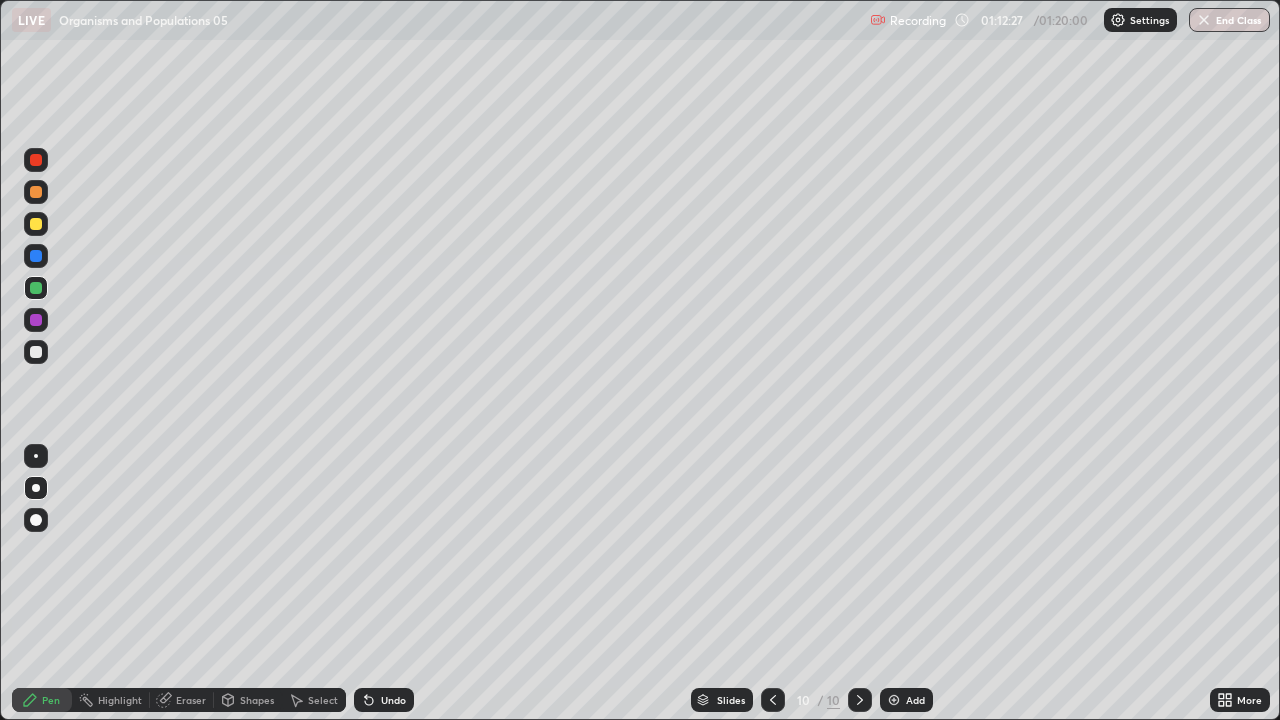 click at bounding box center [36, 288] 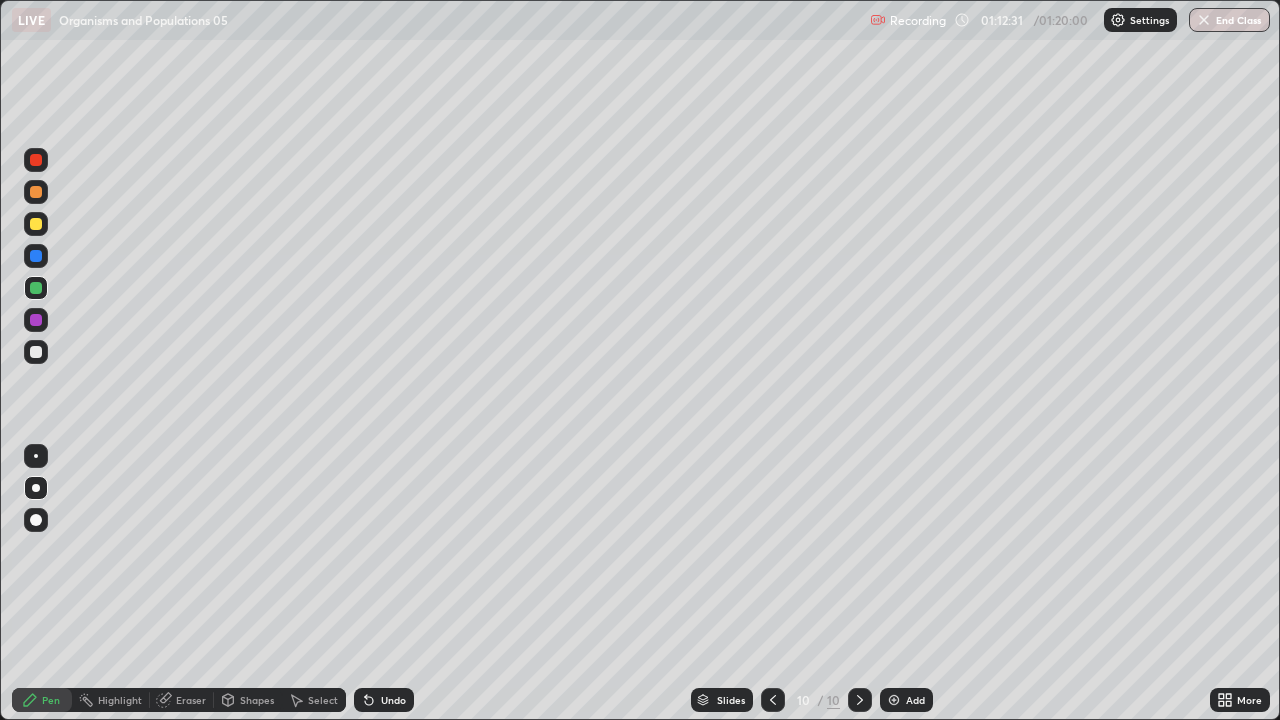 click at bounding box center [36, 352] 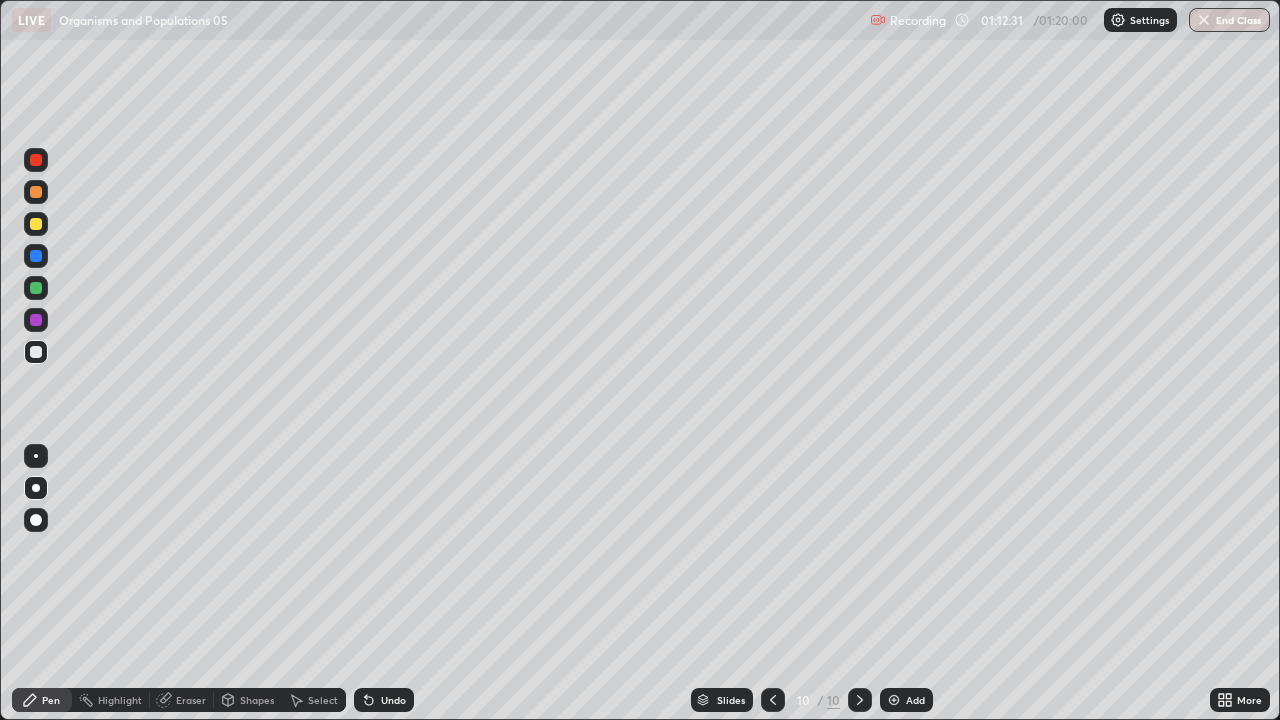 click at bounding box center (36, 352) 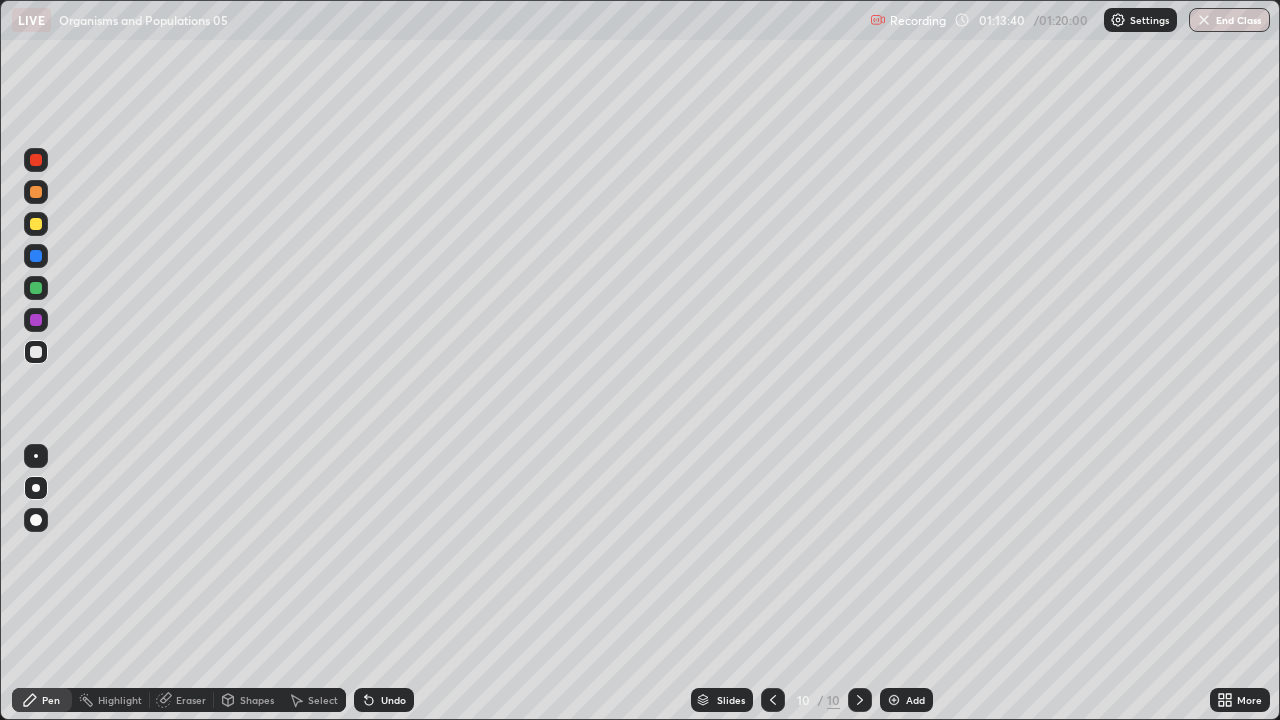 click at bounding box center (36, 288) 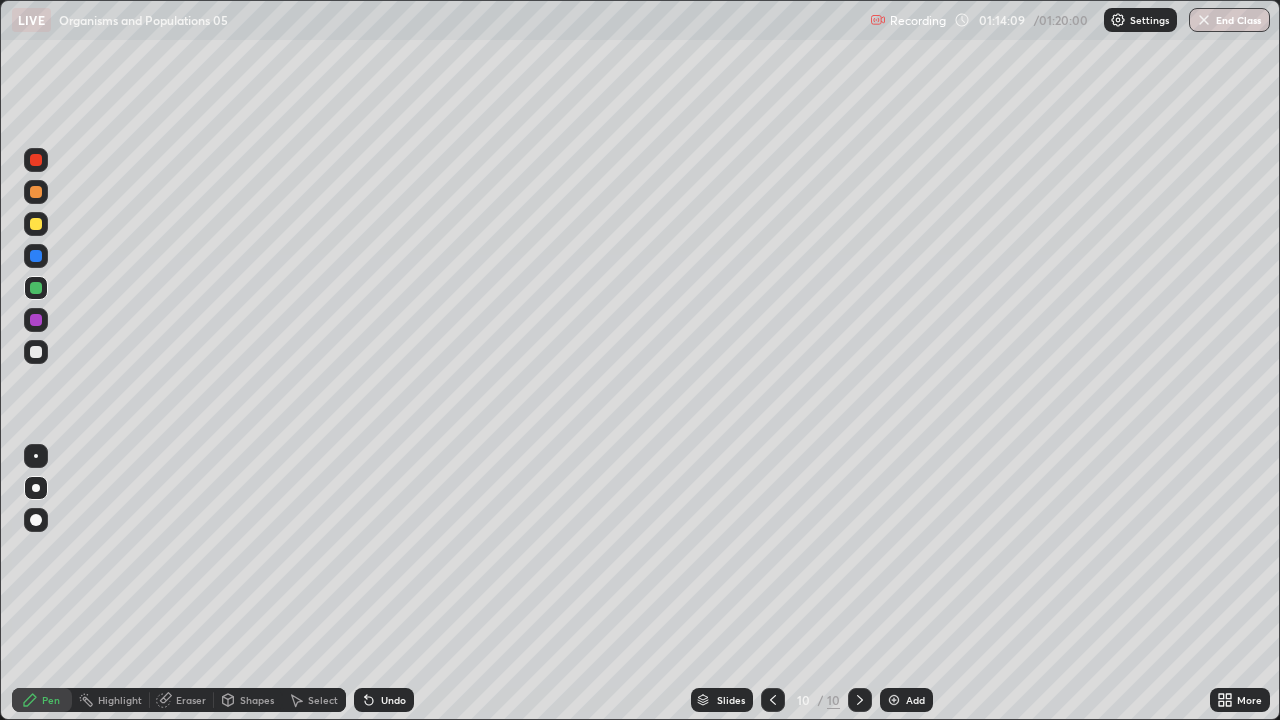 click at bounding box center [36, 352] 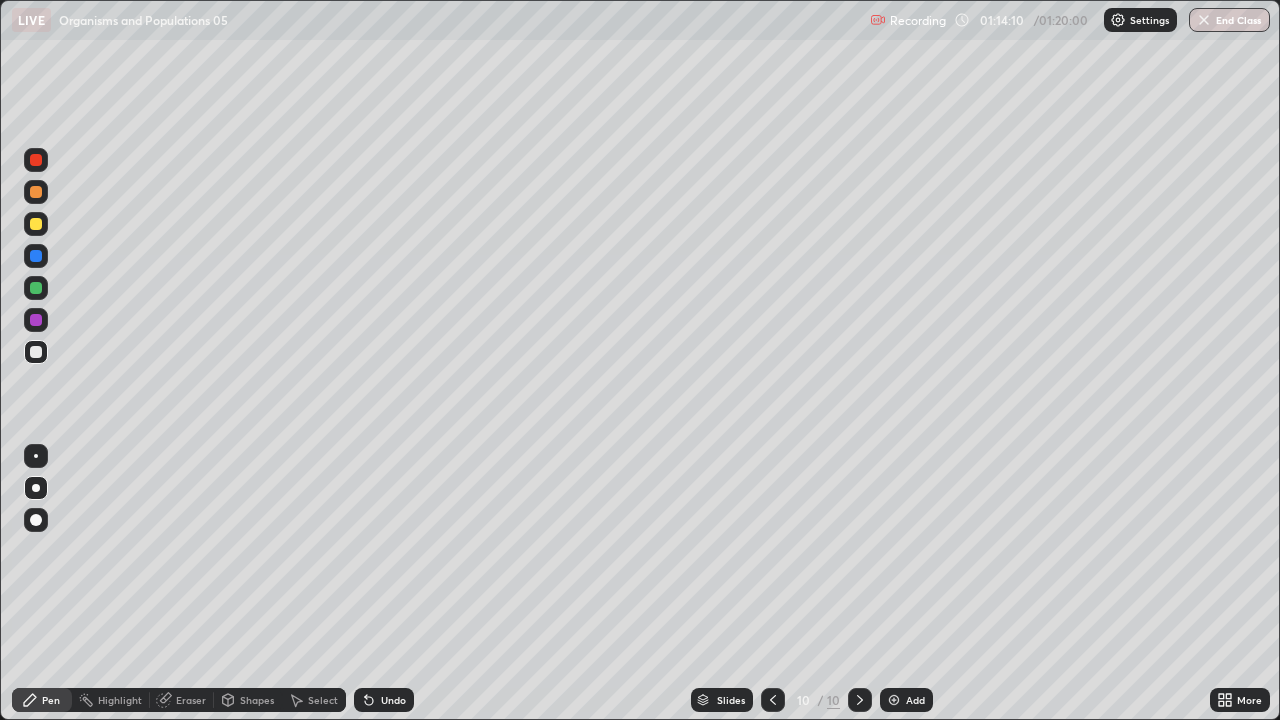 click at bounding box center (36, 352) 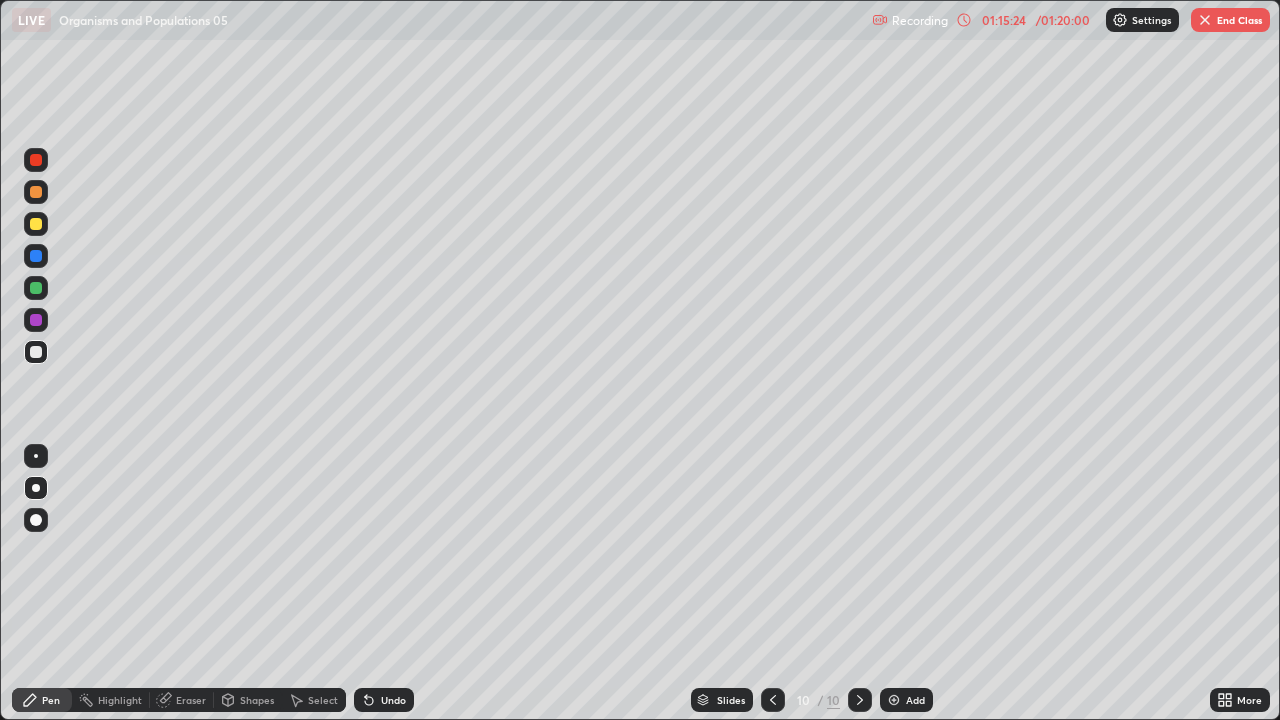 click at bounding box center (894, 700) 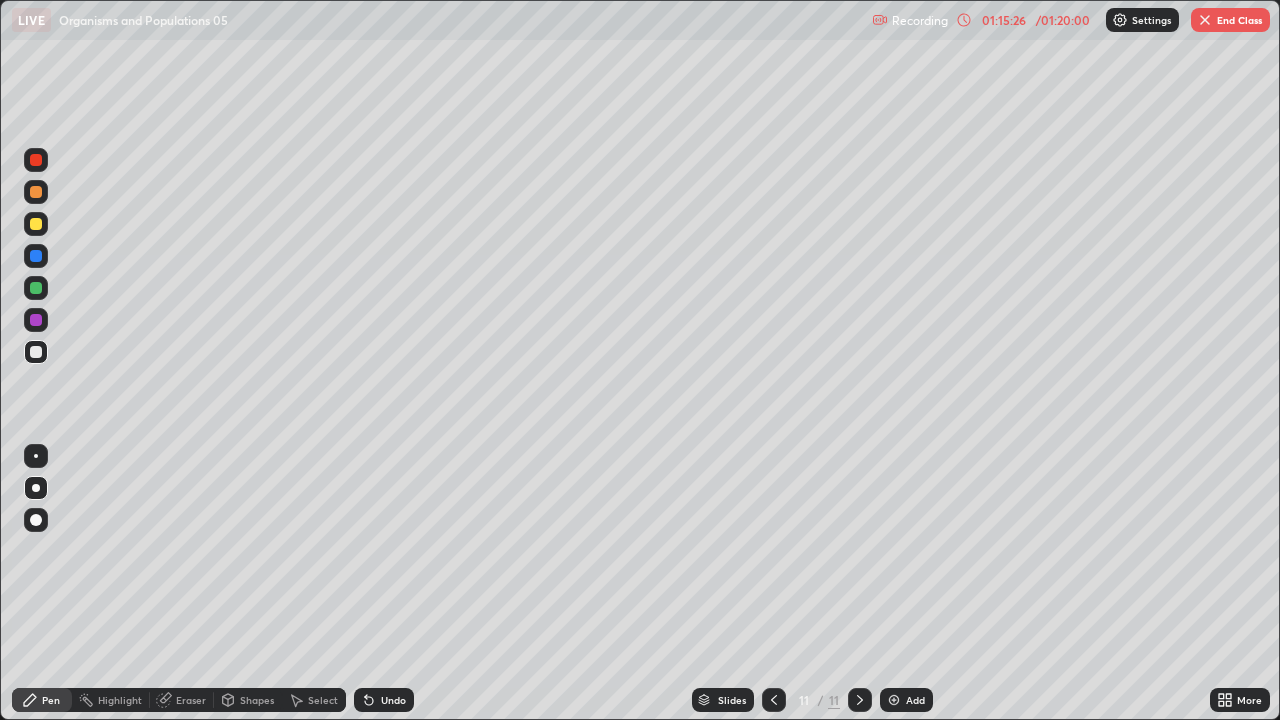click 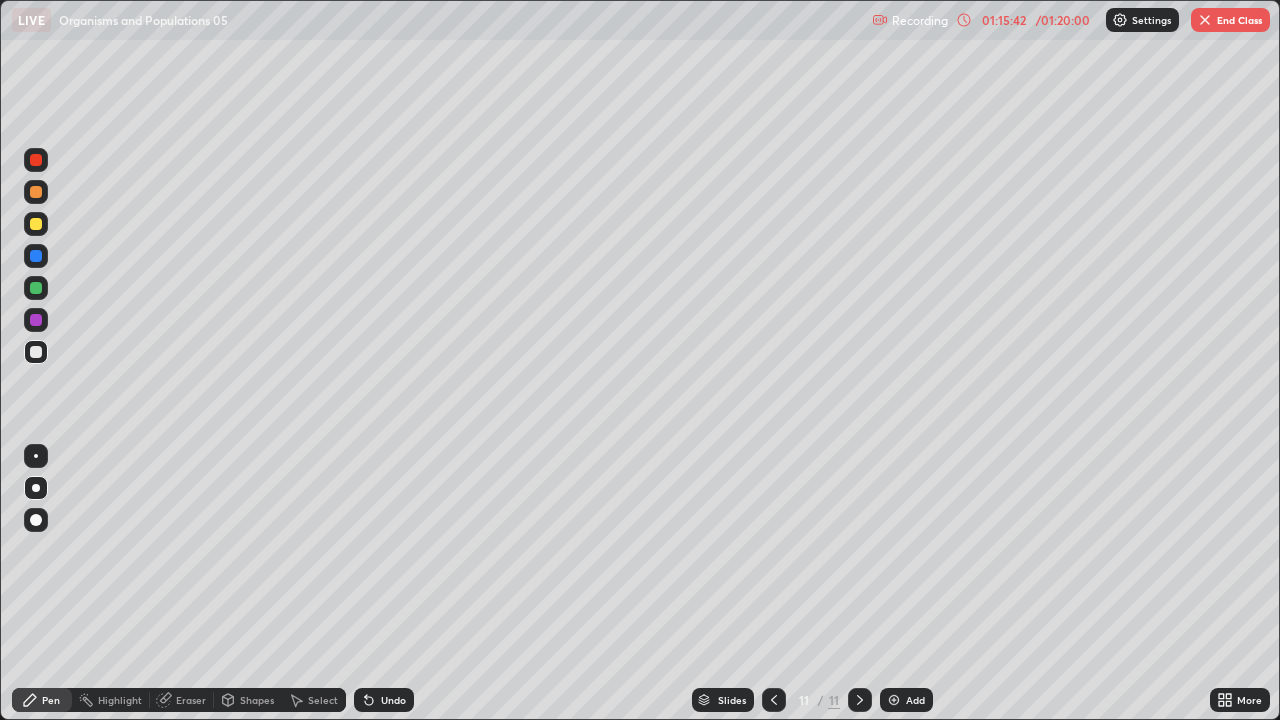 click on "Undo" at bounding box center [393, 700] 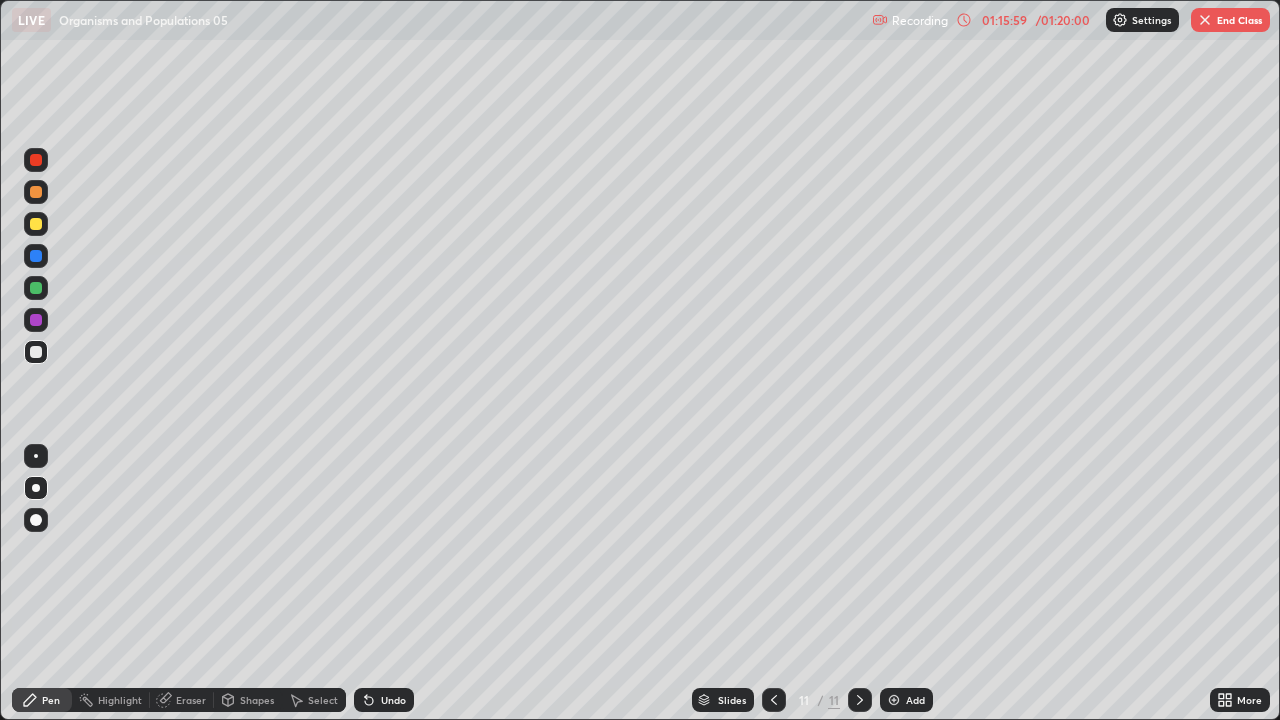 click at bounding box center (36, 320) 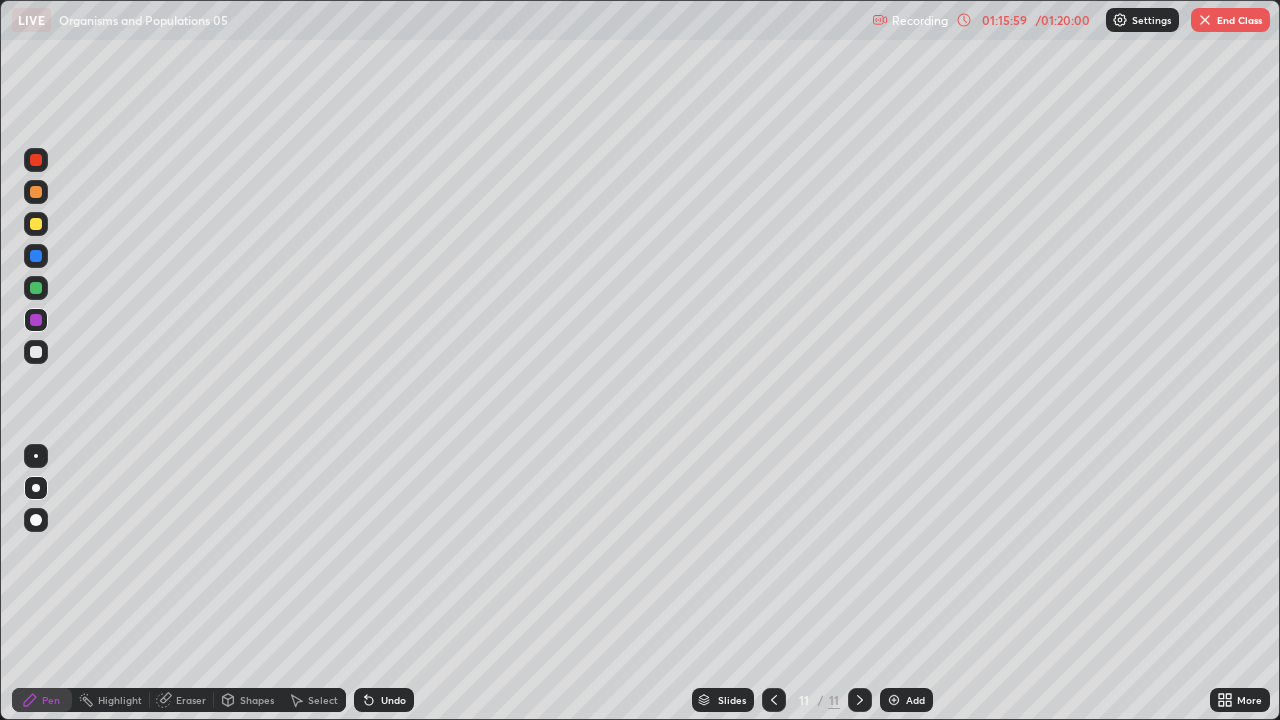 click at bounding box center (36, 320) 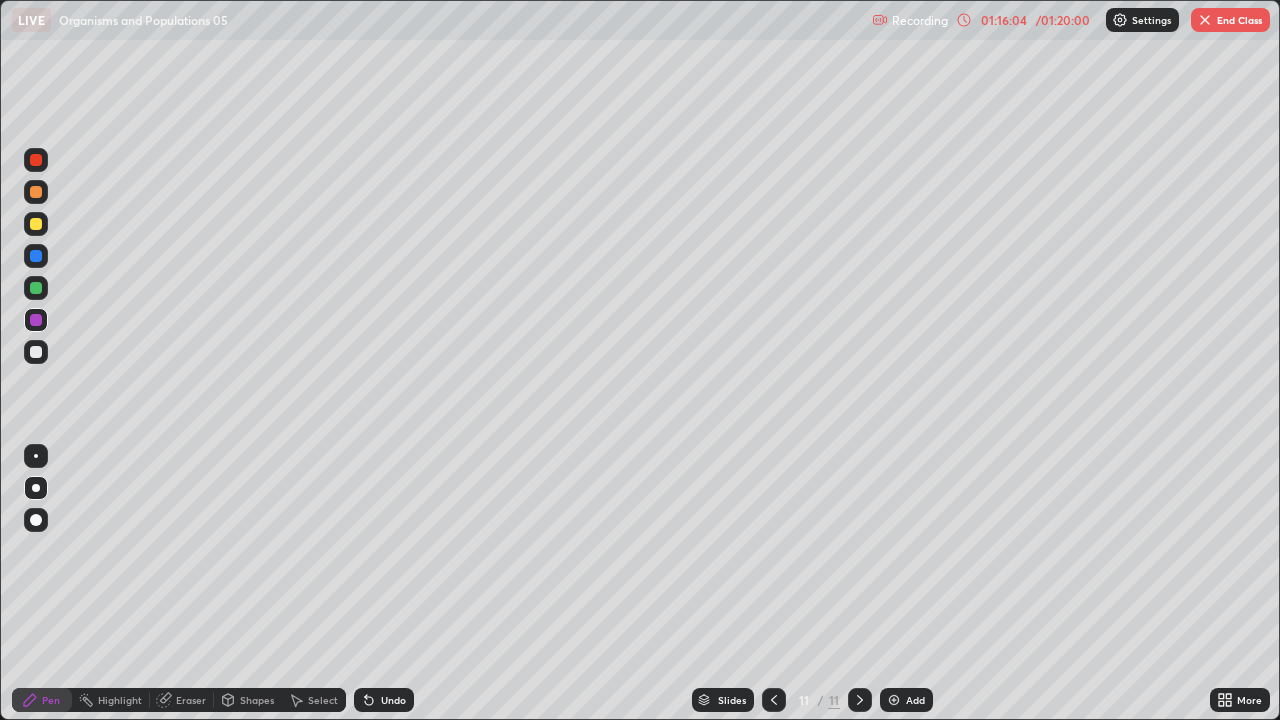 click at bounding box center [36, 352] 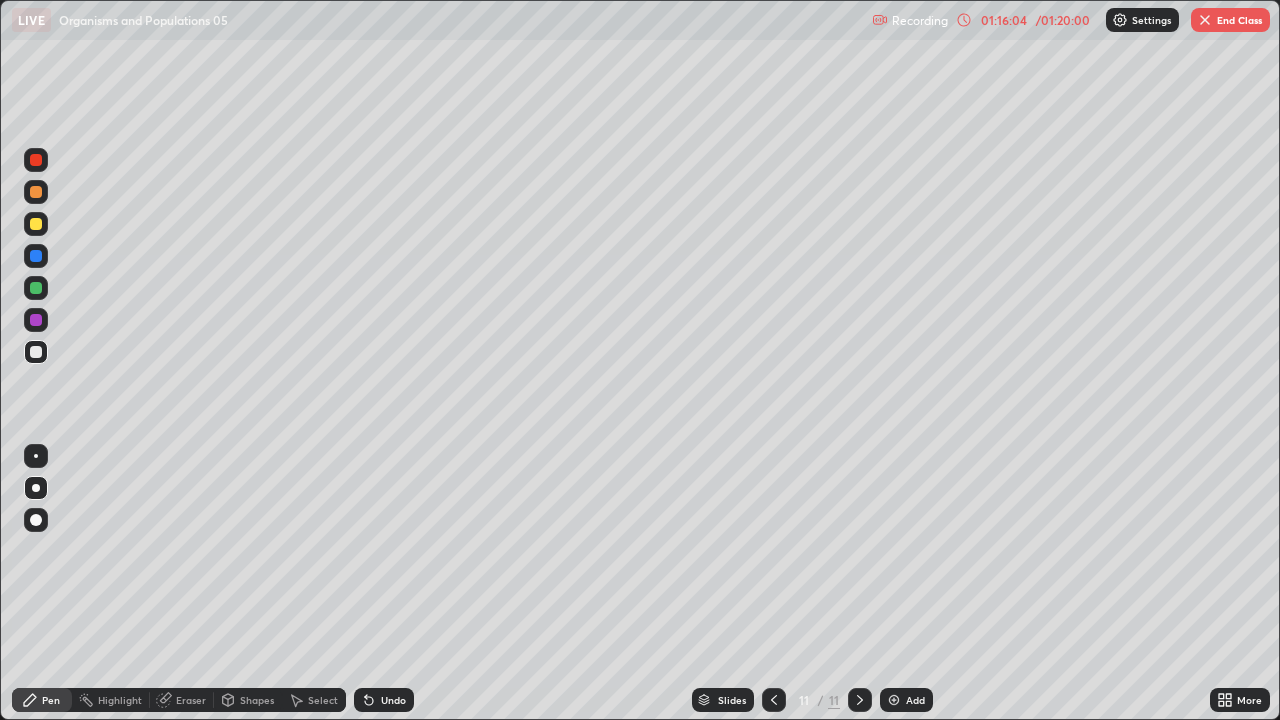 click at bounding box center (36, 352) 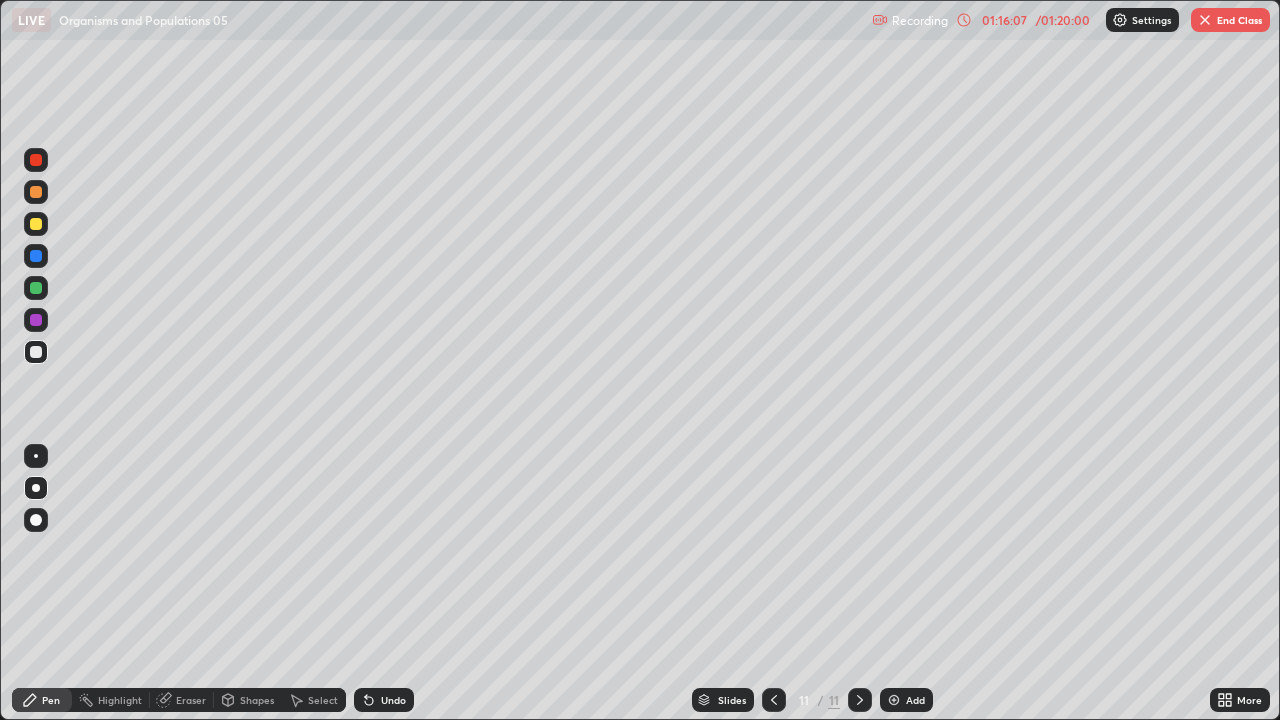 click at bounding box center (36, 224) 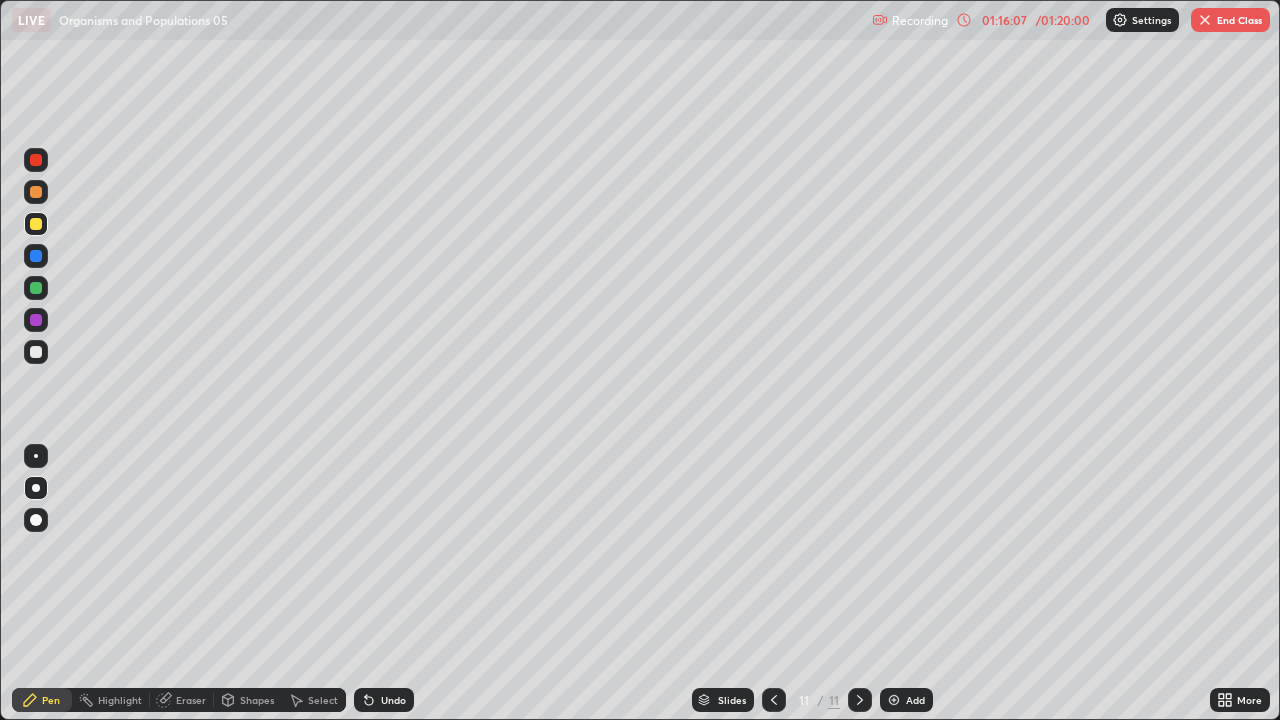 click at bounding box center [36, 224] 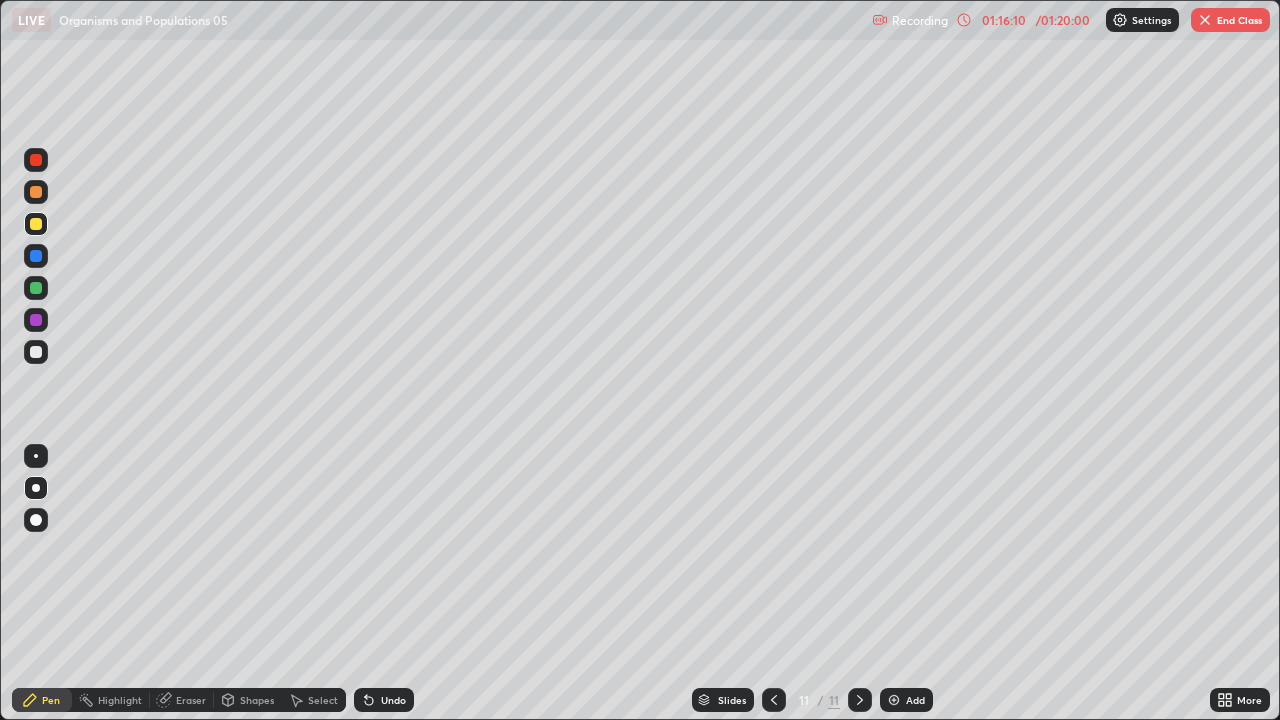 click at bounding box center [36, 352] 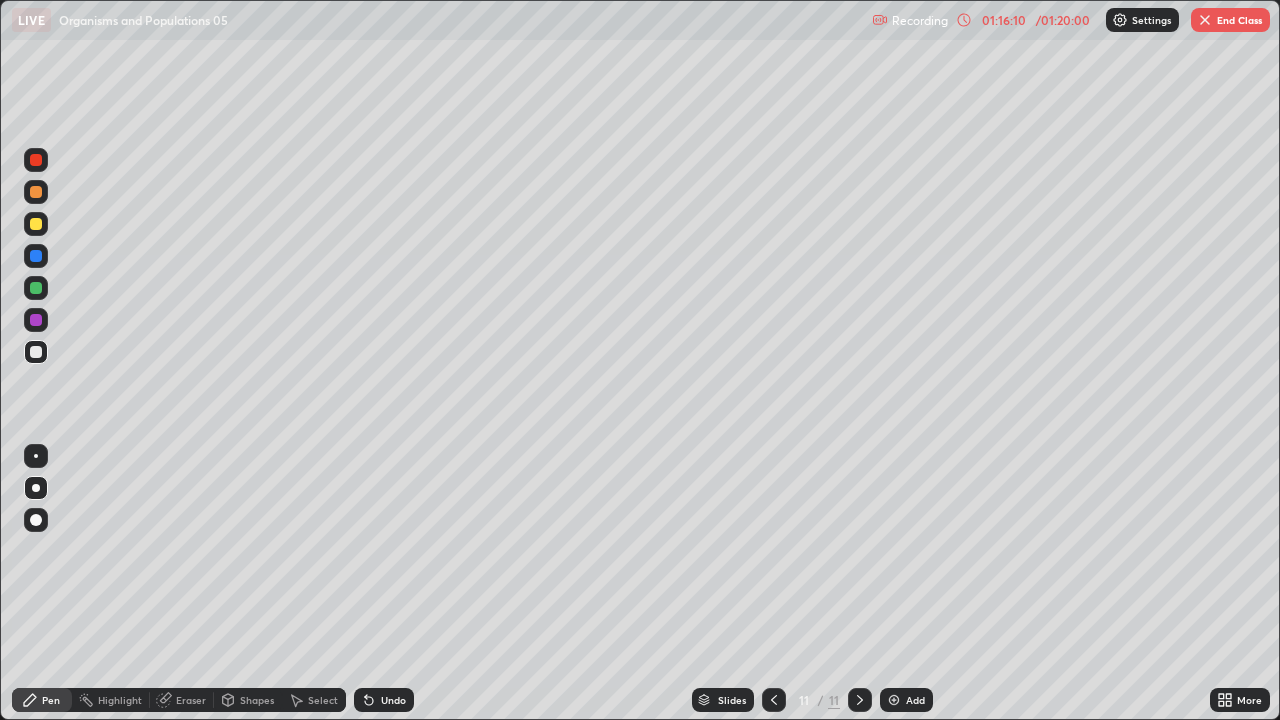click at bounding box center [36, 352] 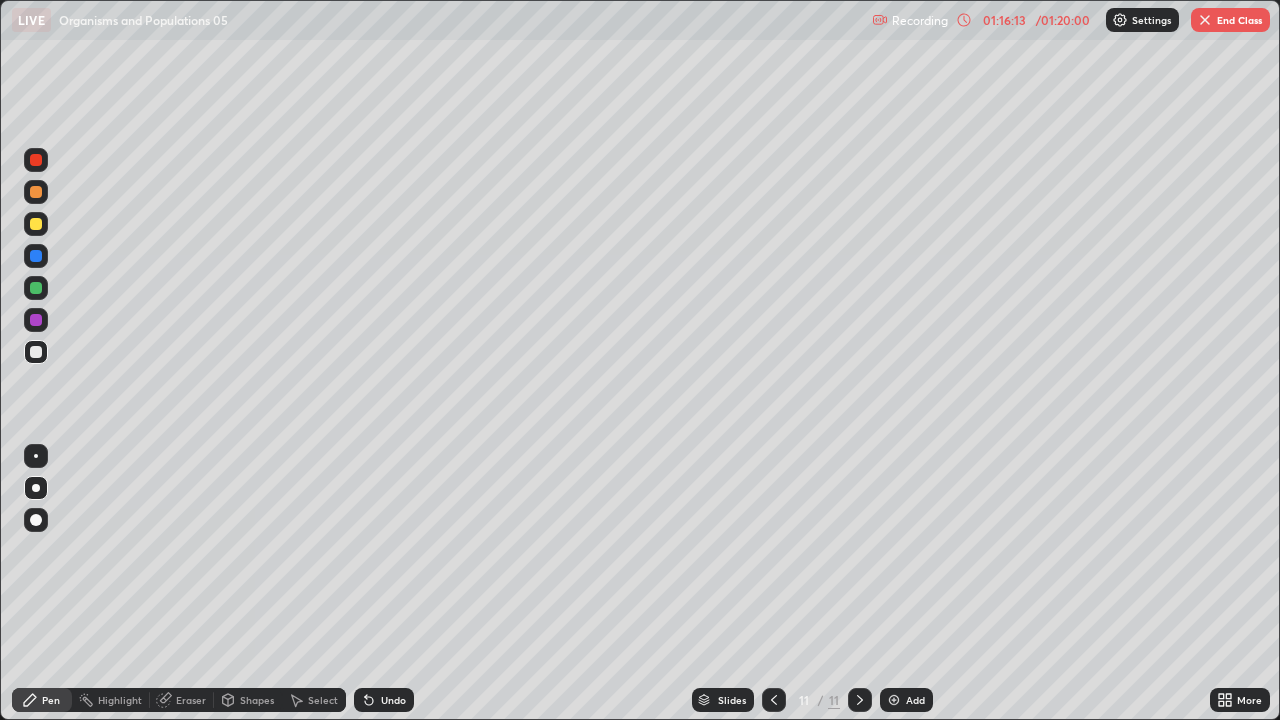 click on "Undo" at bounding box center [384, 700] 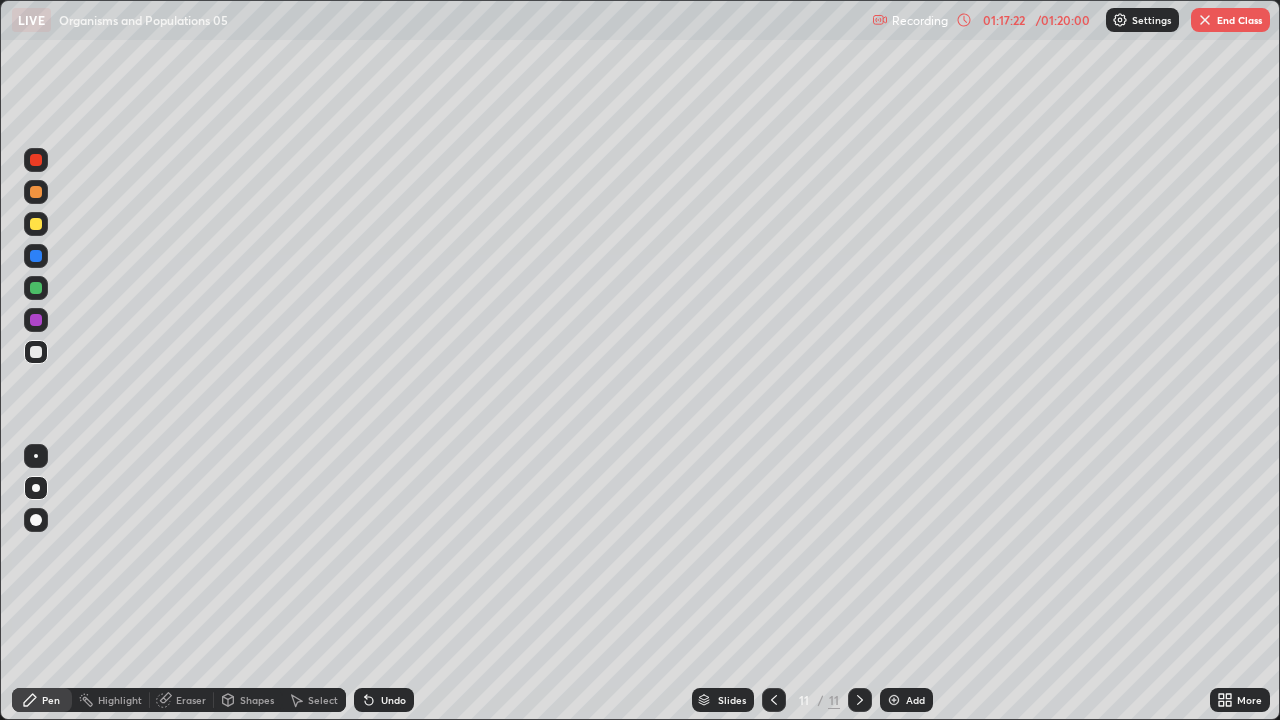 click at bounding box center (1205, 20) 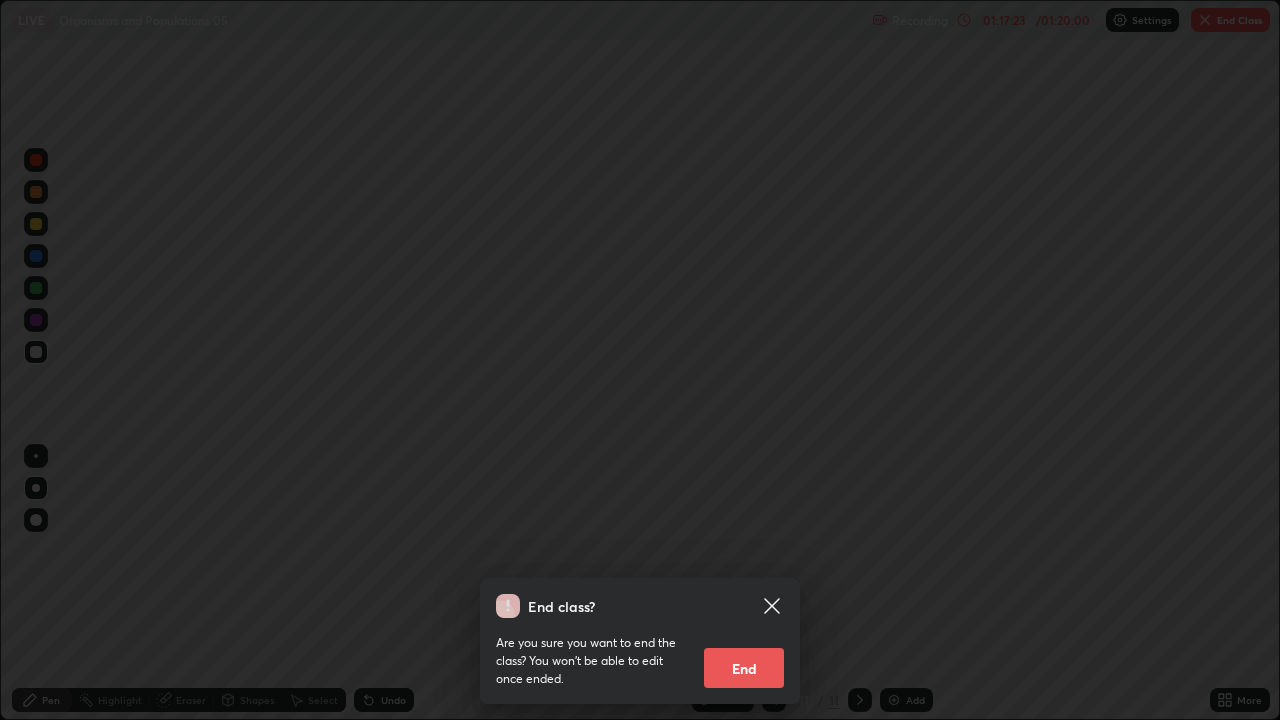 click on "End" at bounding box center [744, 668] 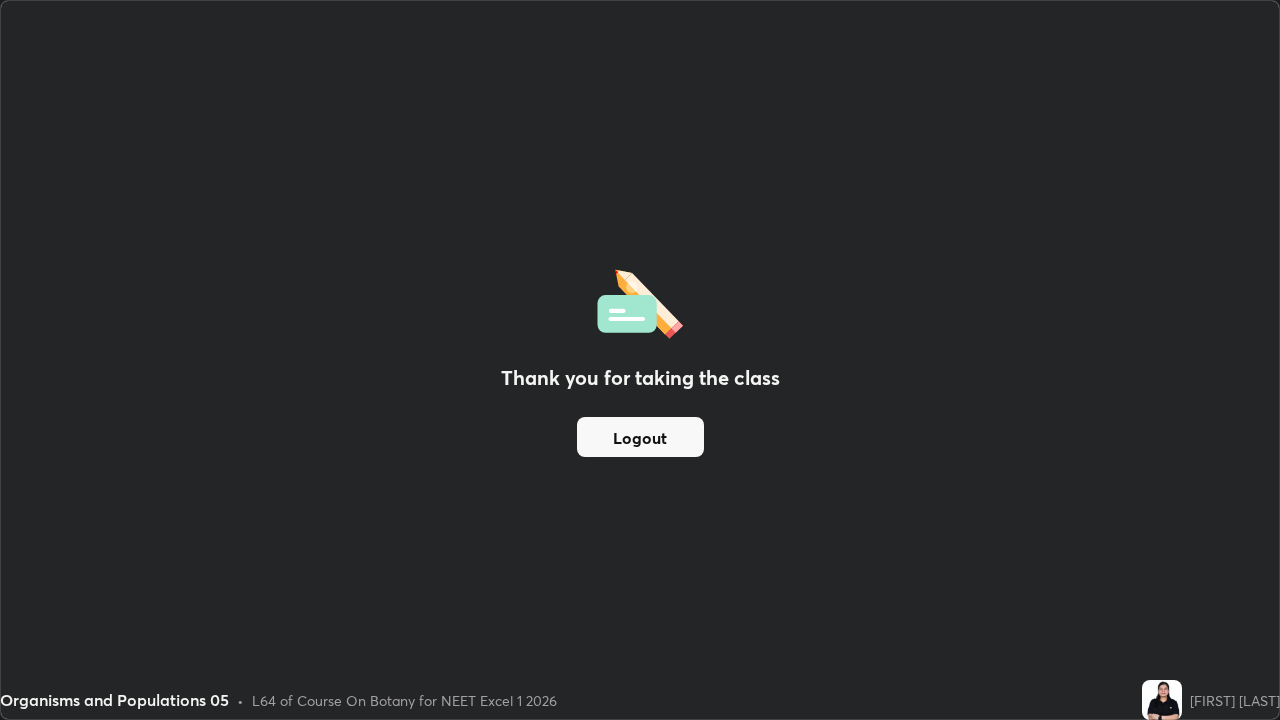 click on "Logout" at bounding box center [640, 437] 